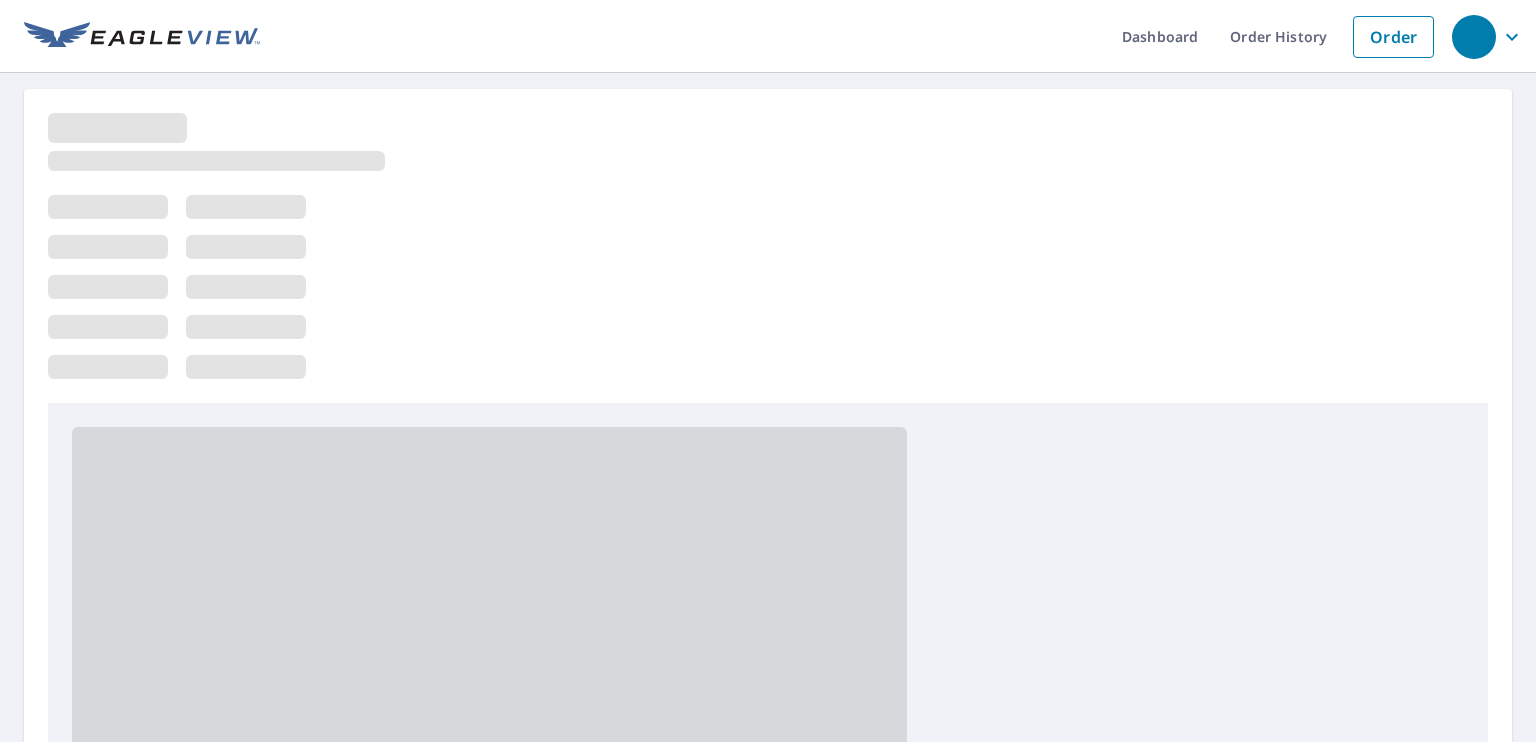 scroll, scrollTop: 0, scrollLeft: 0, axis: both 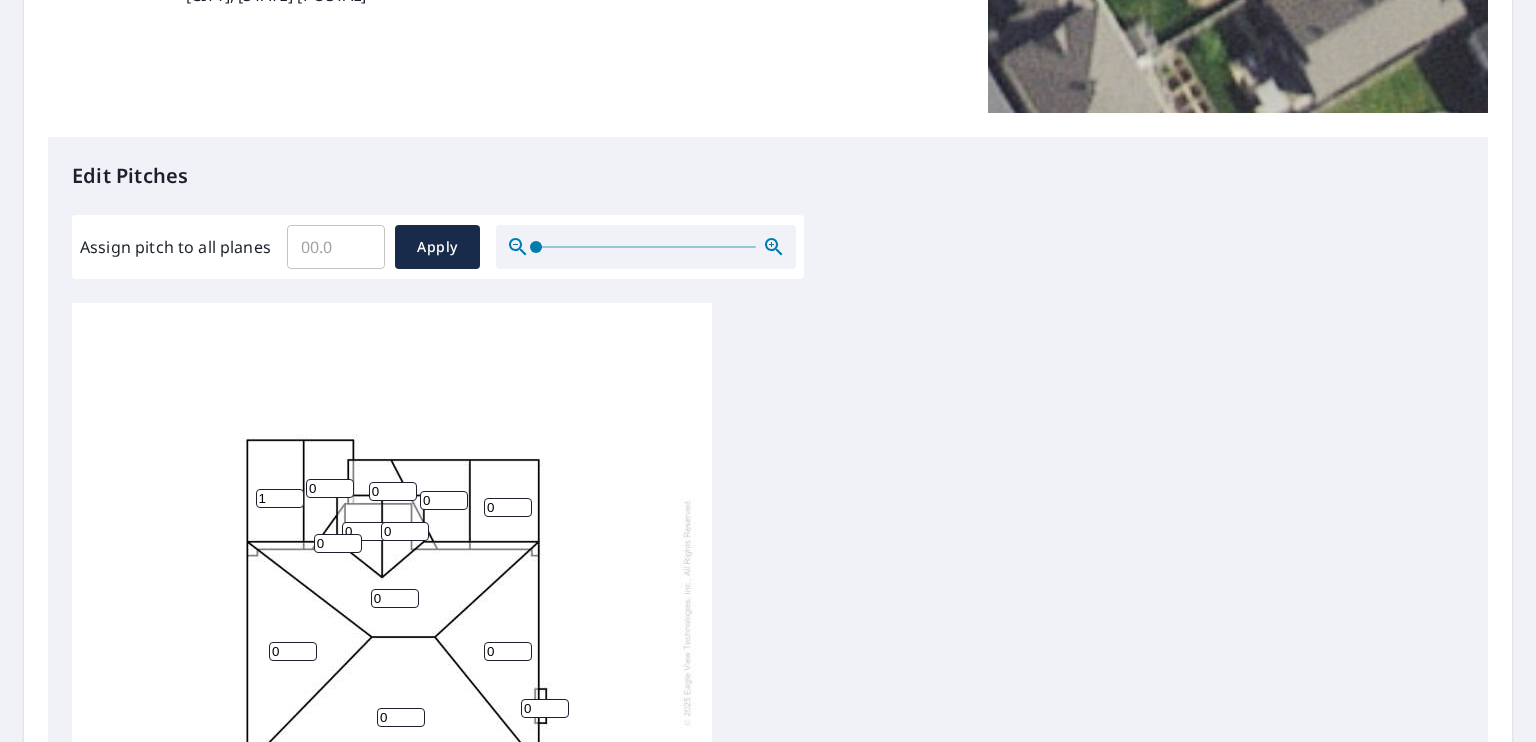 click on "1" at bounding box center [280, 498] 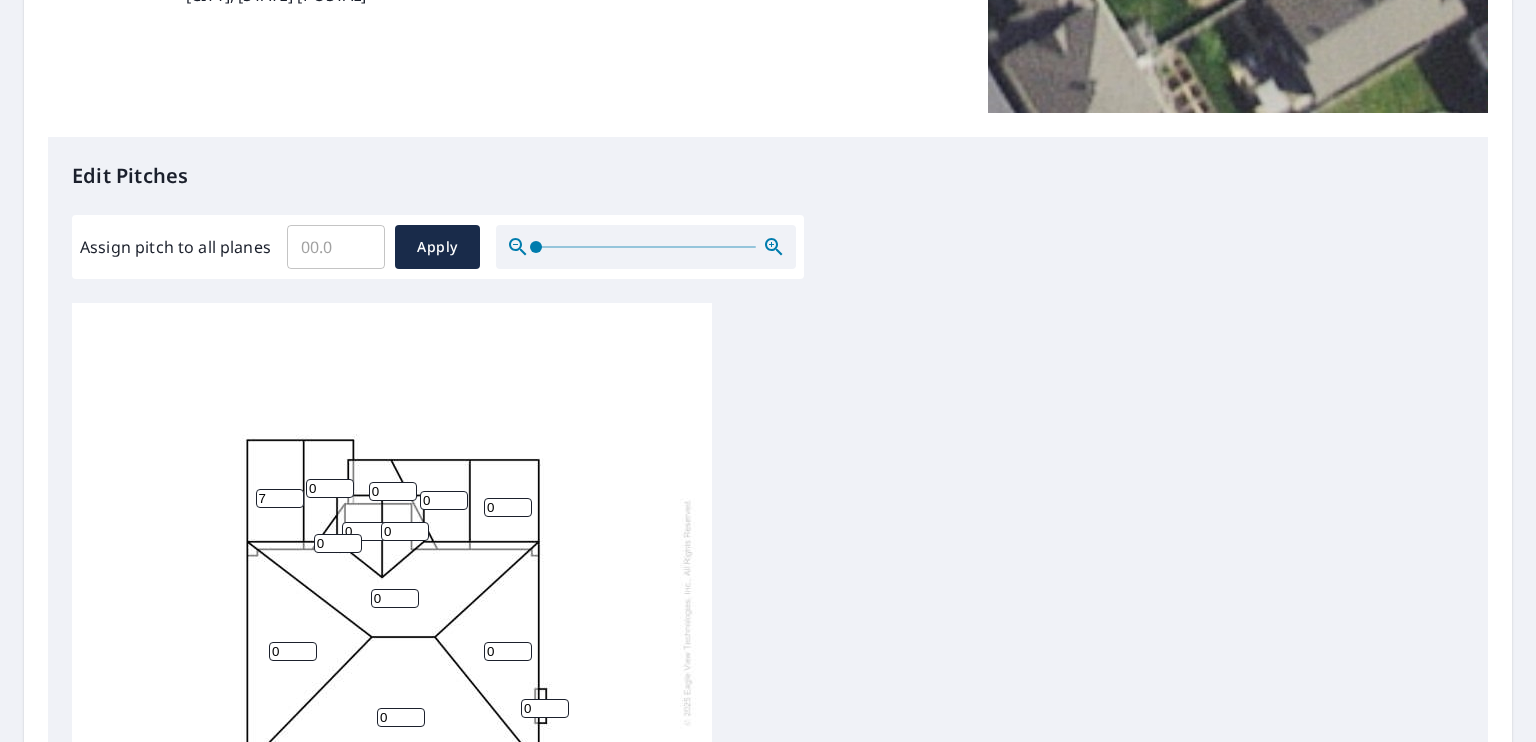 click on "7" at bounding box center (280, 498) 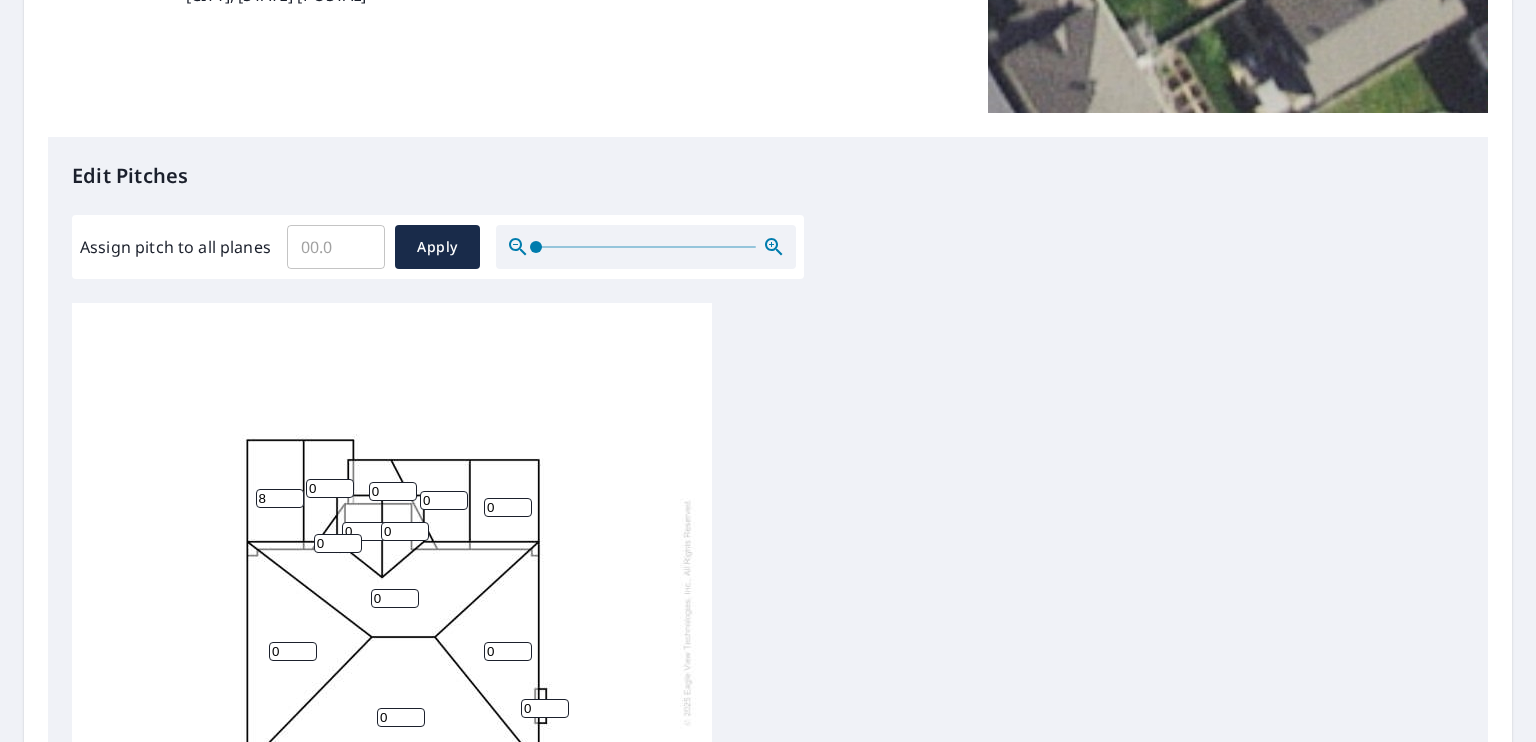 click on "8" at bounding box center (280, 498) 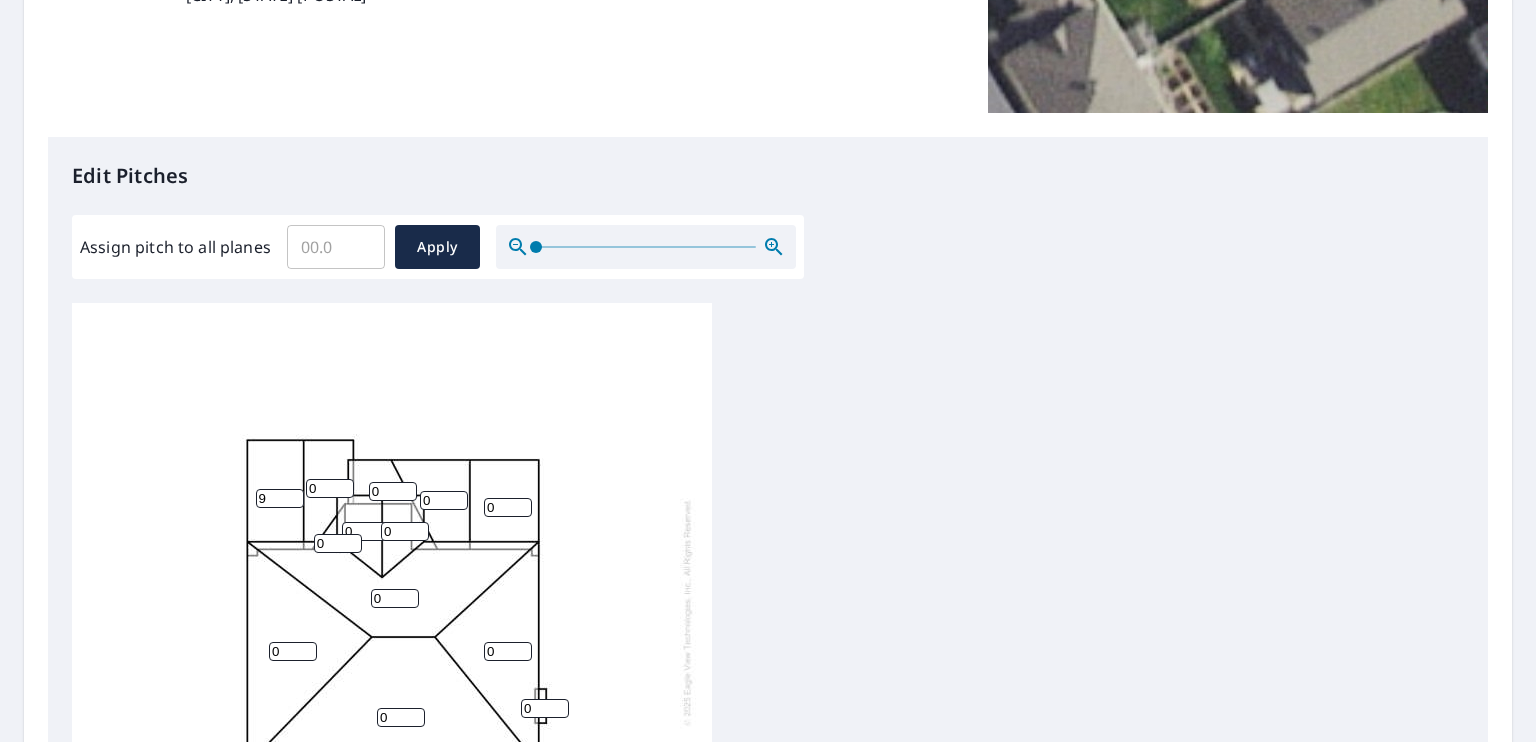 type on "9" 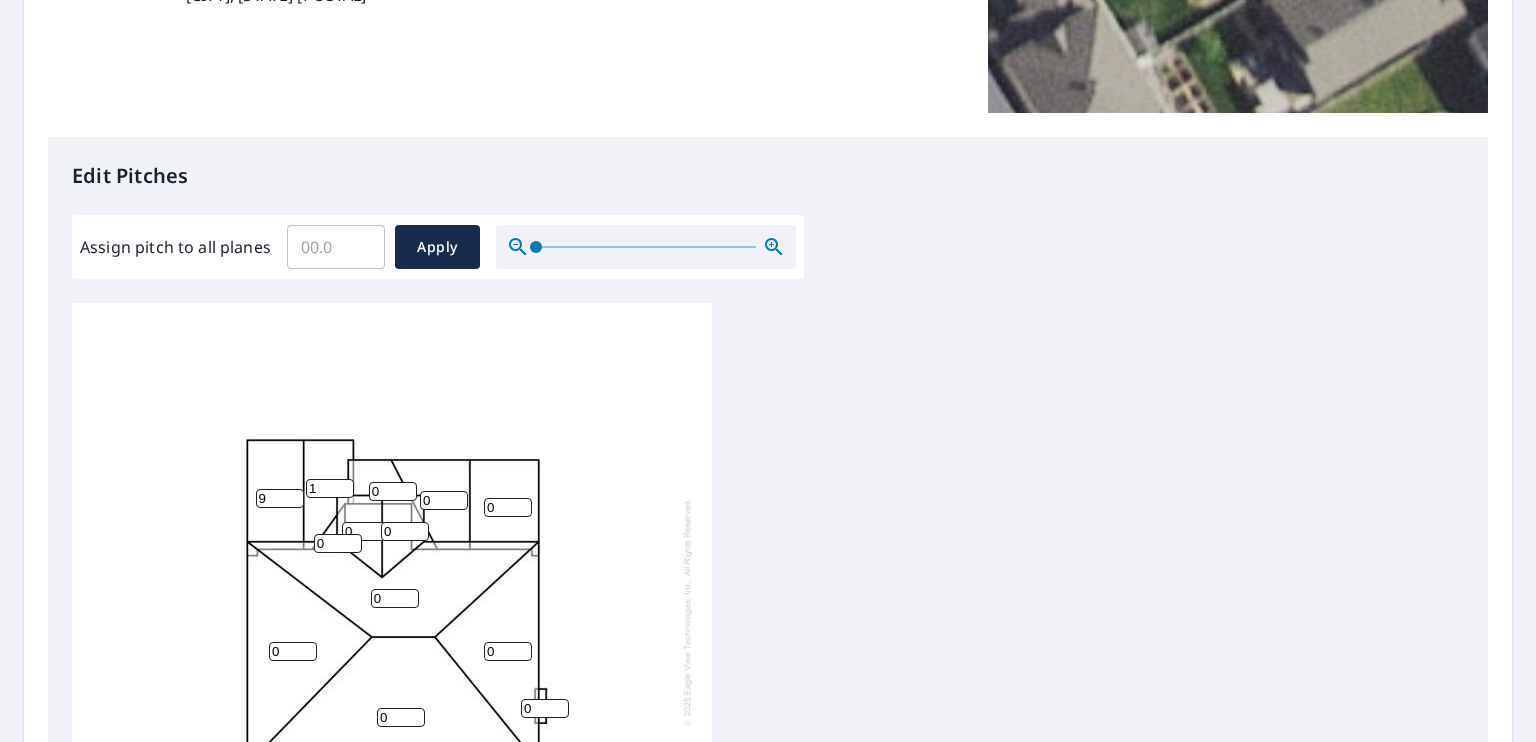 click on "1" at bounding box center (330, 488) 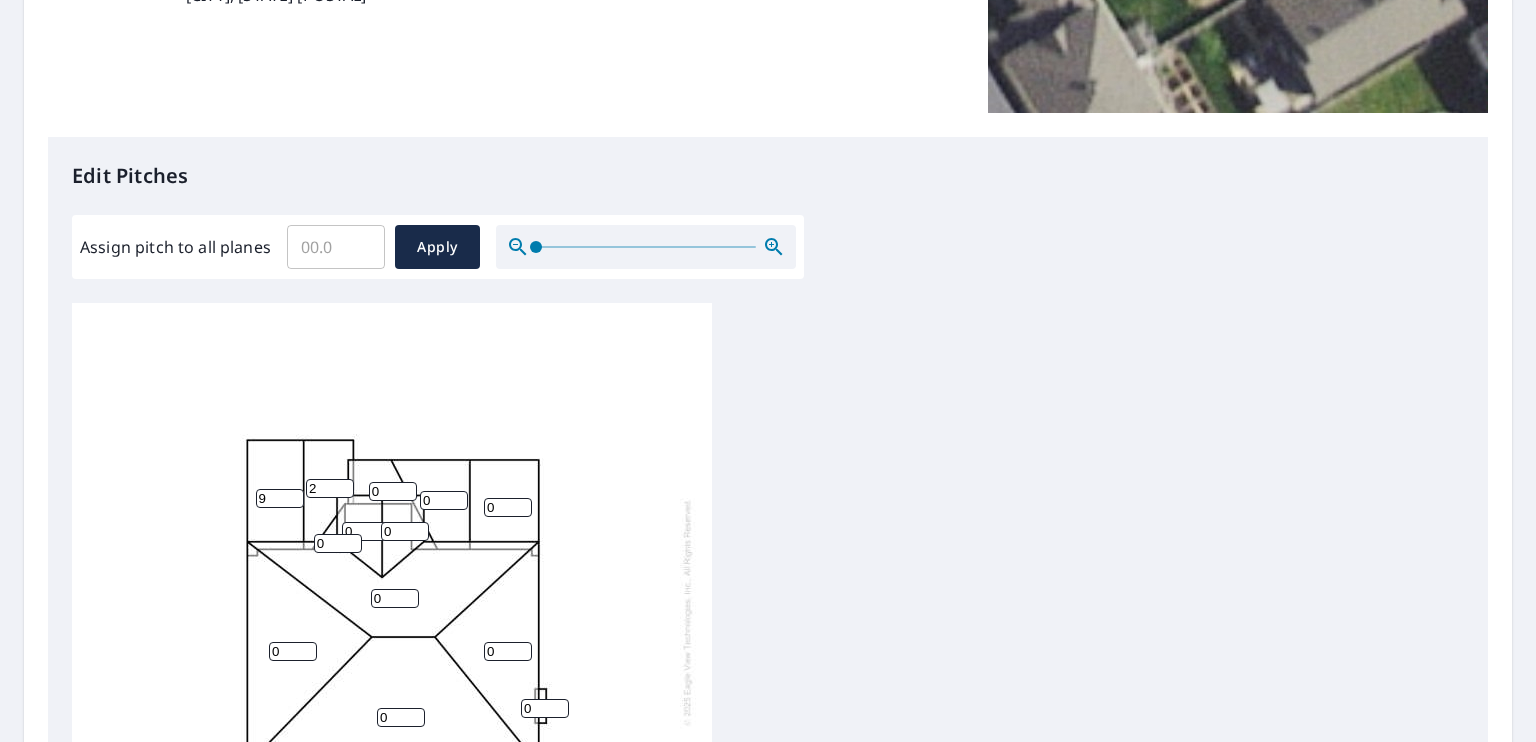 click on "2" at bounding box center [330, 488] 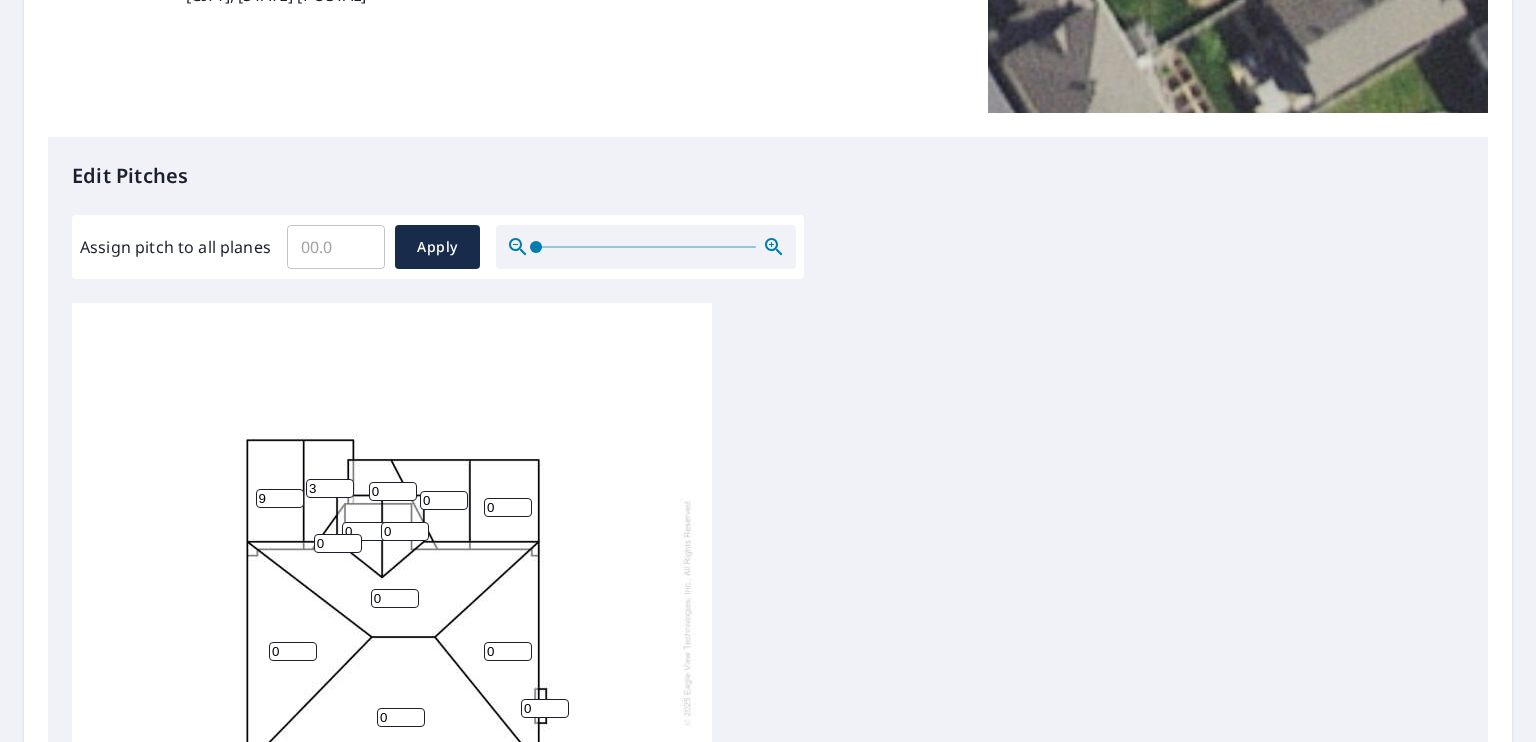 click on "3" at bounding box center [330, 488] 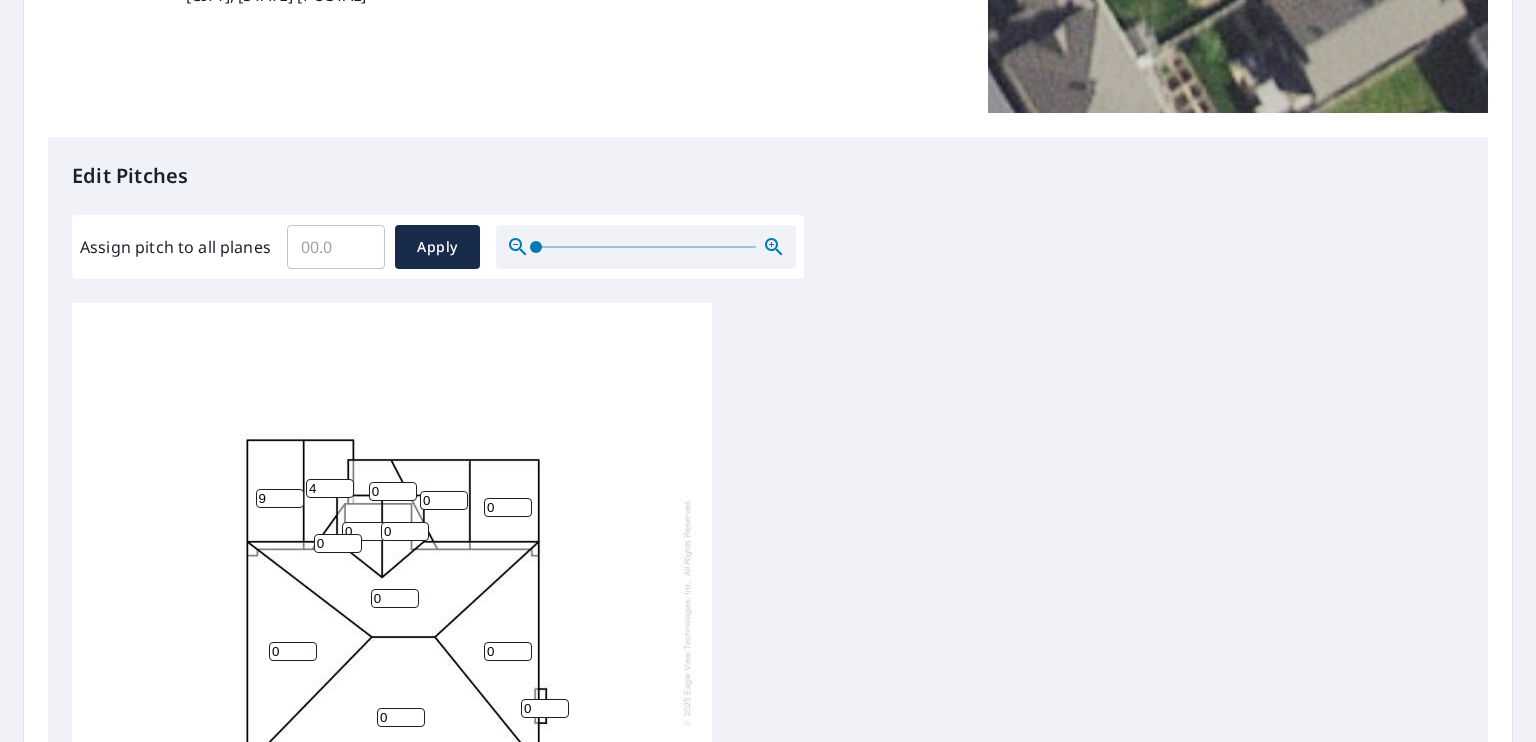 click on "4" at bounding box center [330, 488] 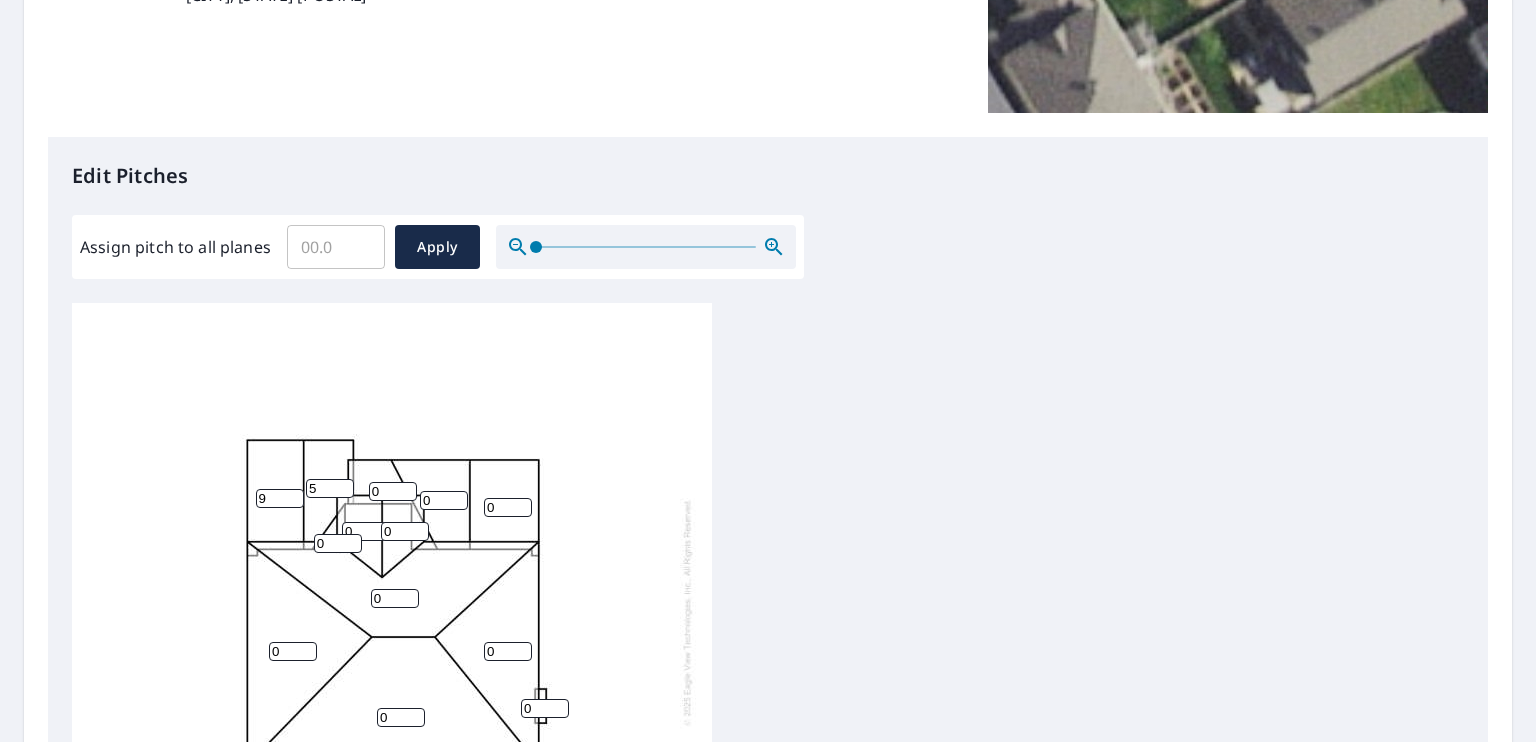 click on "5" at bounding box center (330, 488) 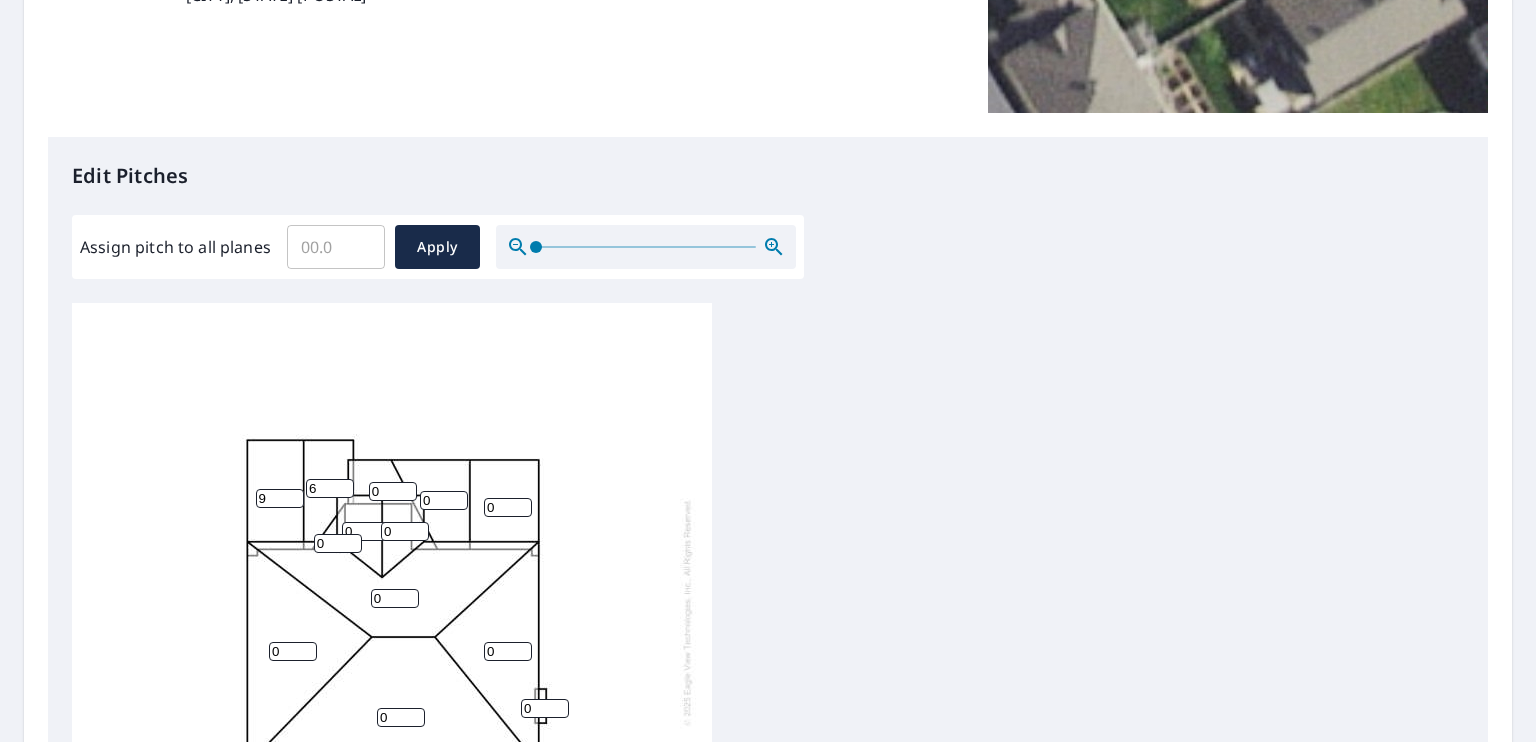 click on "6" at bounding box center (330, 488) 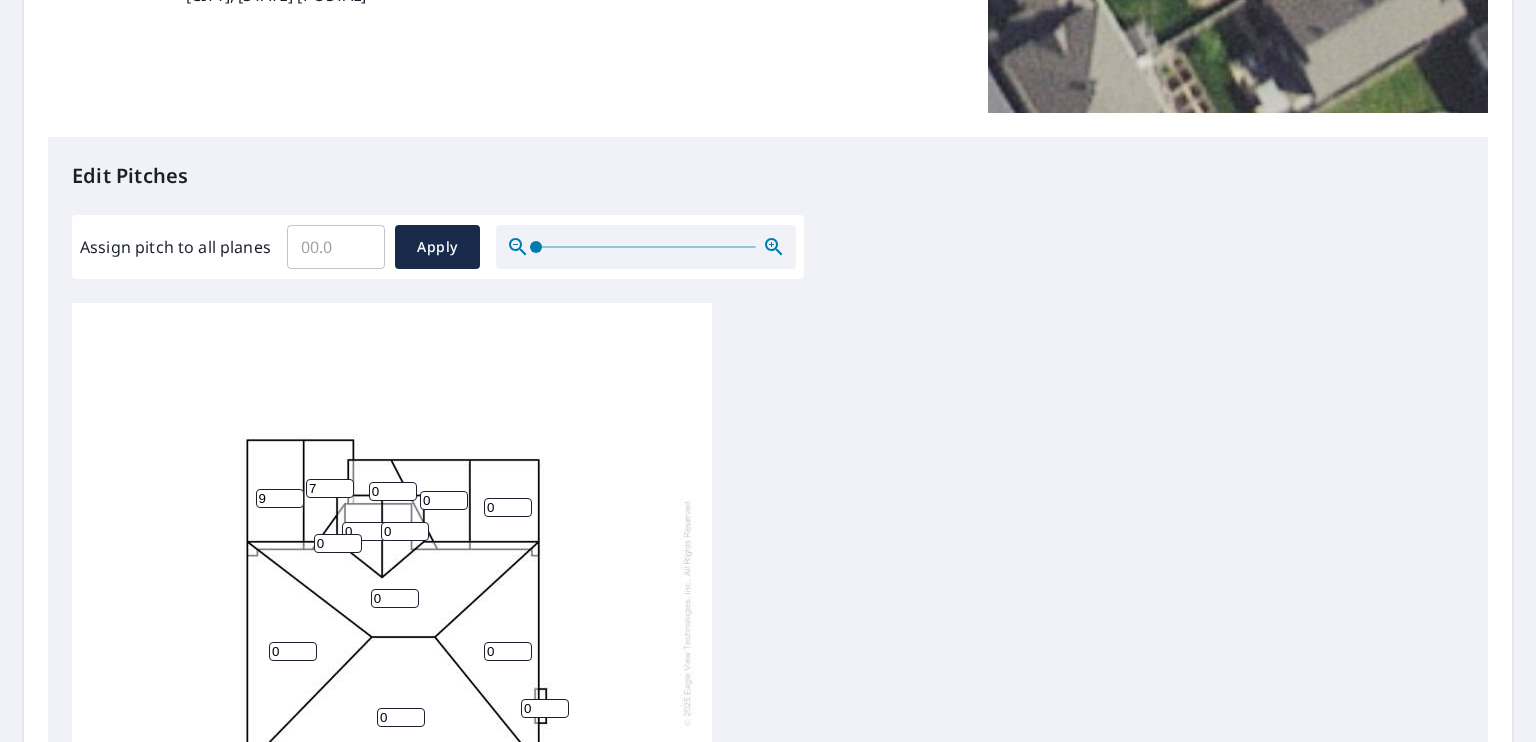 click on "8" at bounding box center (330, 488) 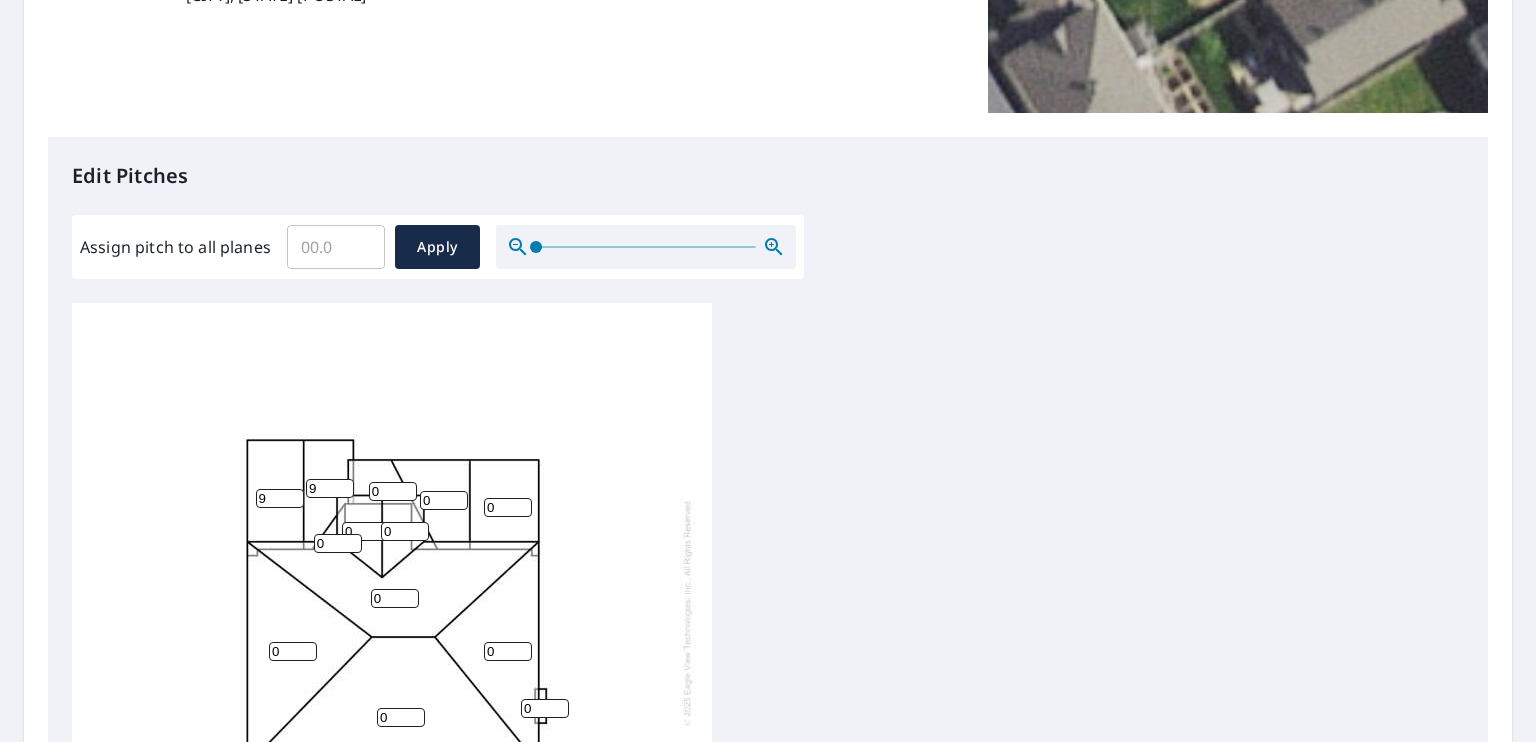 type on "9" 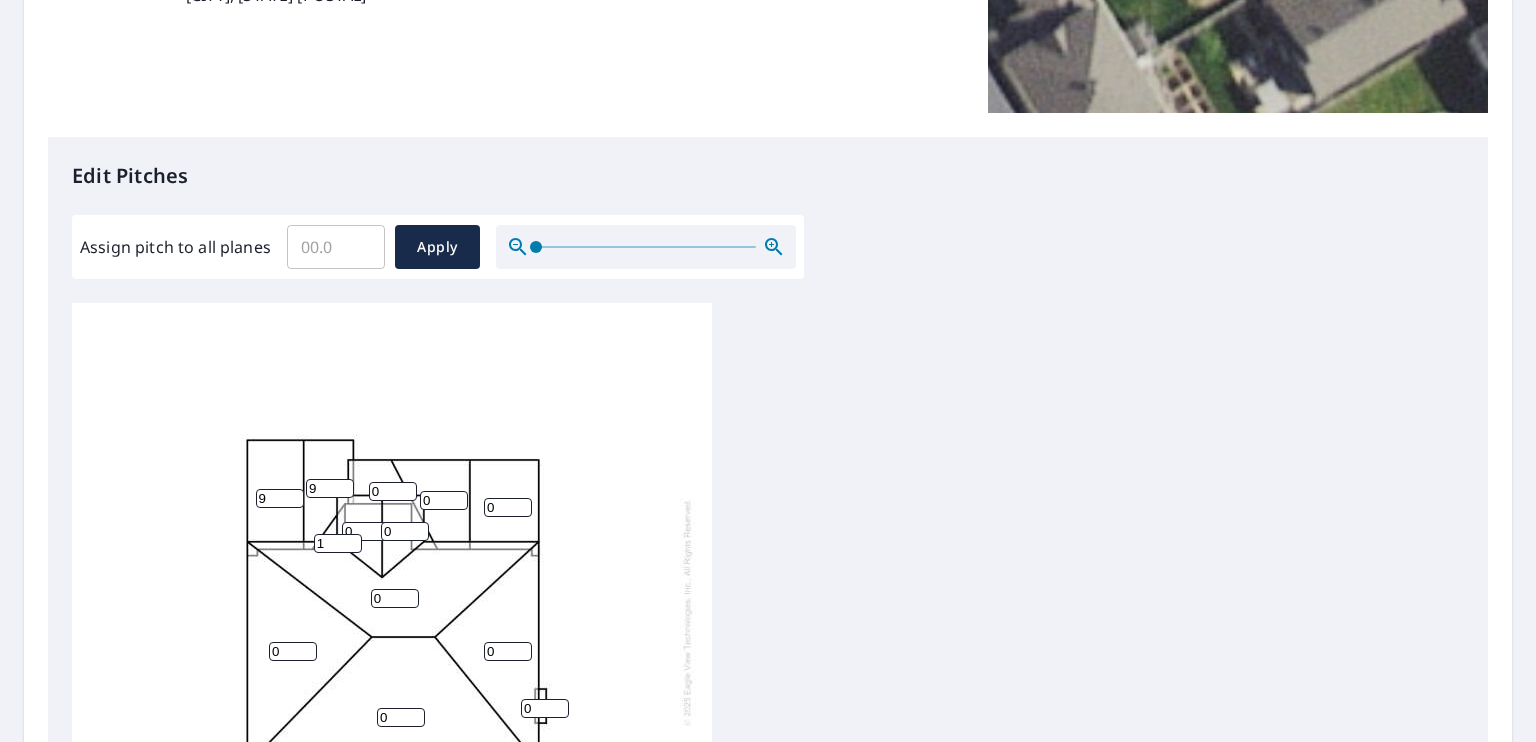 click on "2" at bounding box center [338, 543] 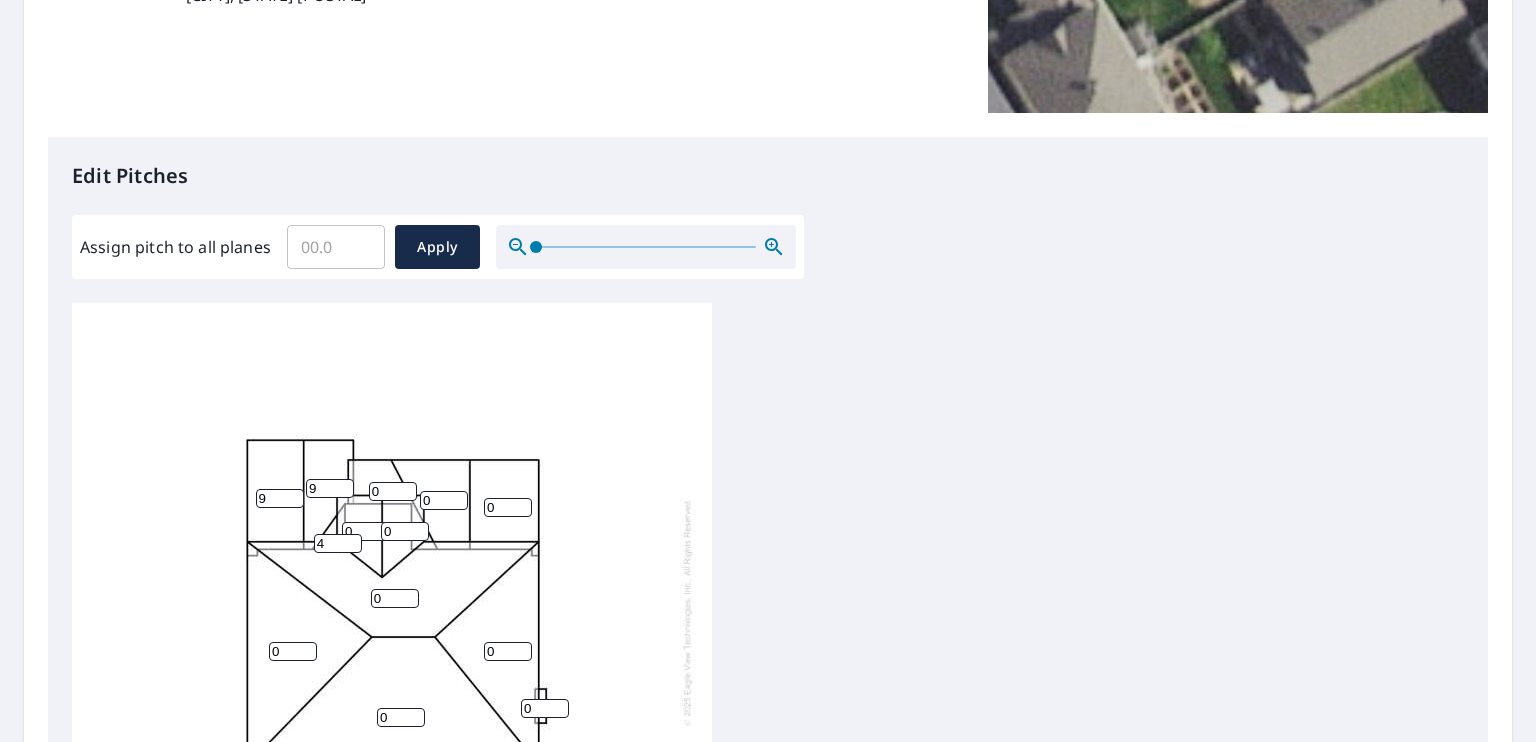 type on "4" 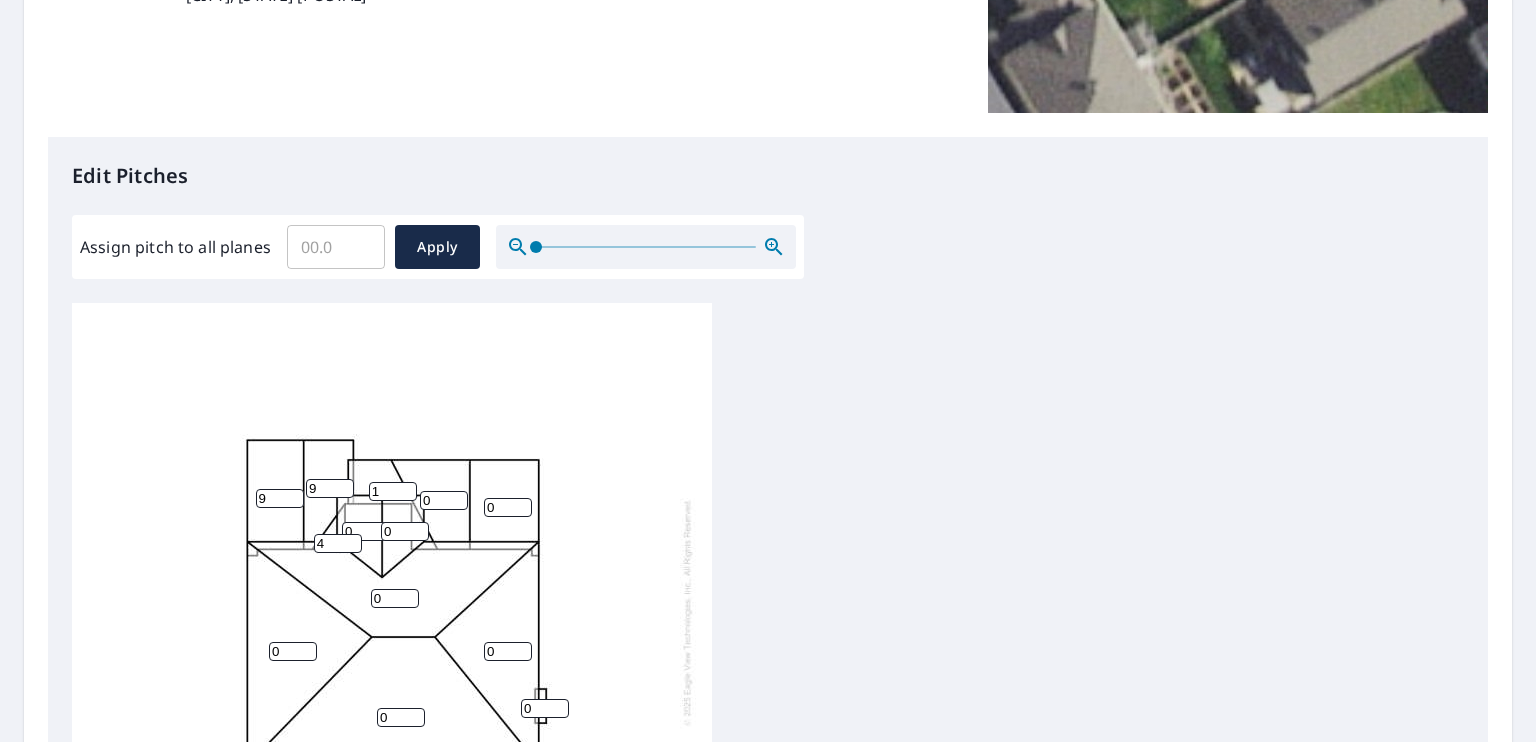 click on "1" at bounding box center [393, 491] 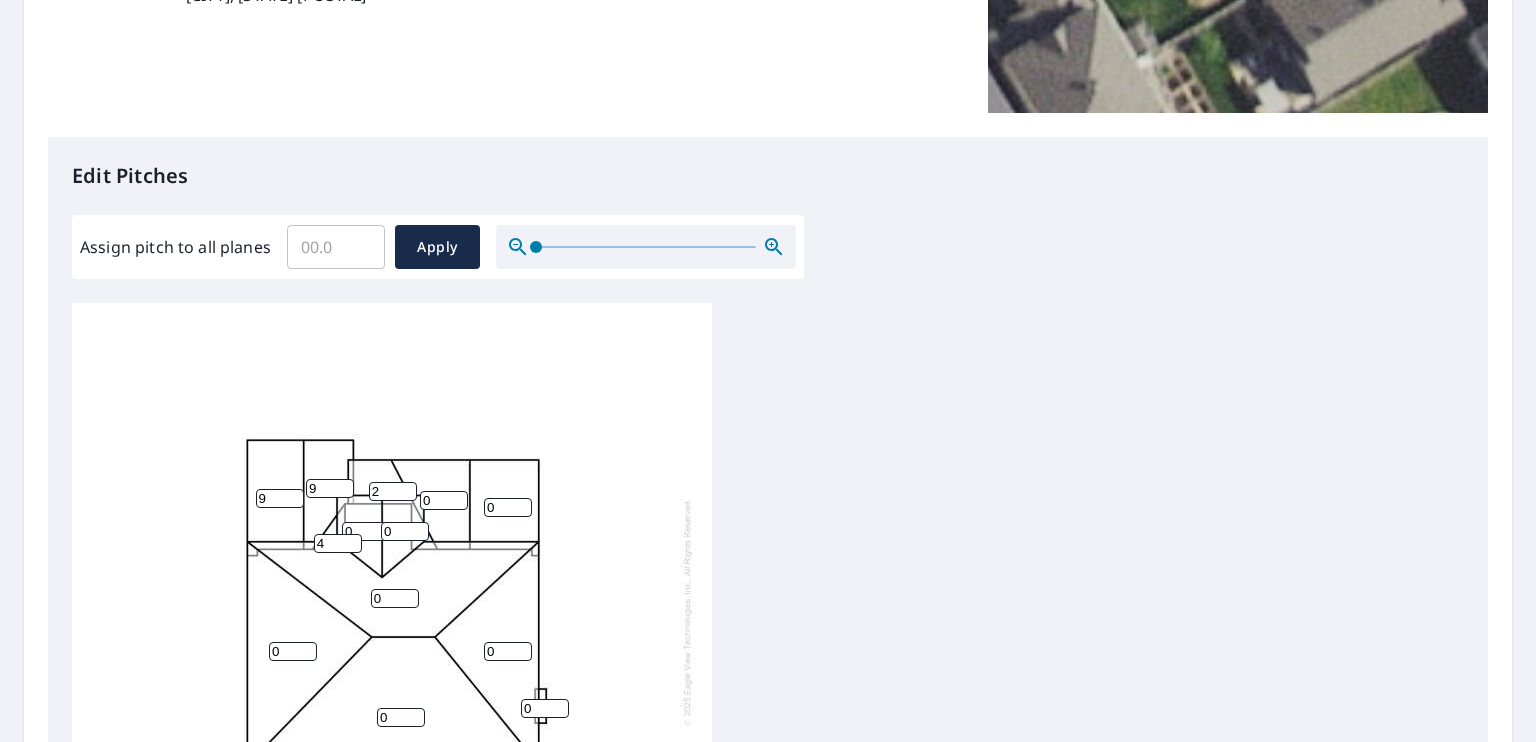 click on "2" at bounding box center [393, 491] 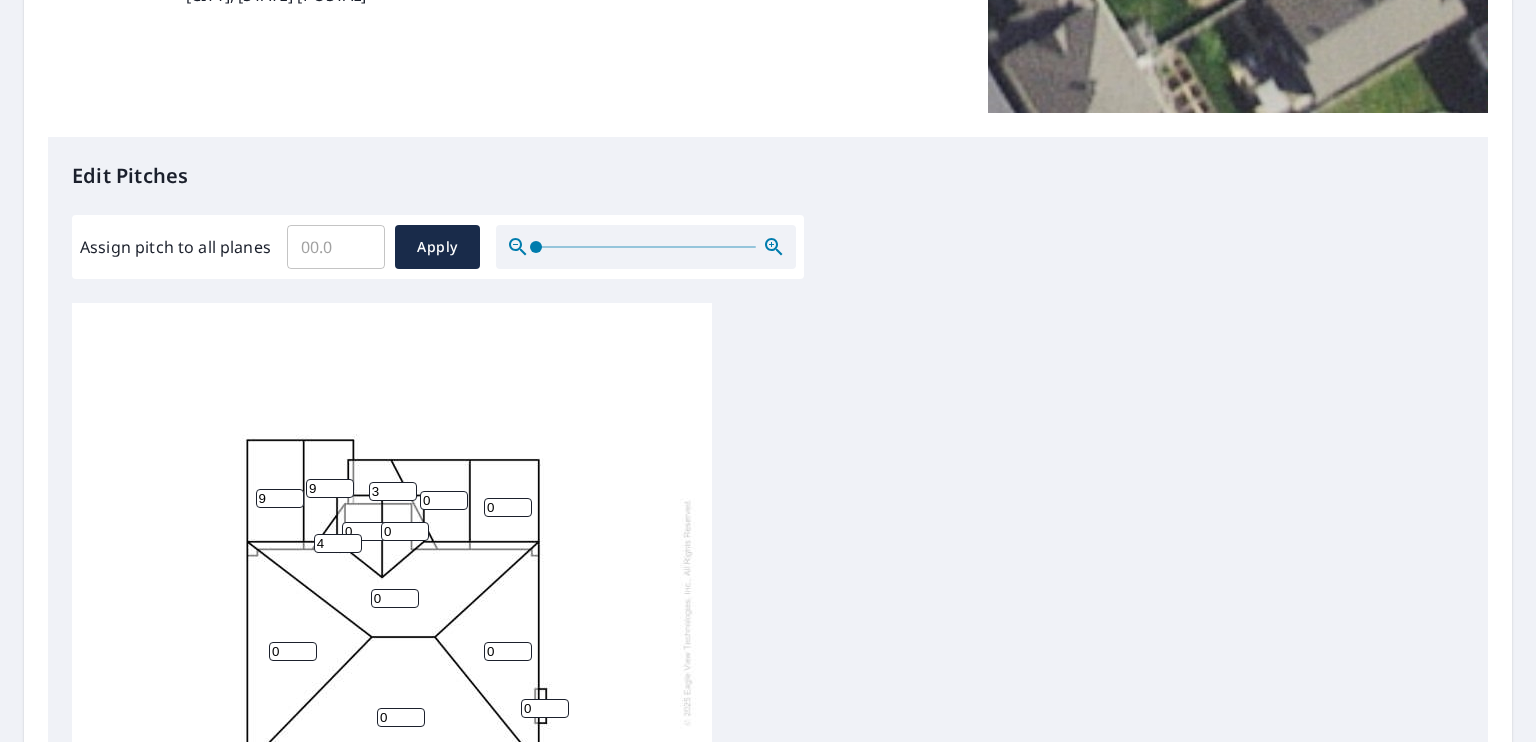 click on "3" at bounding box center (393, 491) 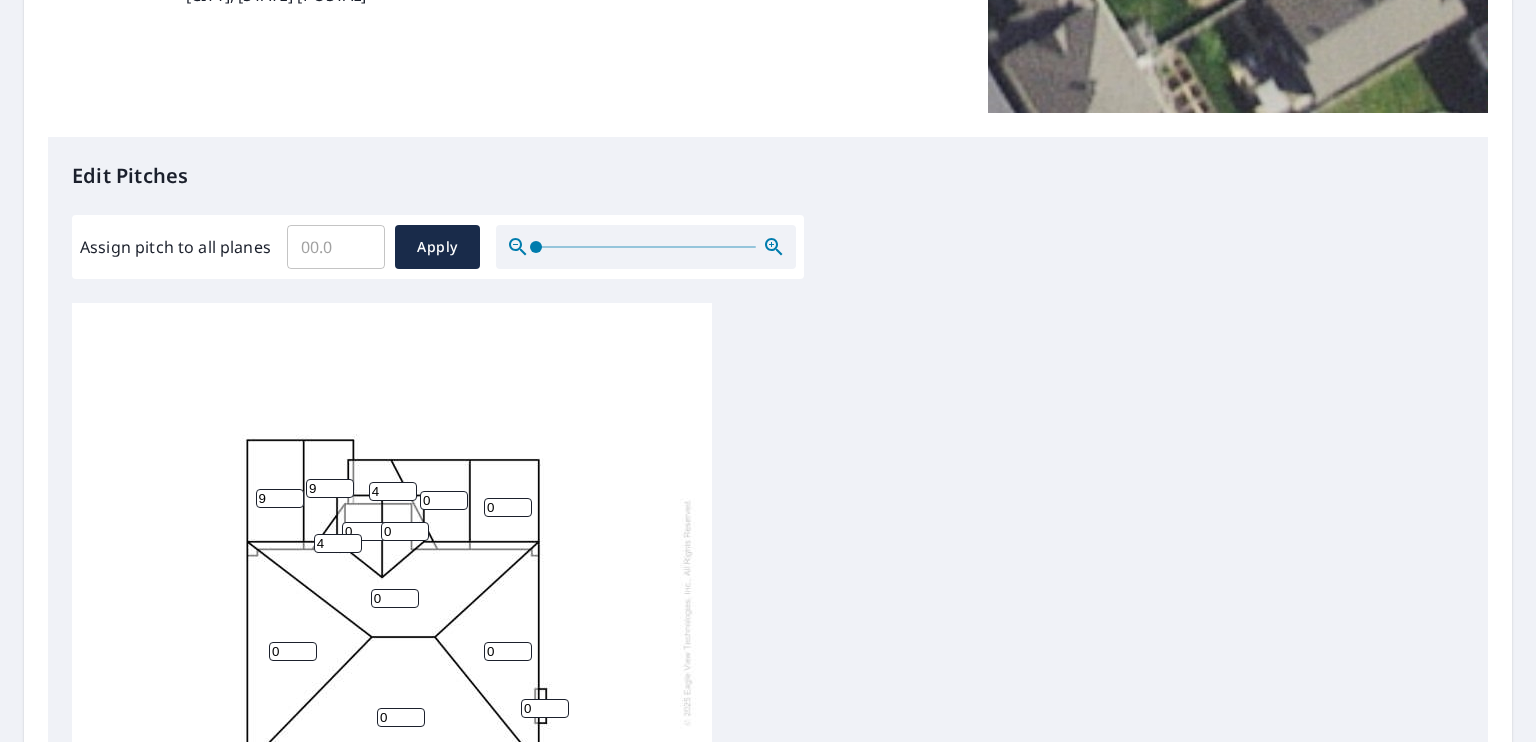 type on "4" 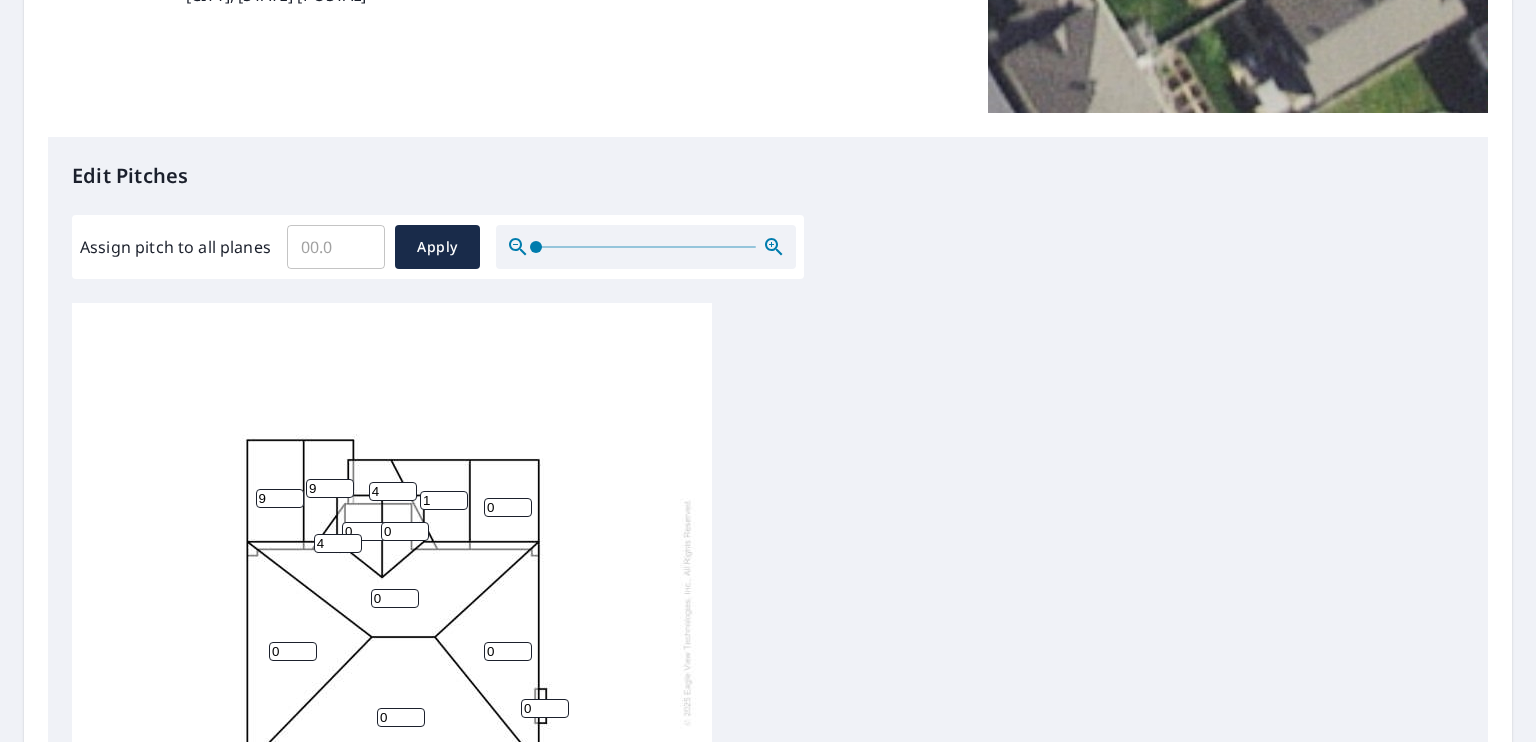 click on "1" at bounding box center (444, 500) 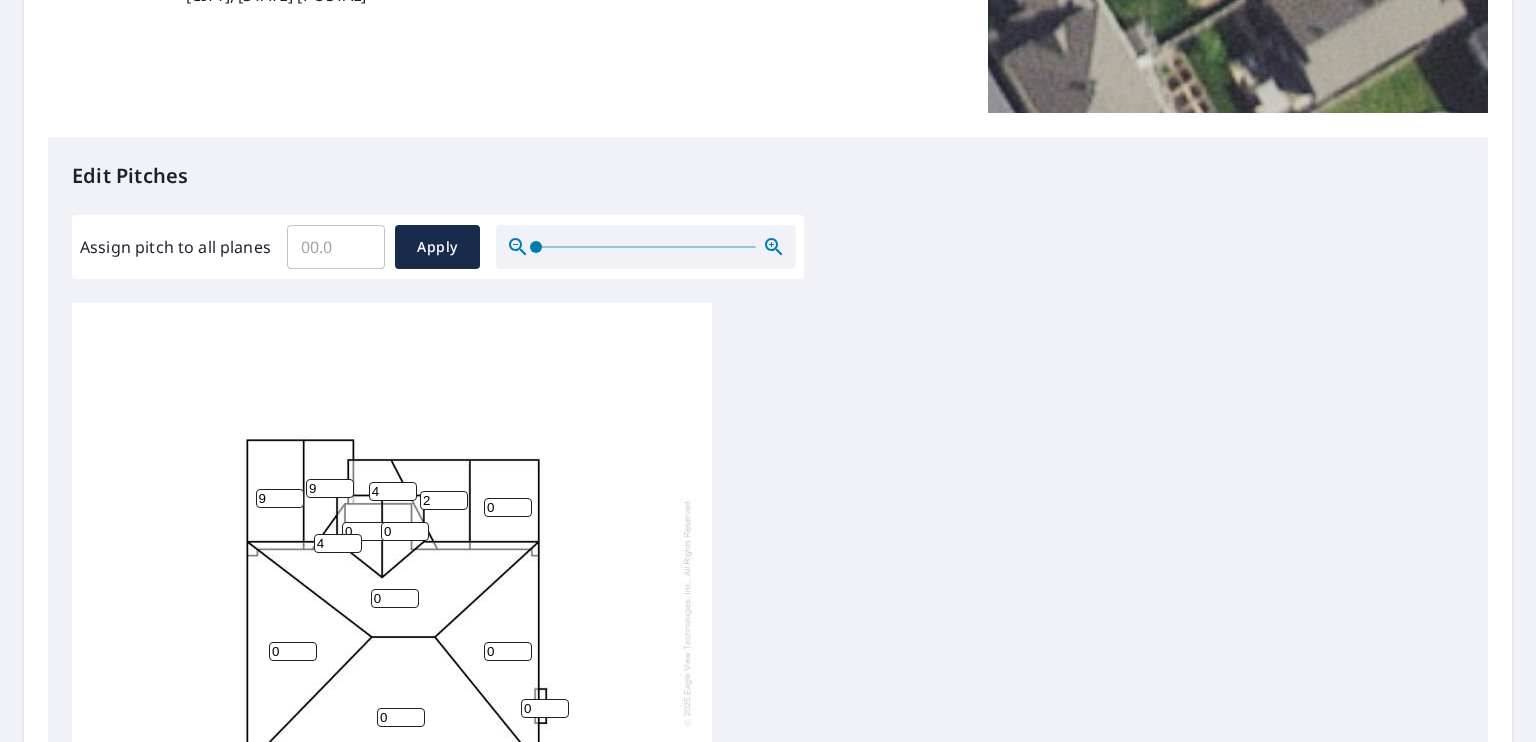 click on "2" at bounding box center (444, 500) 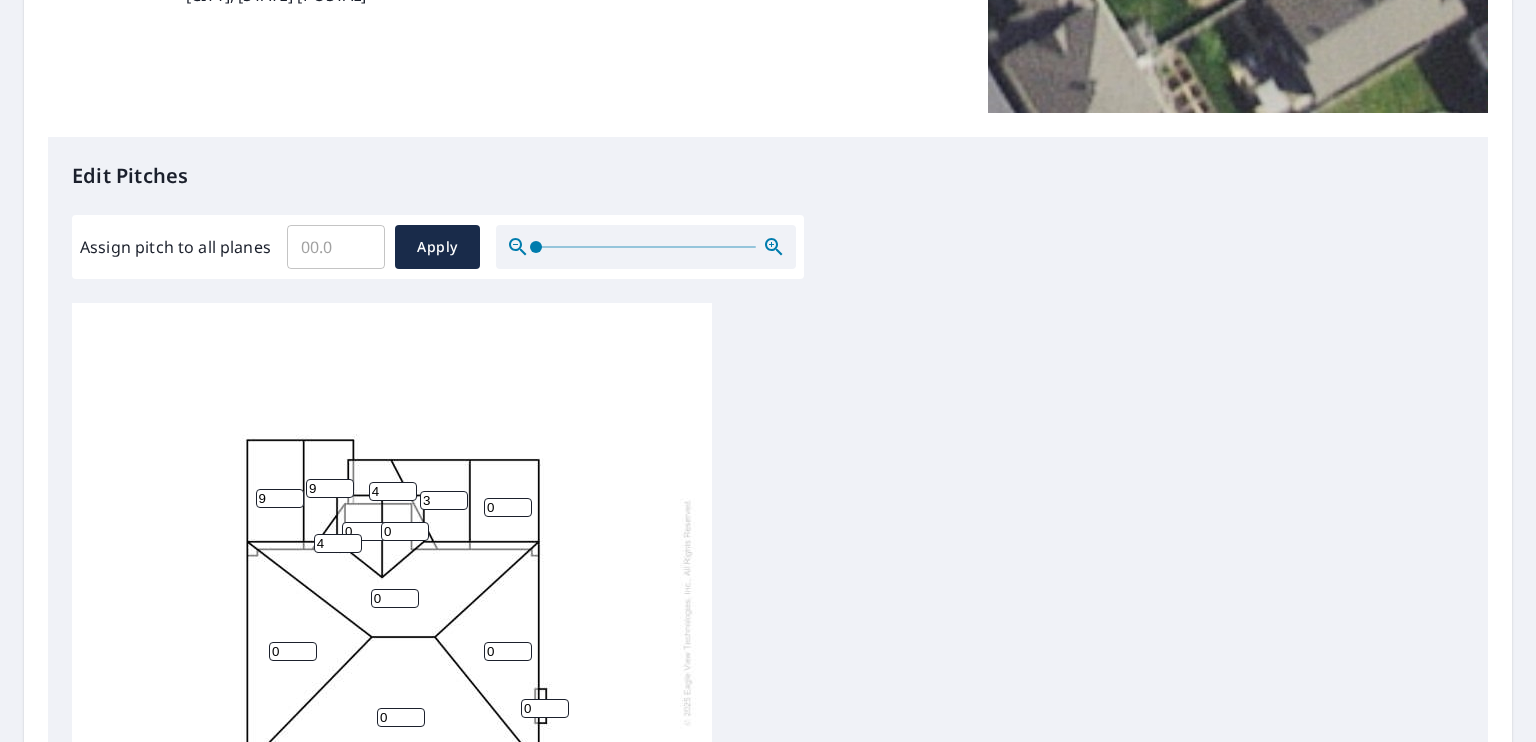 click on "3" at bounding box center [444, 500] 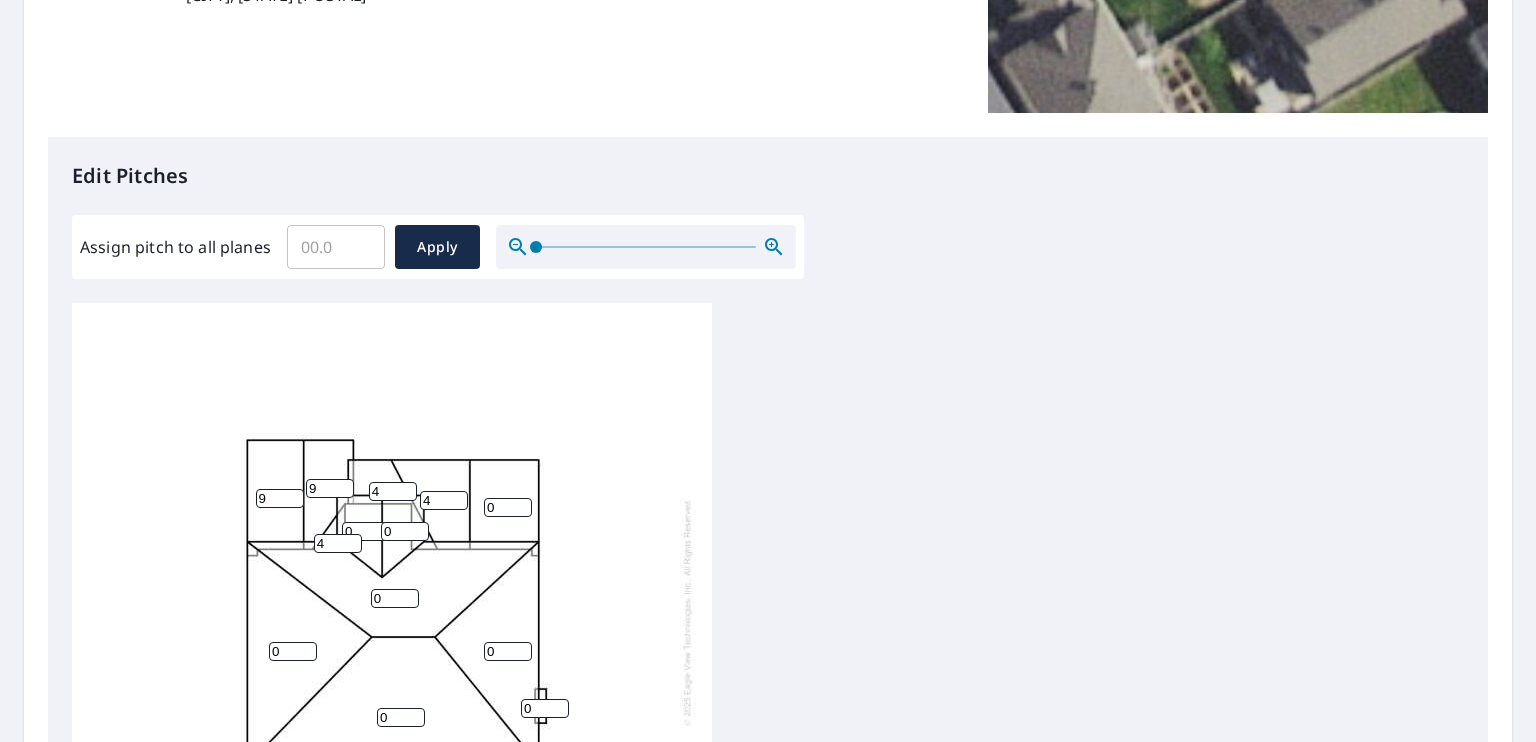 click on "4" at bounding box center [444, 500] 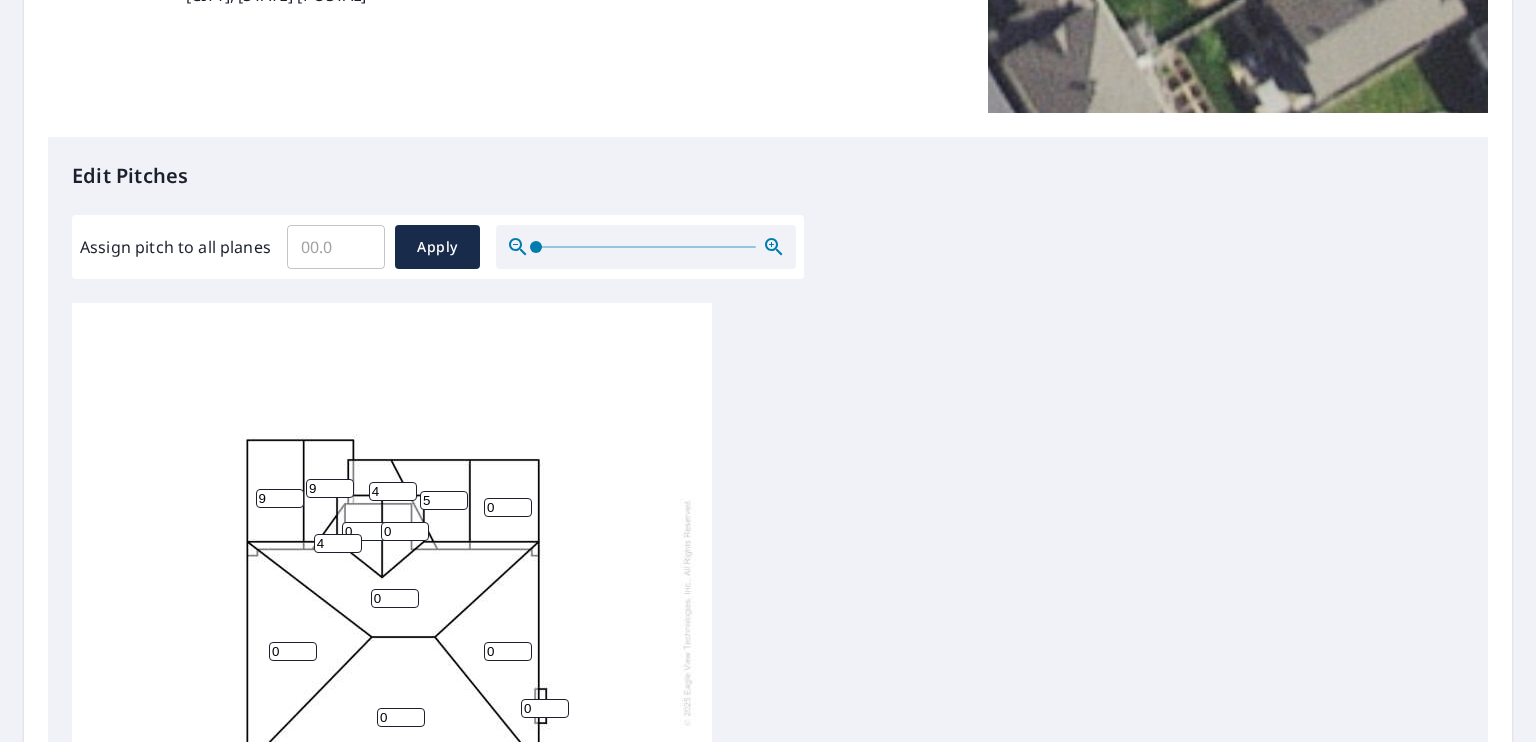 click on "5" at bounding box center [444, 500] 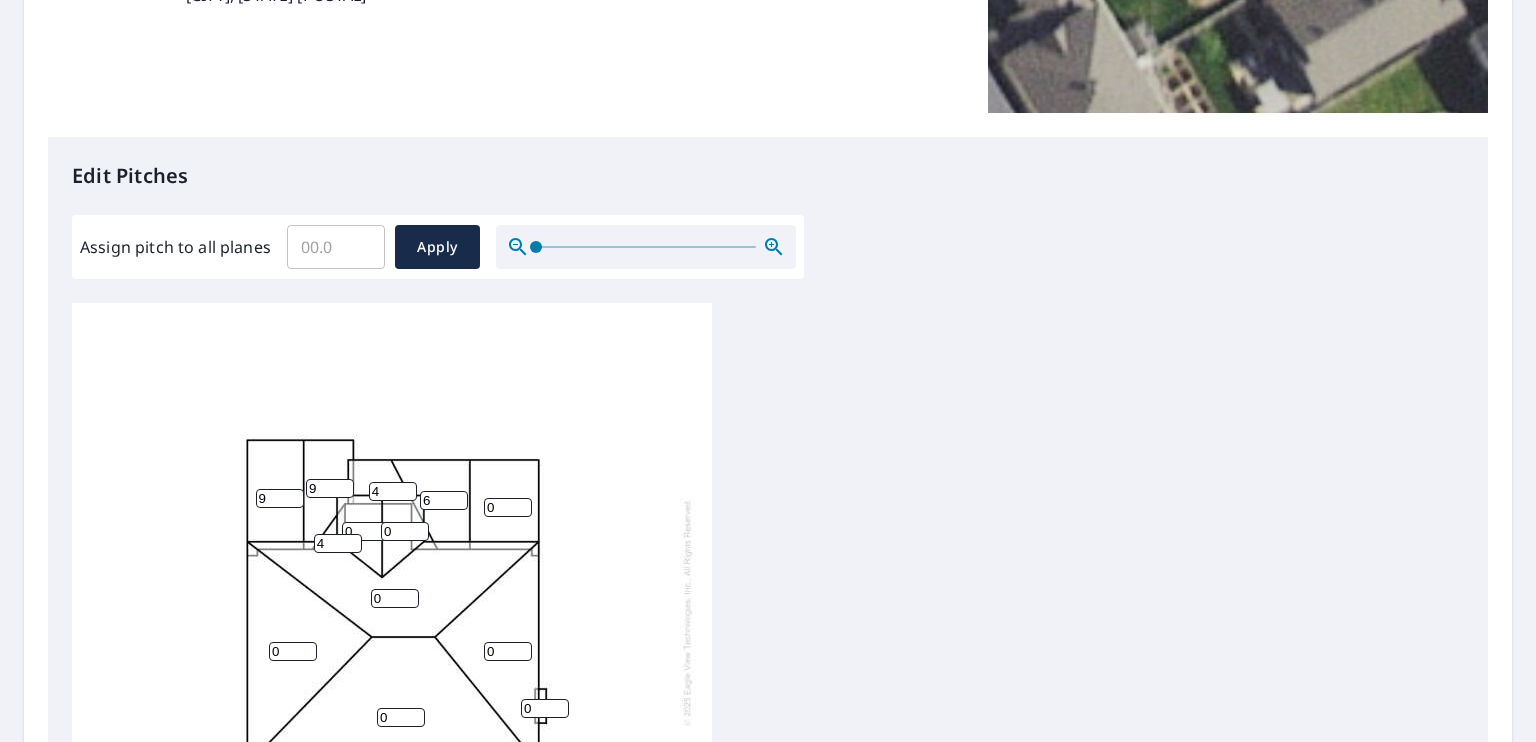 click on "6" at bounding box center (444, 500) 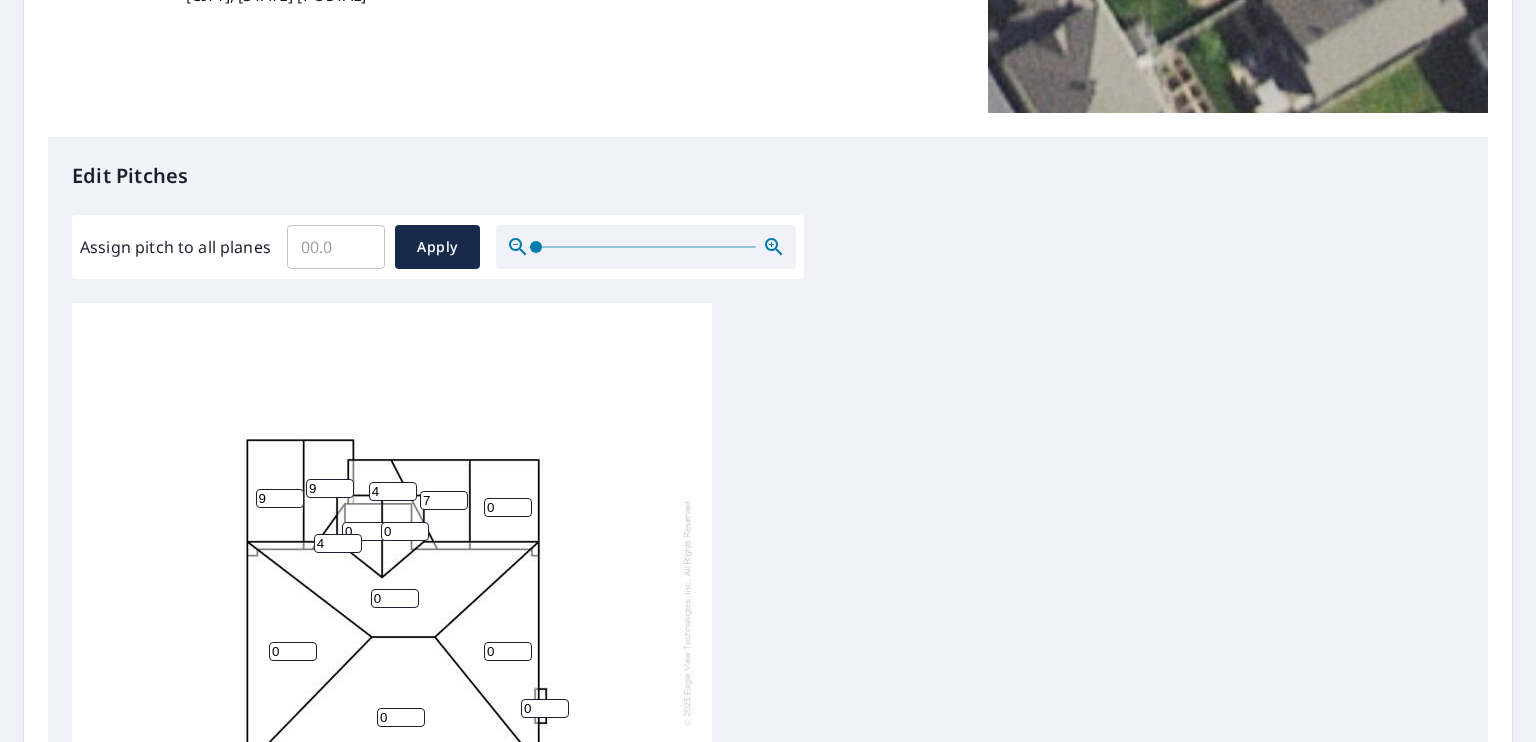 click on "7" at bounding box center (444, 500) 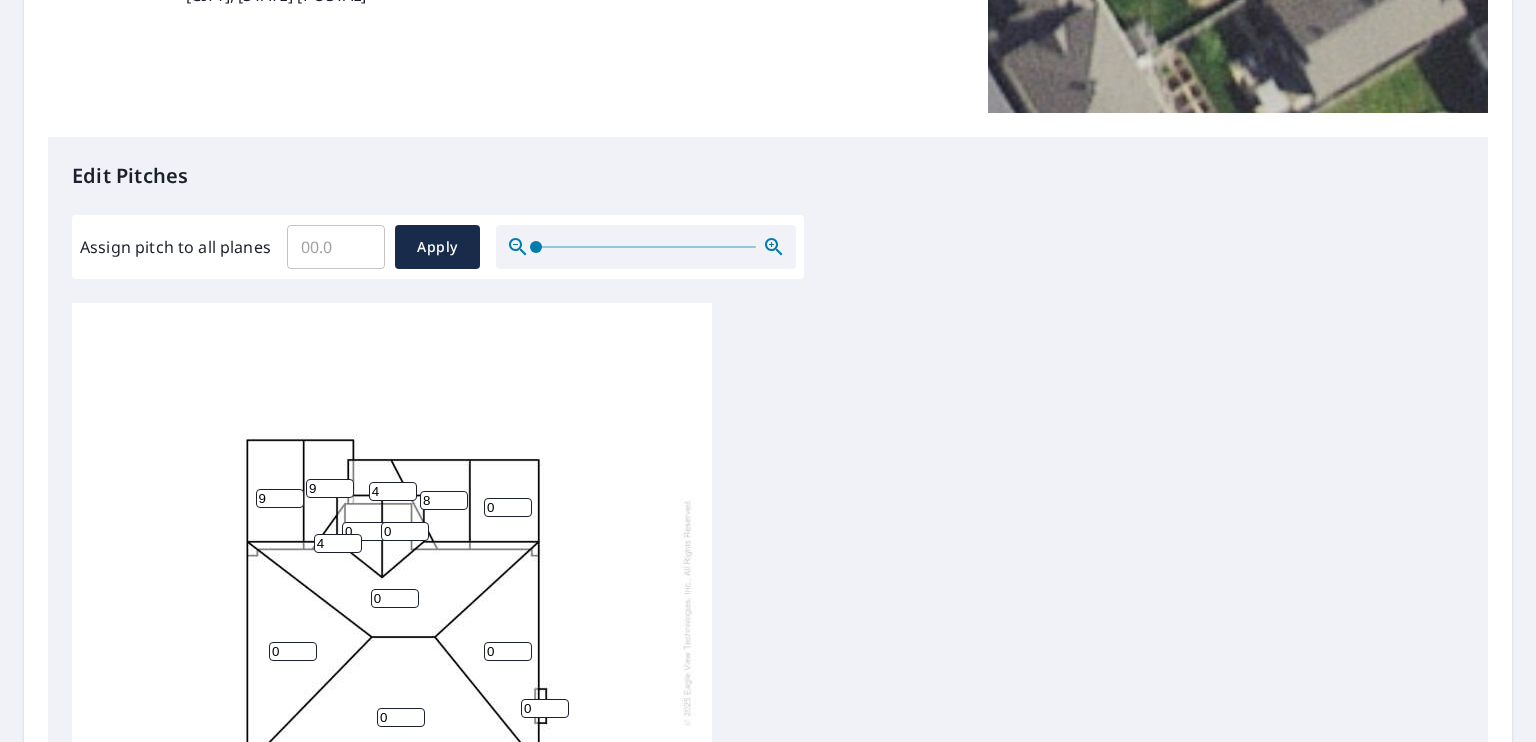 click on "8" at bounding box center [444, 500] 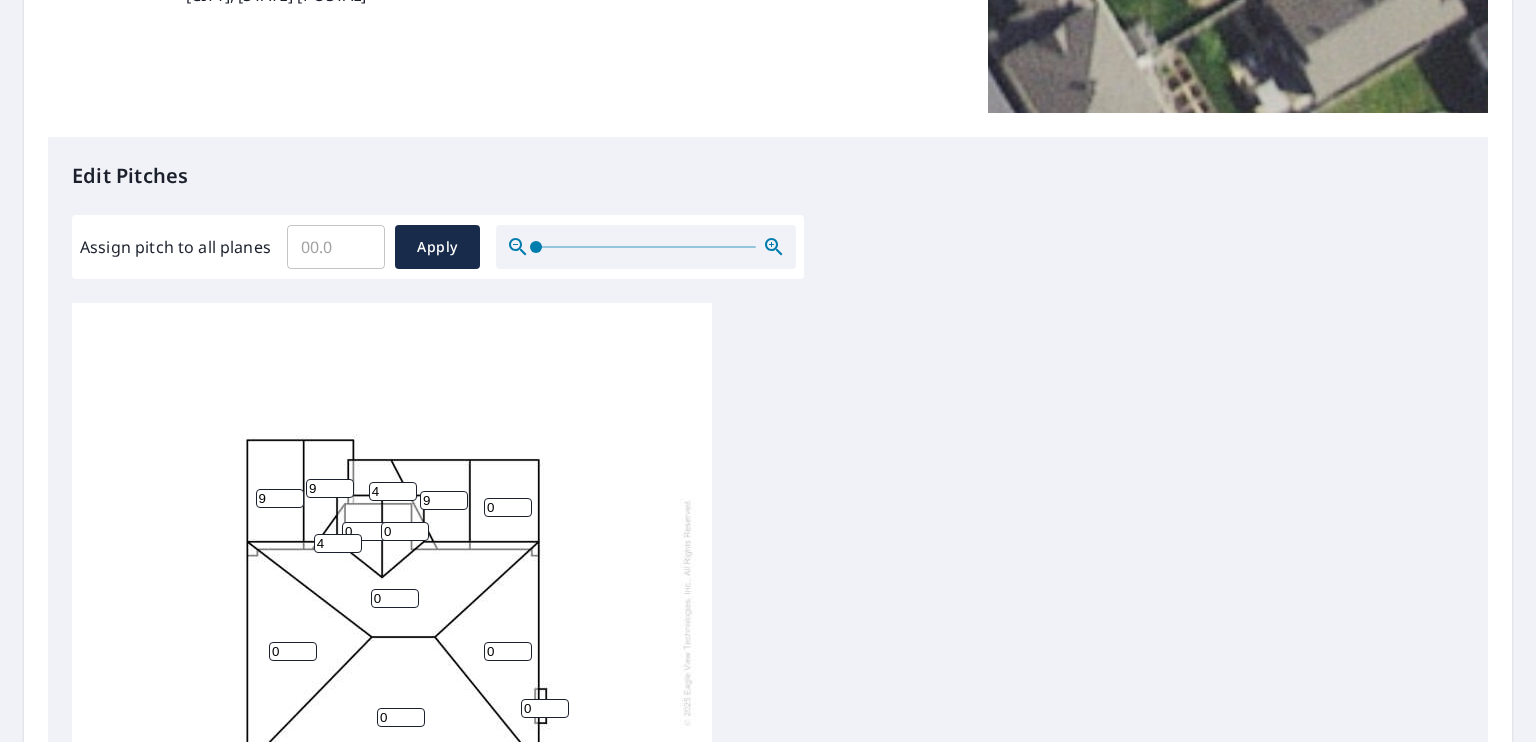 click on "10" at bounding box center [444, 500] 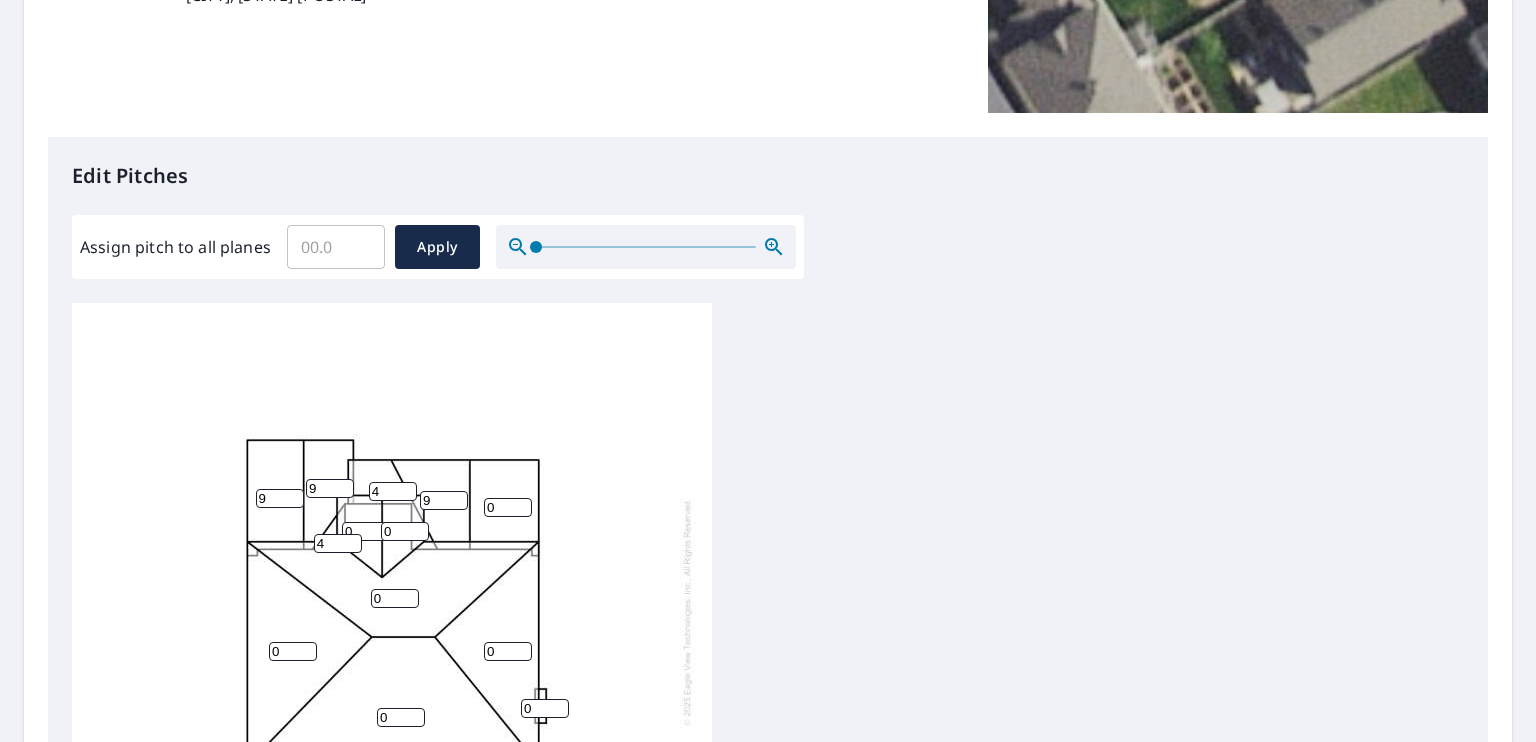 click on "9" at bounding box center (444, 500) 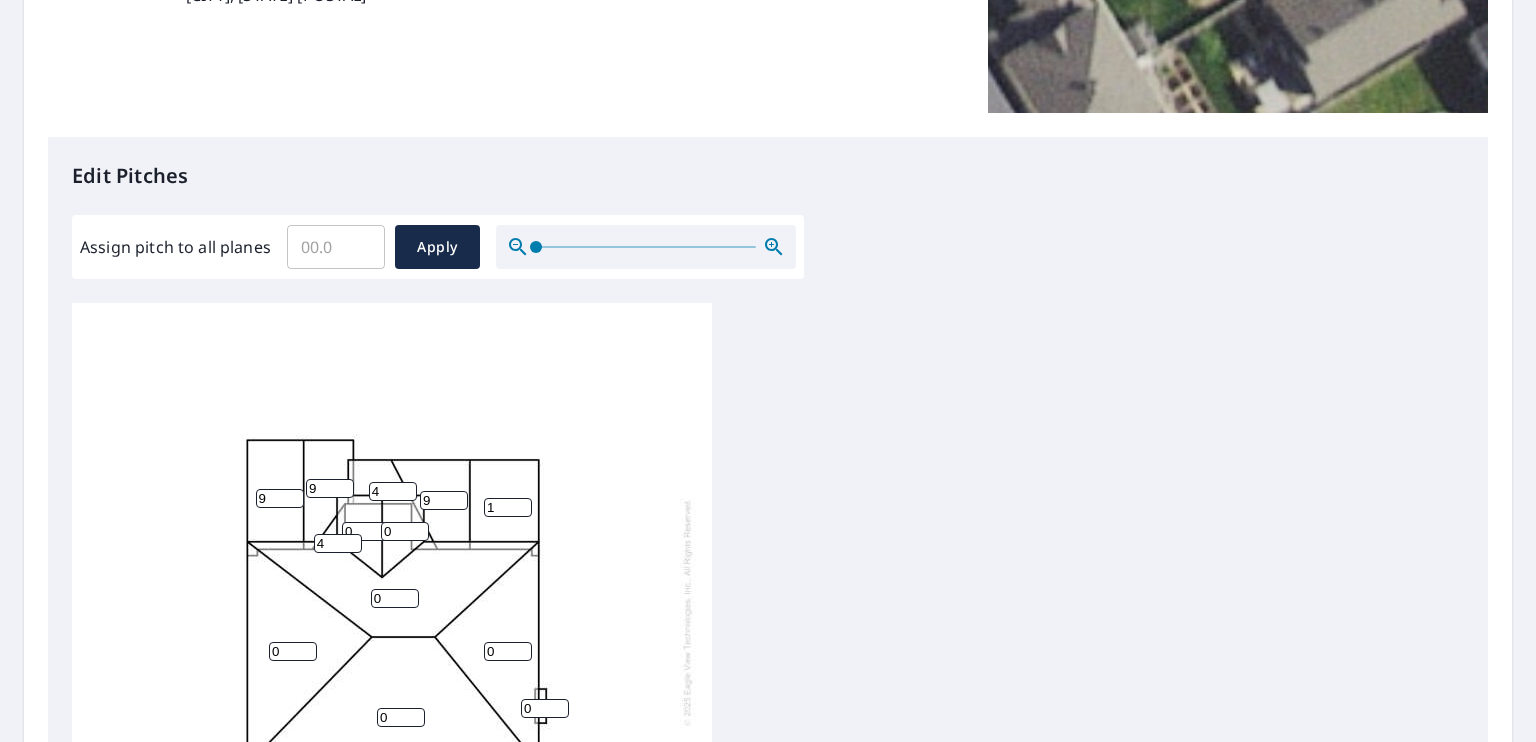 click on "1" at bounding box center (508, 507) 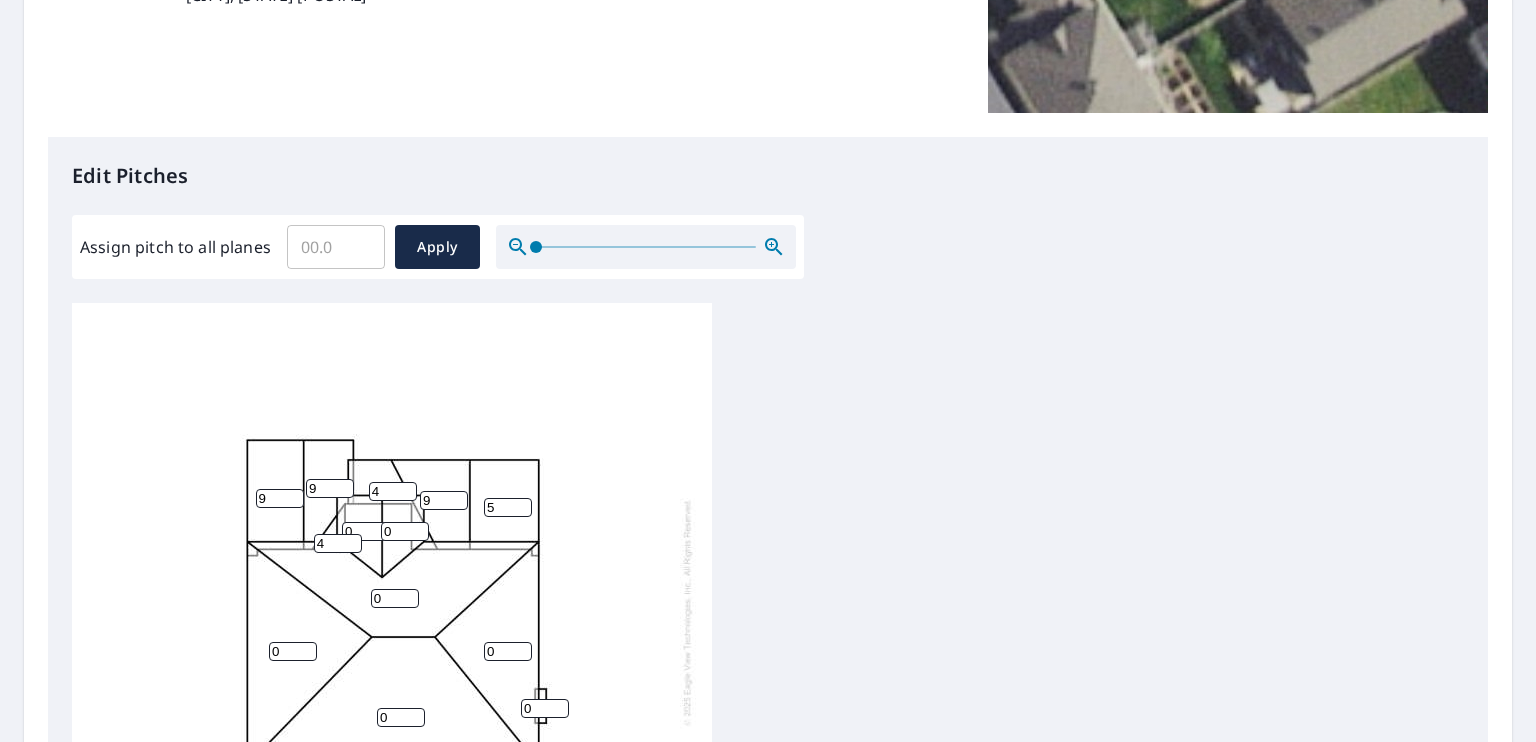 click on "5" at bounding box center (508, 507) 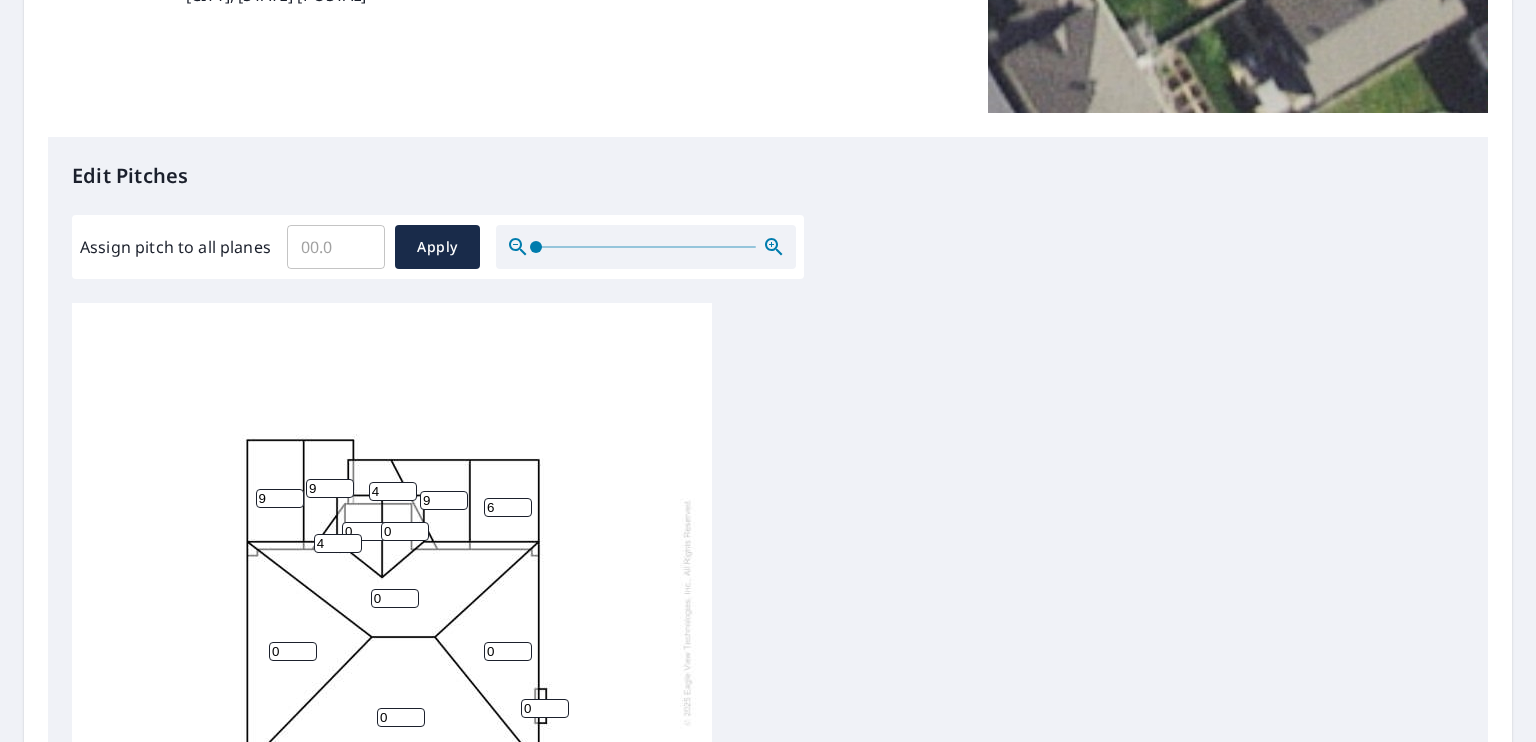click on "6" at bounding box center [508, 507] 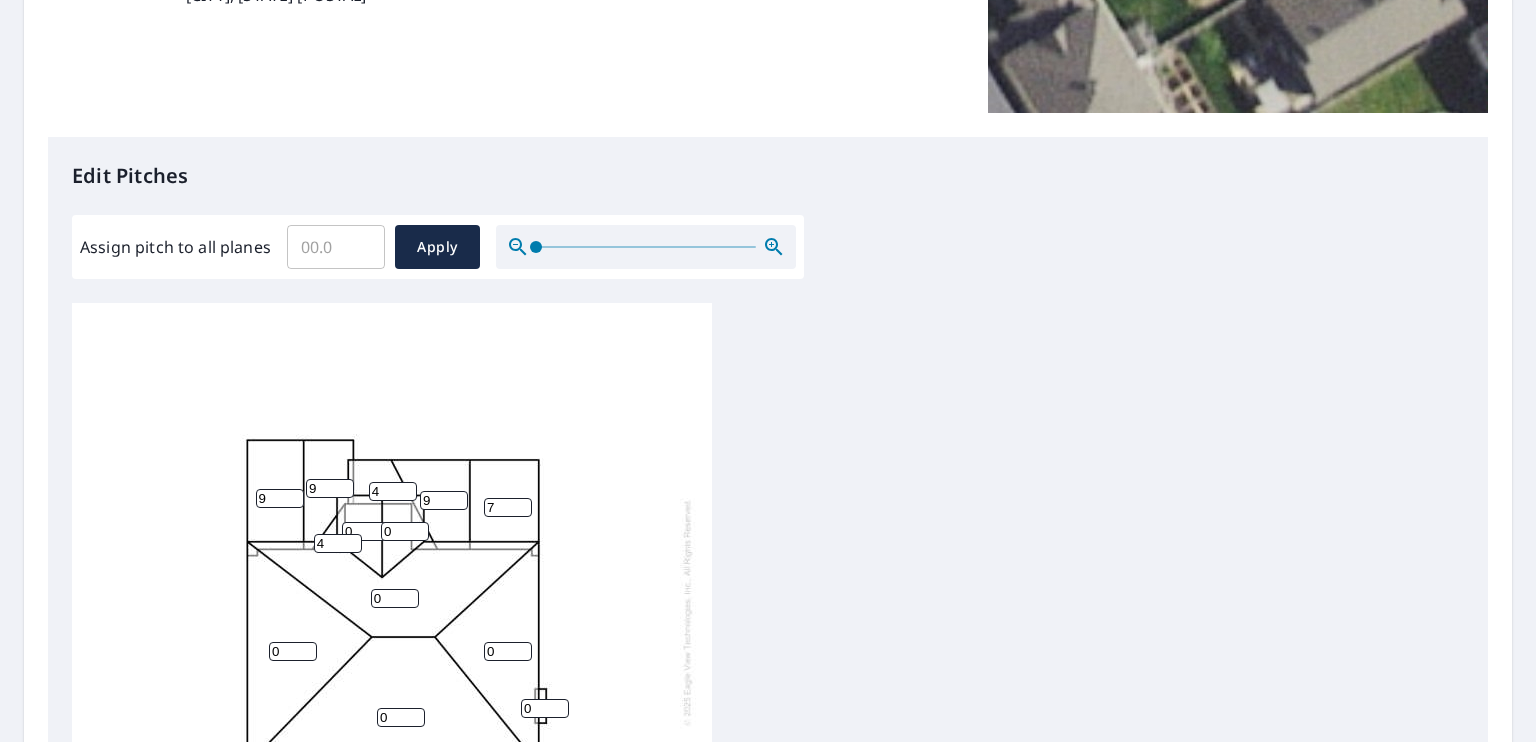 click on "7" at bounding box center [508, 507] 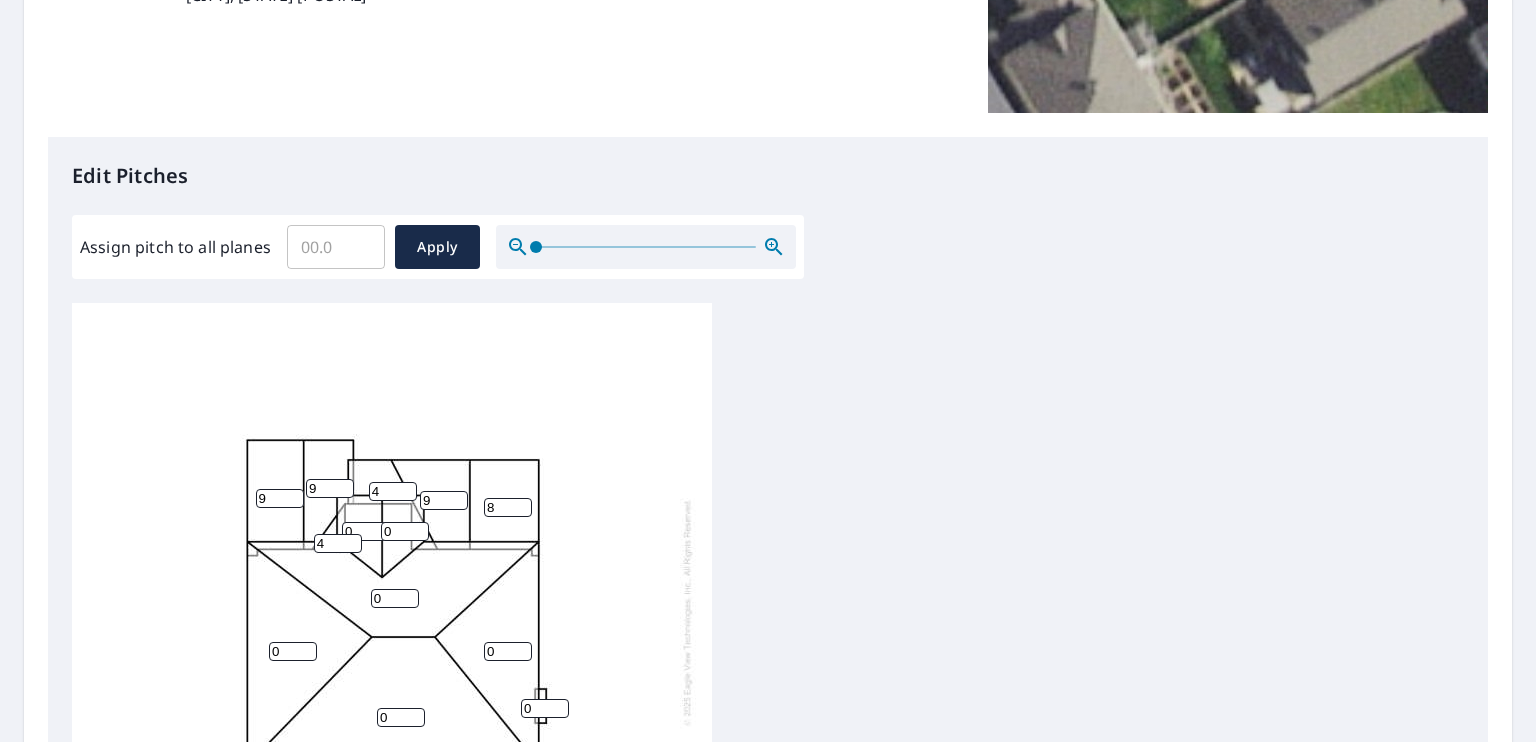 click on "8" at bounding box center (508, 507) 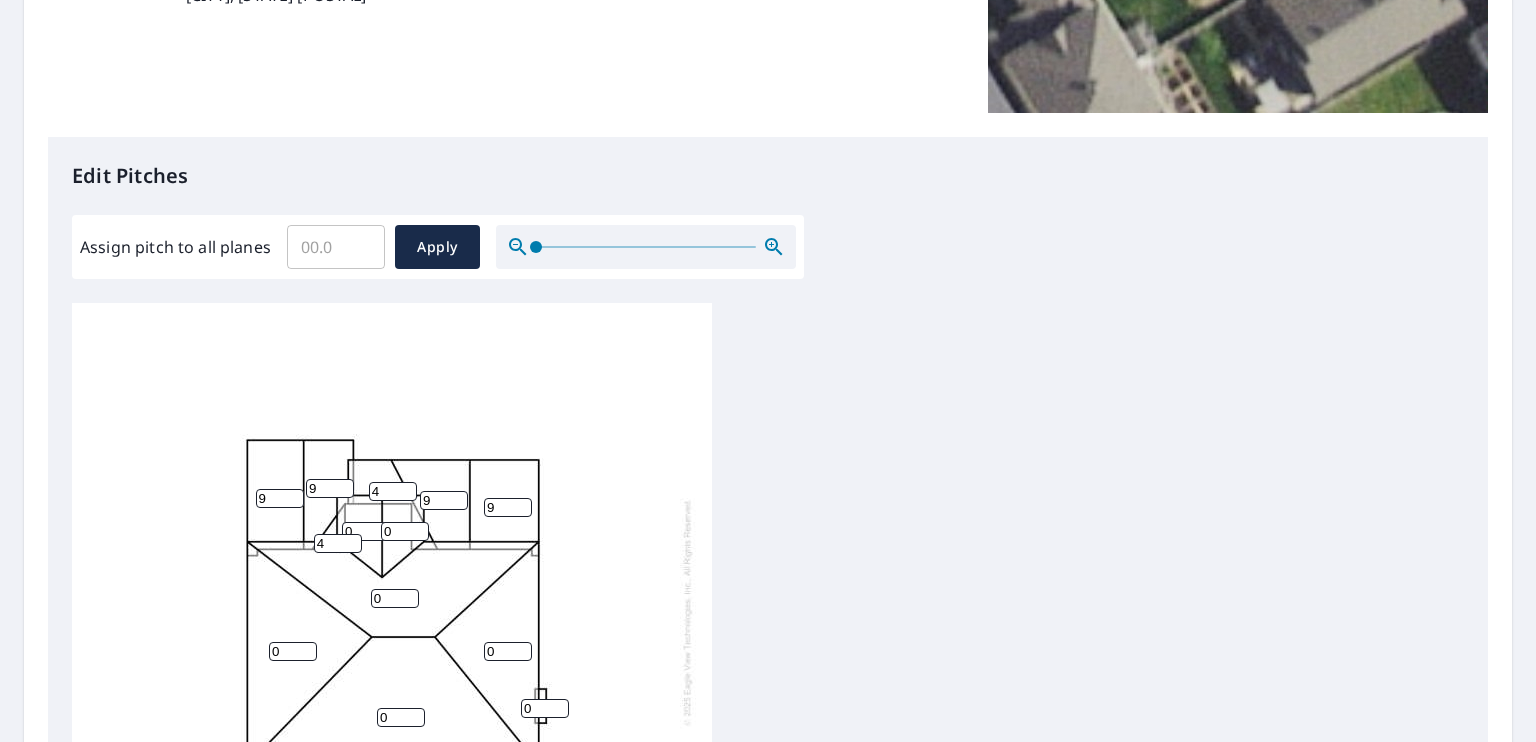click on "10" at bounding box center (508, 507) 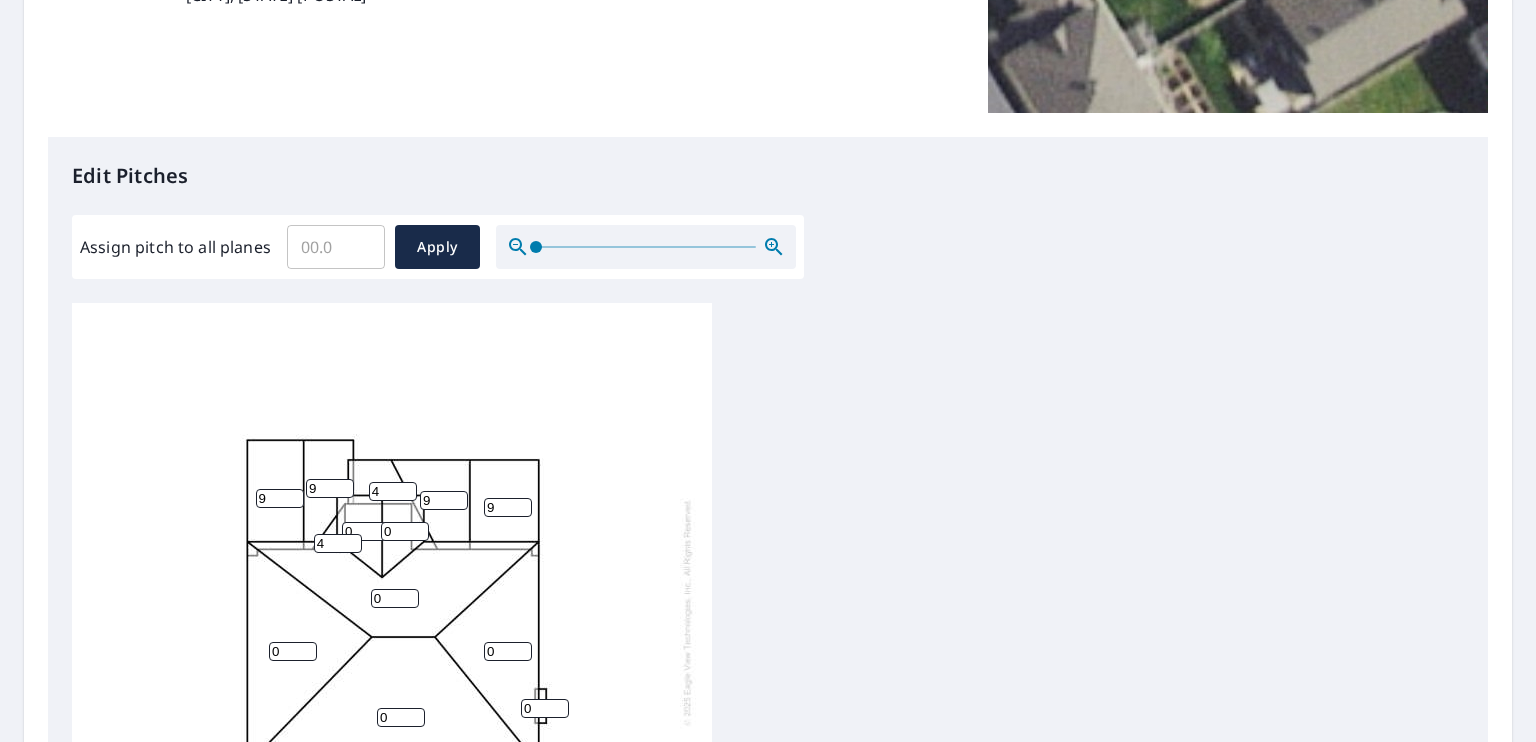 click on "9" at bounding box center [508, 507] 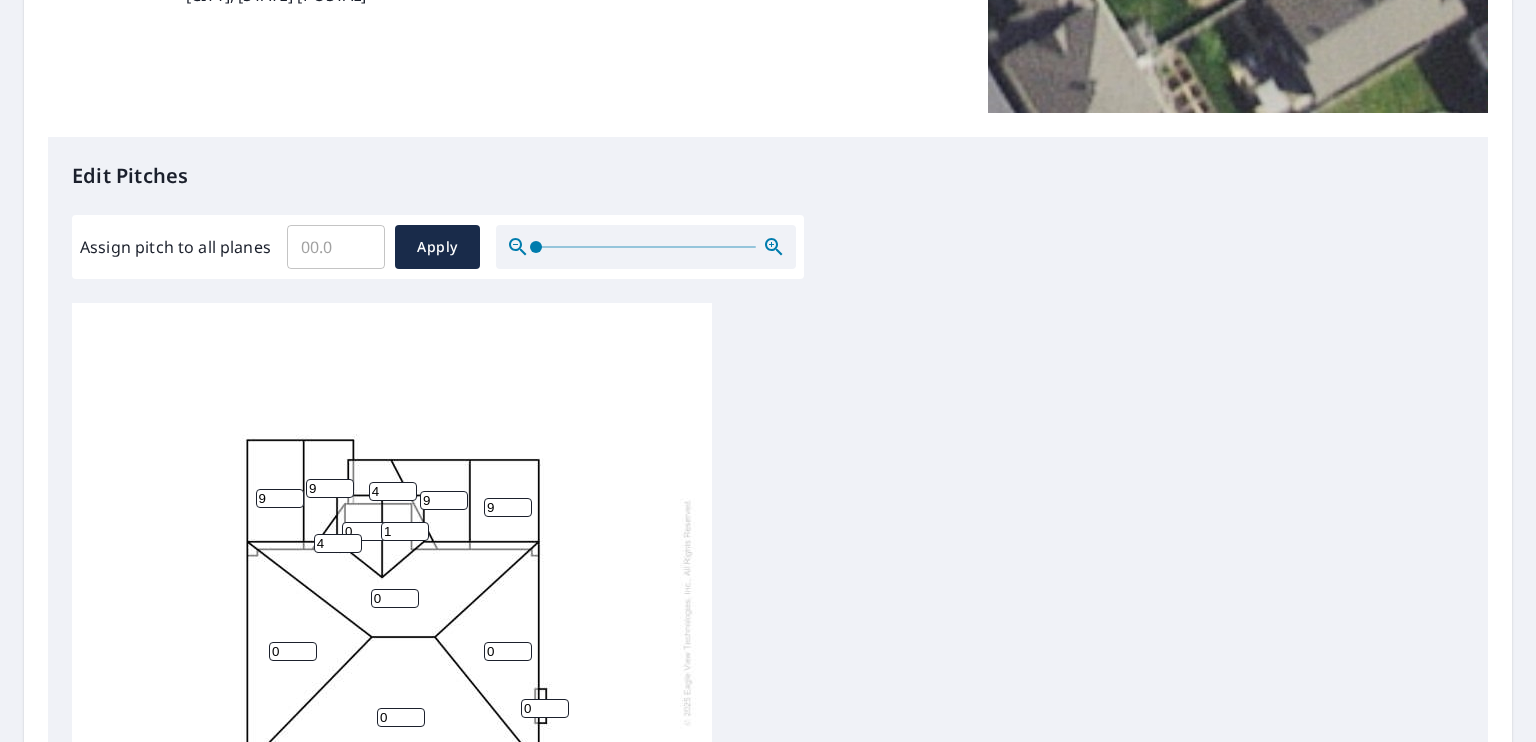 click on "1" at bounding box center [405, 531] 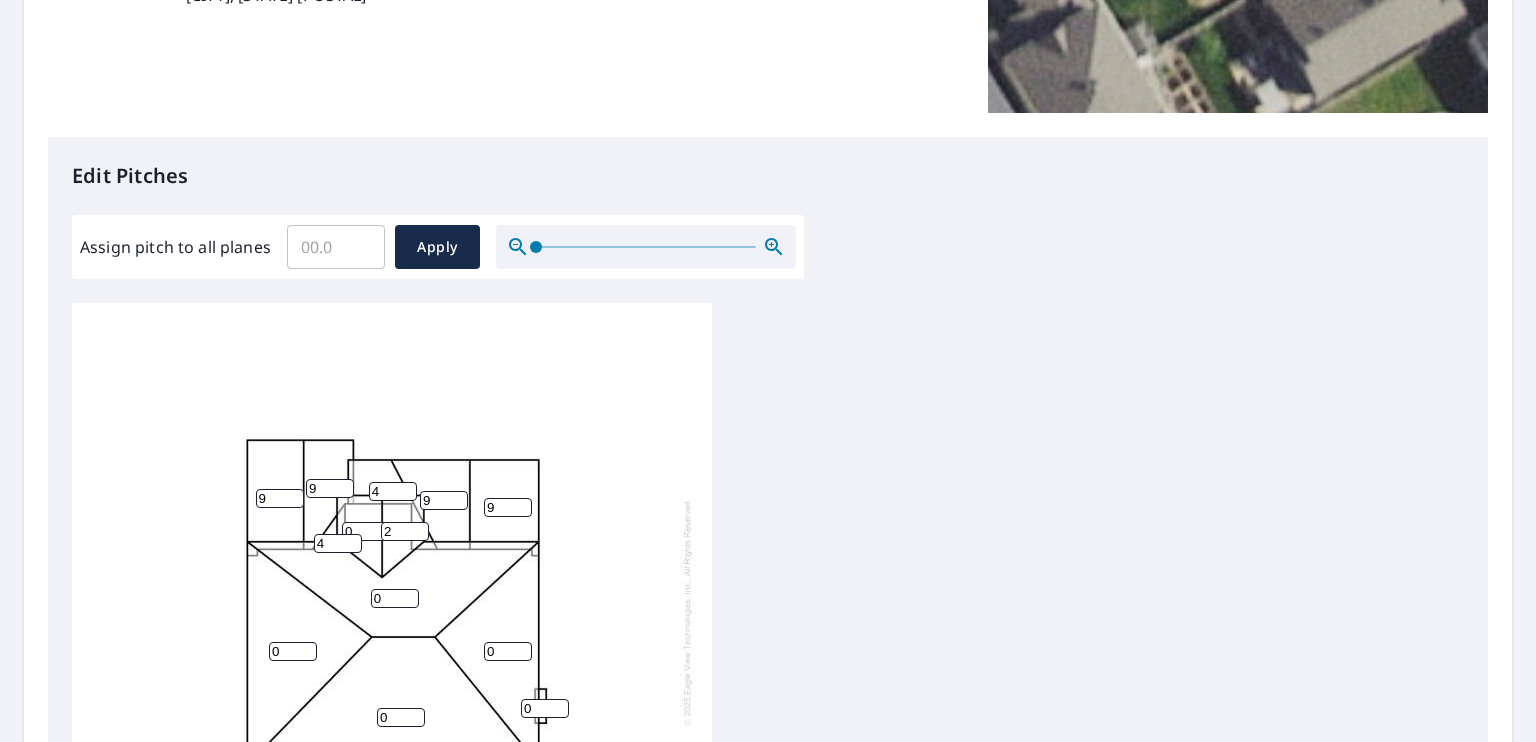click on "2" at bounding box center (405, 531) 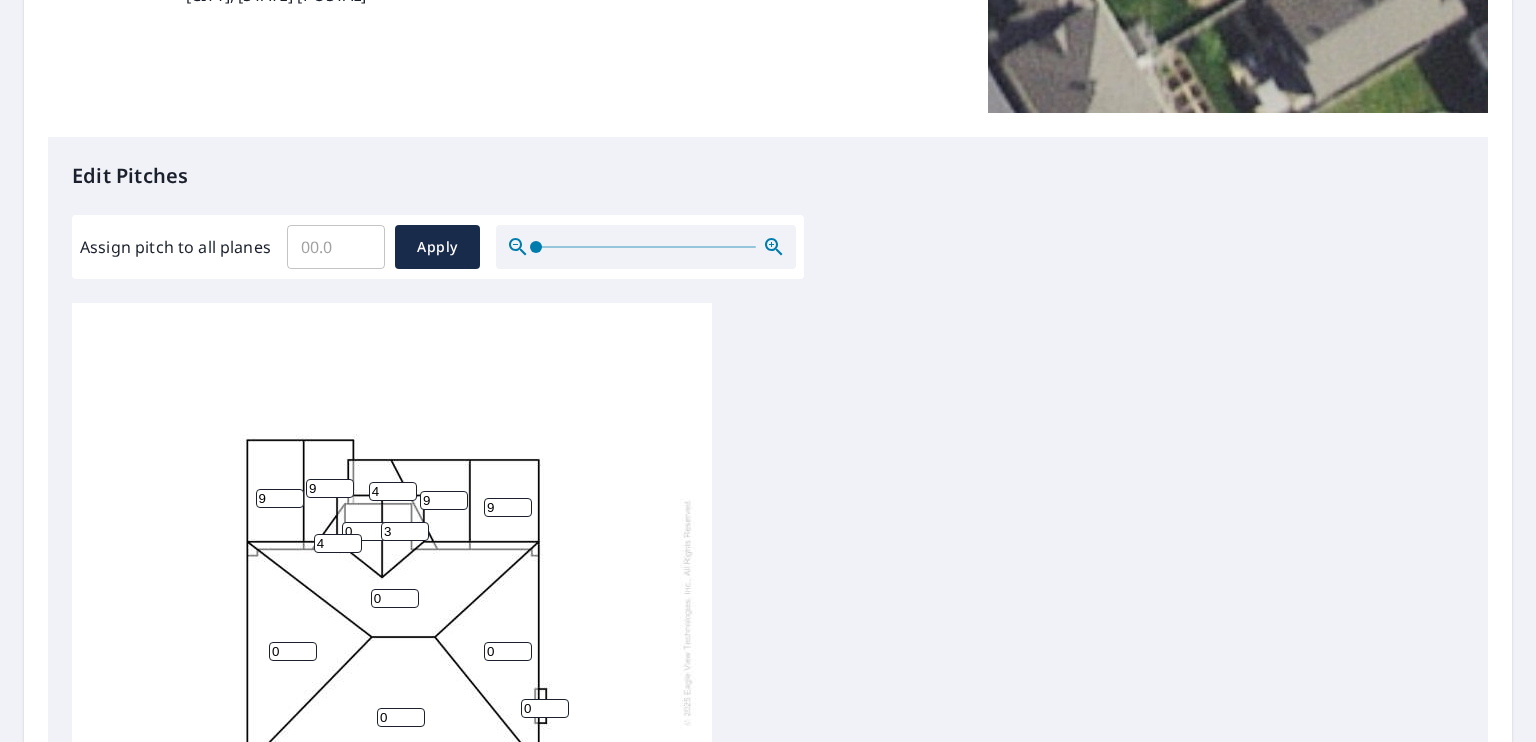 click on "3" at bounding box center [405, 531] 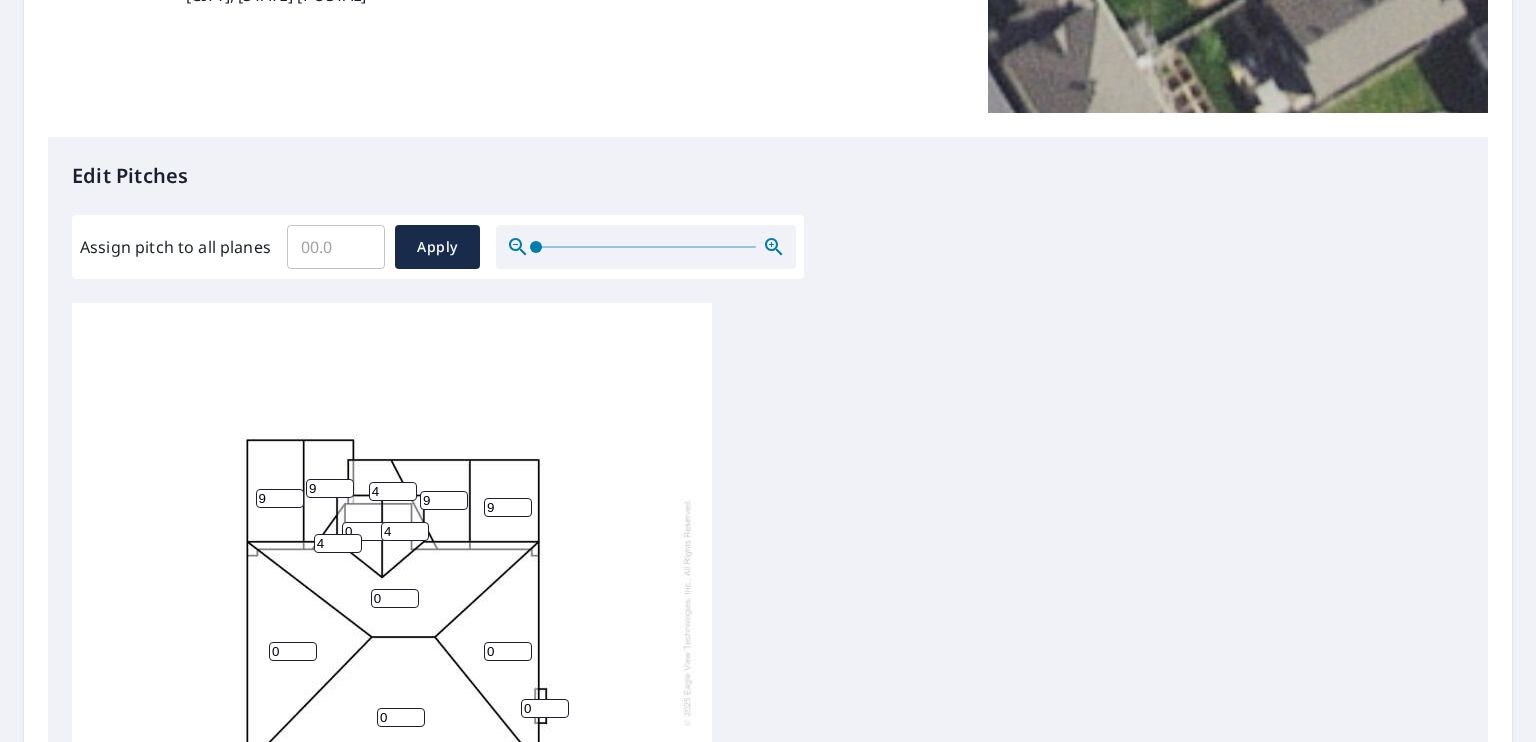click on "4" at bounding box center (405, 531) 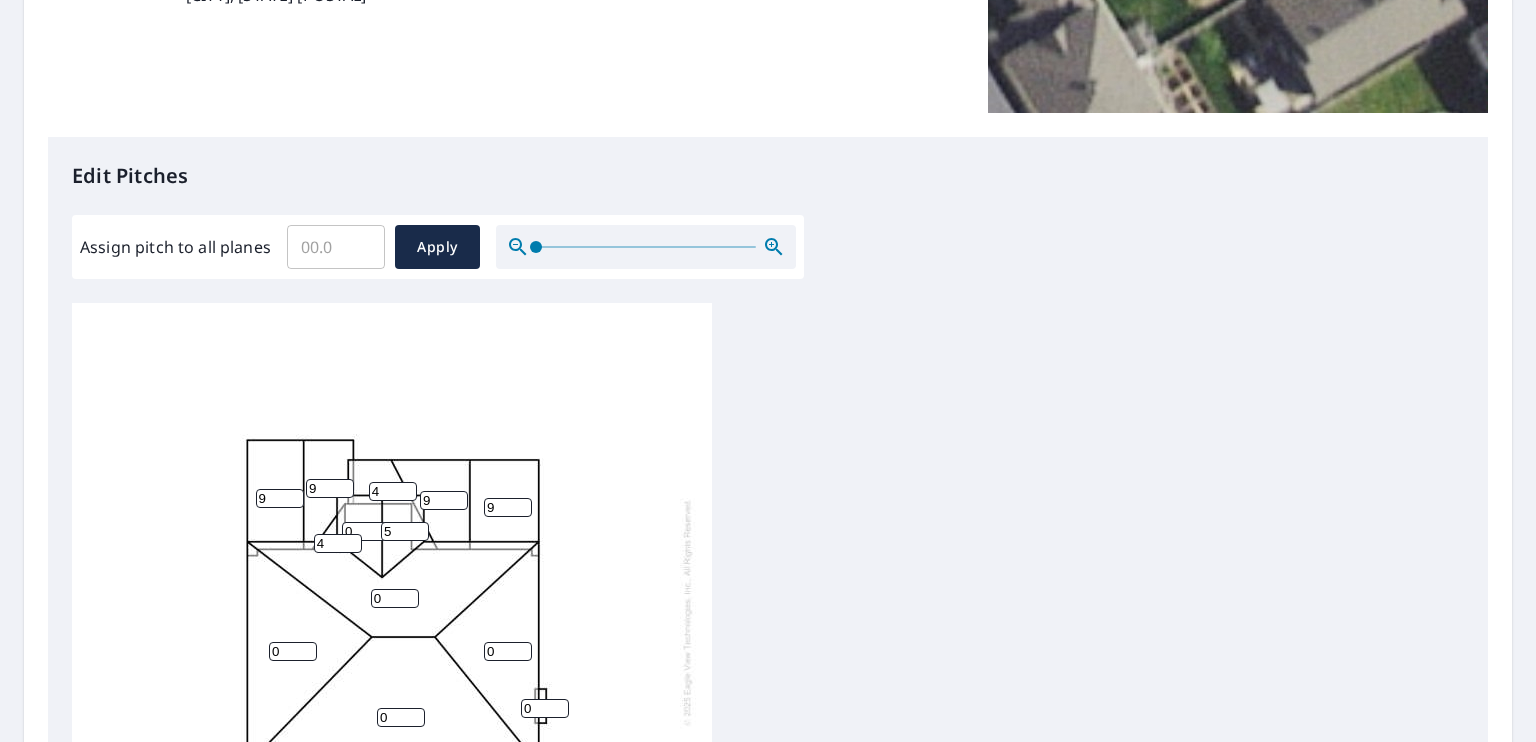 click on "6" at bounding box center [405, 531] 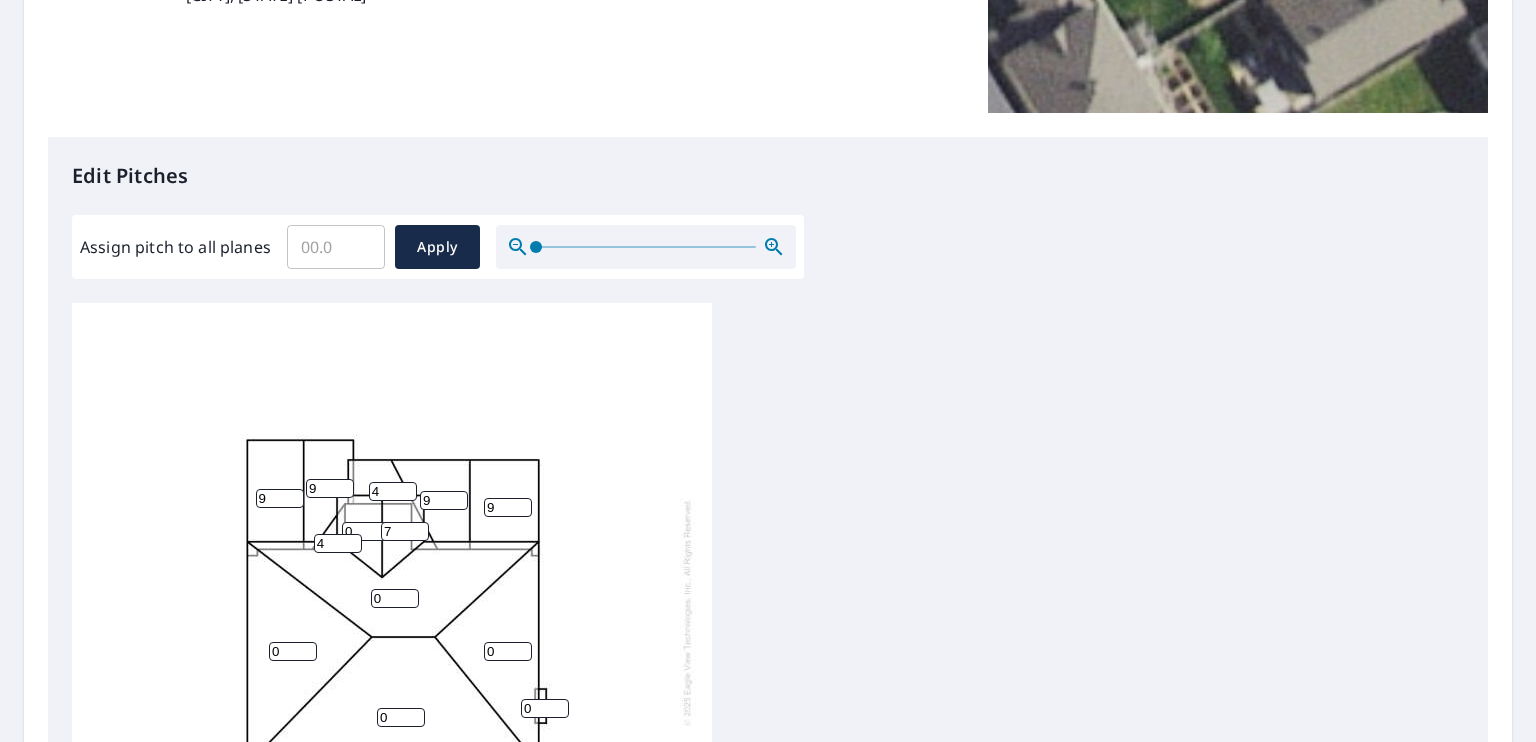 click on "7" at bounding box center (405, 531) 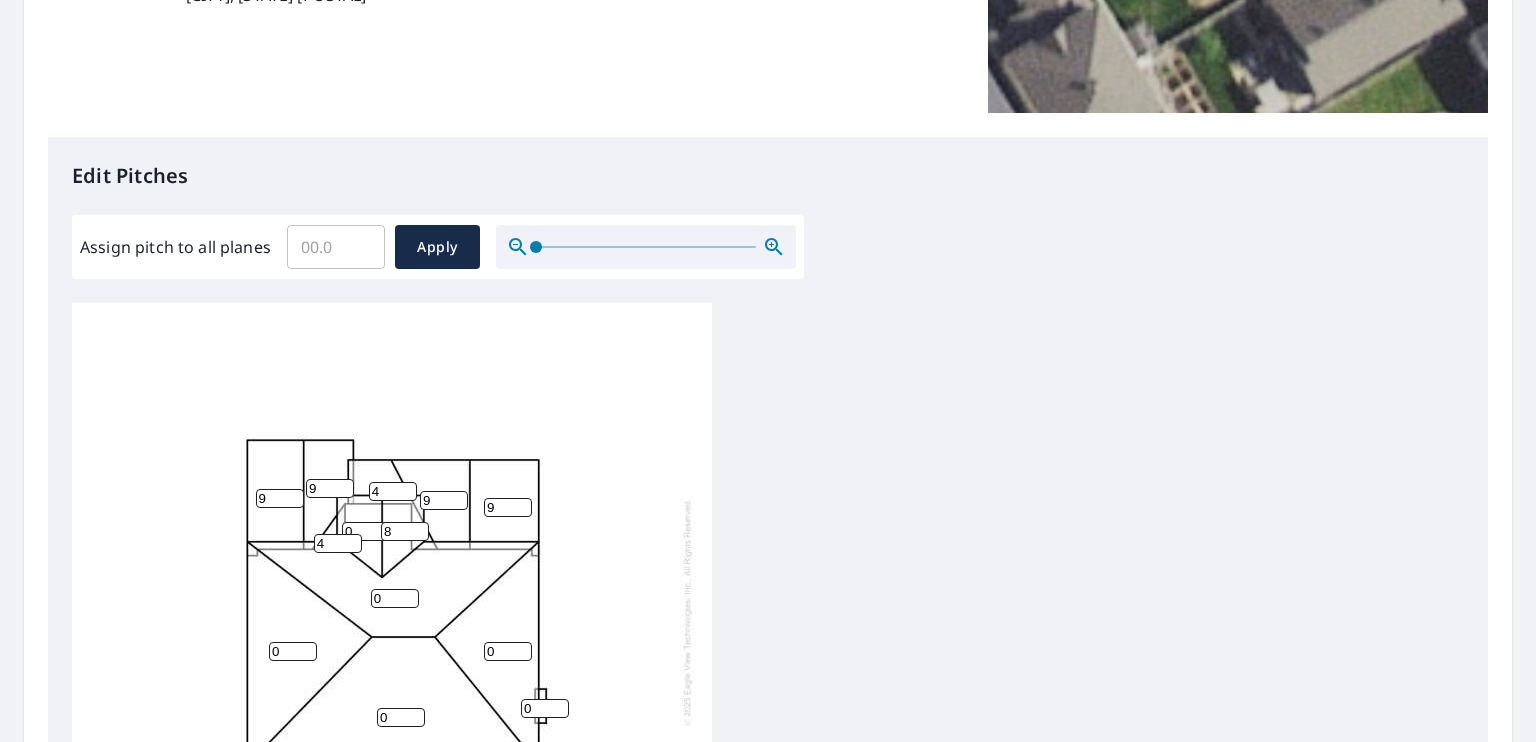 click on "9" at bounding box center [405, 531] 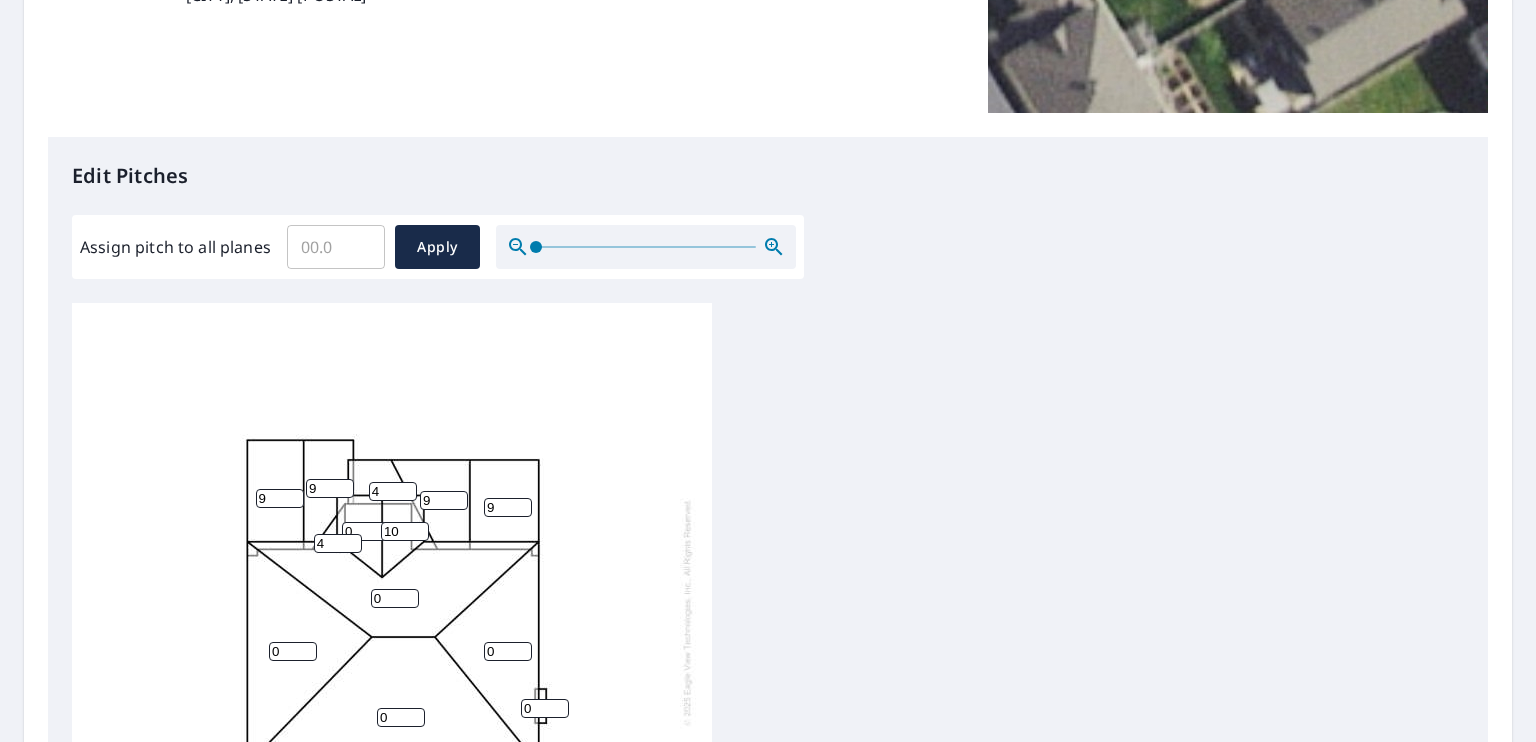 click on "10" at bounding box center (405, 531) 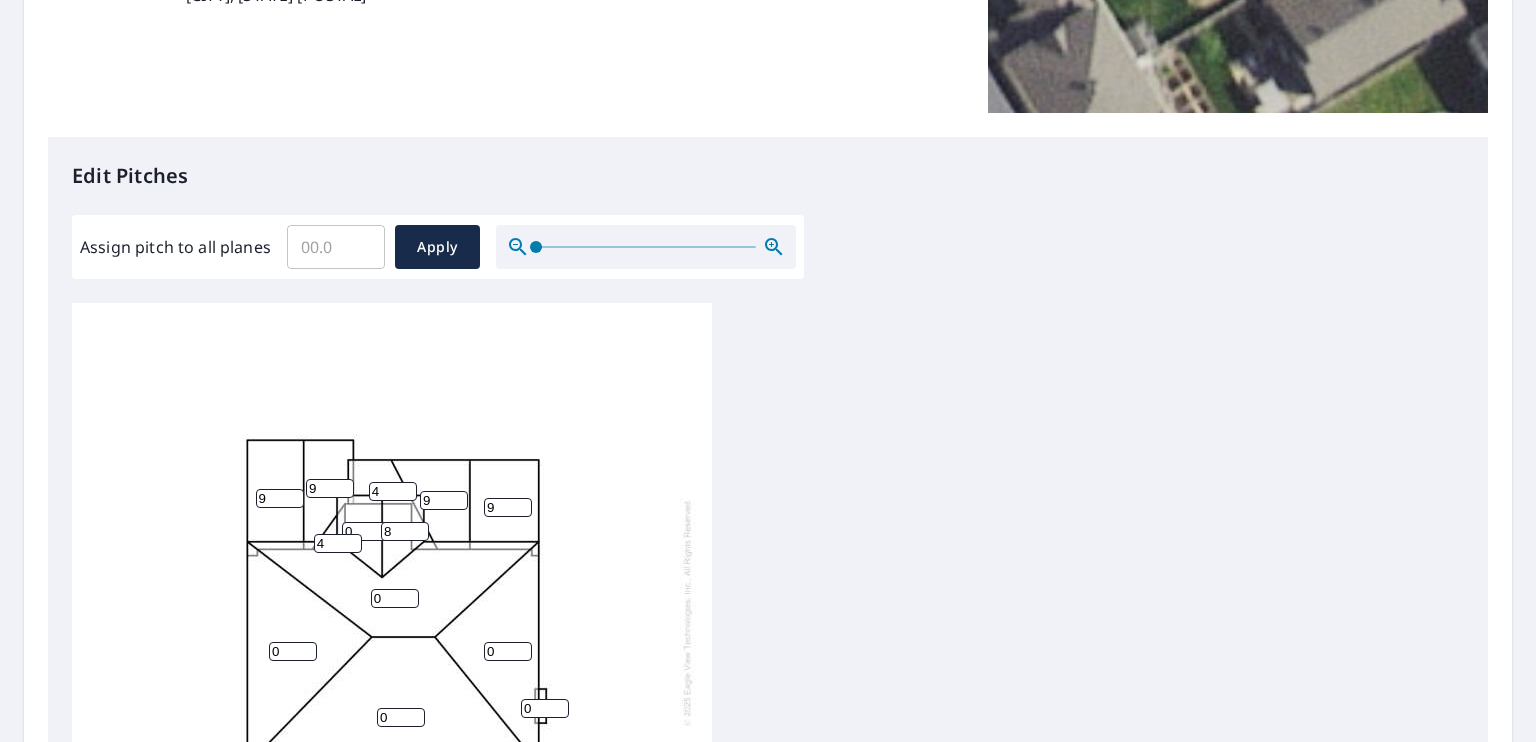 click on "8" at bounding box center [405, 531] 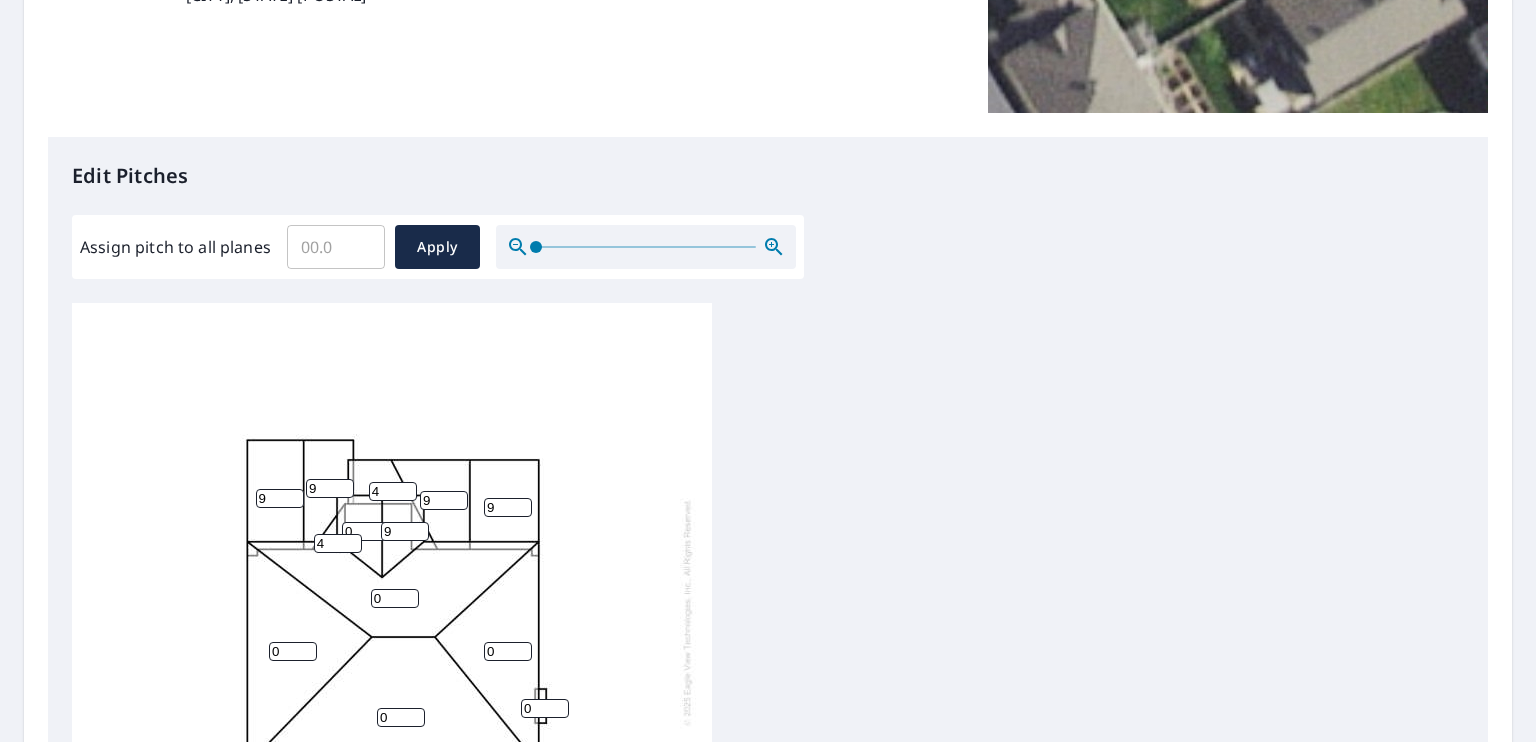 type on "9" 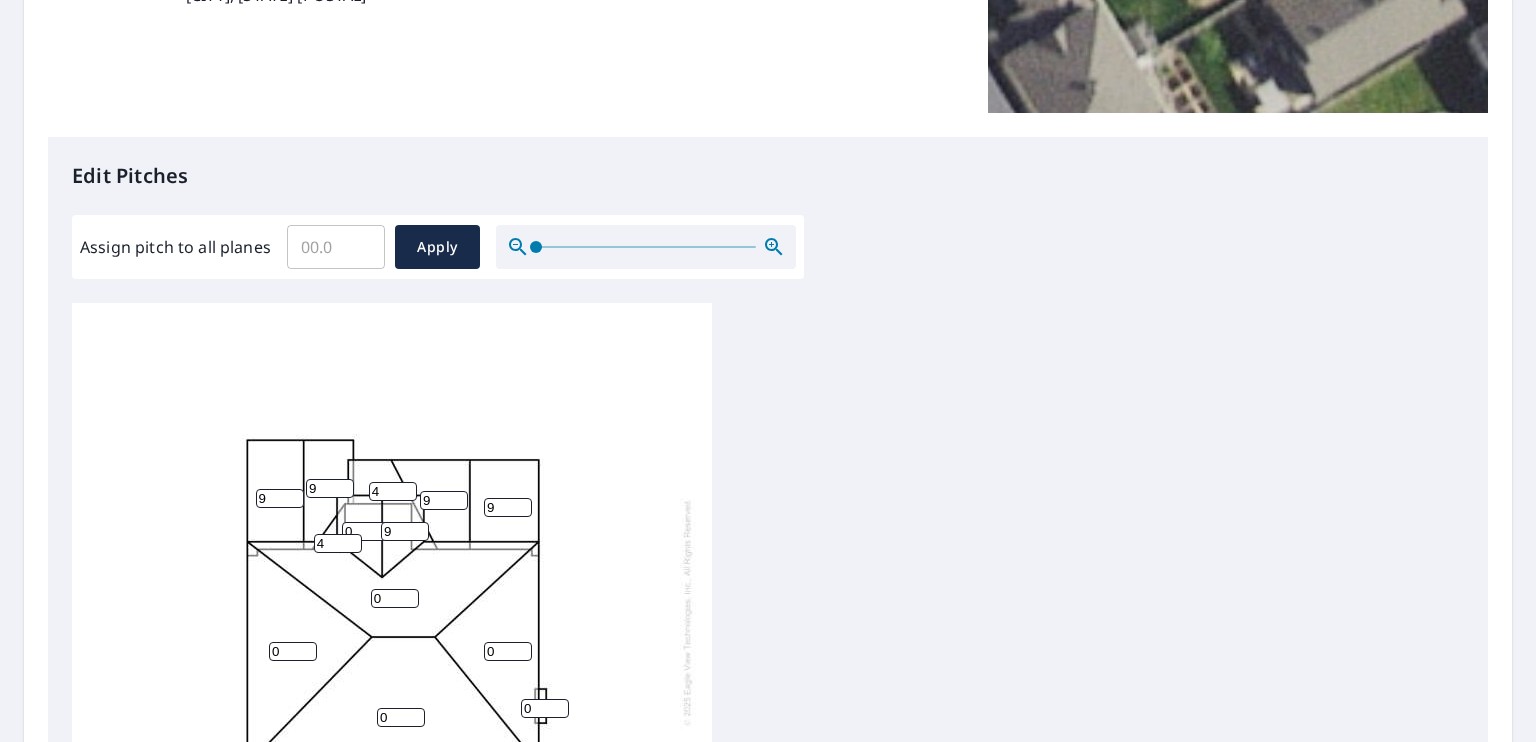 click on "9" at bounding box center (405, 531) 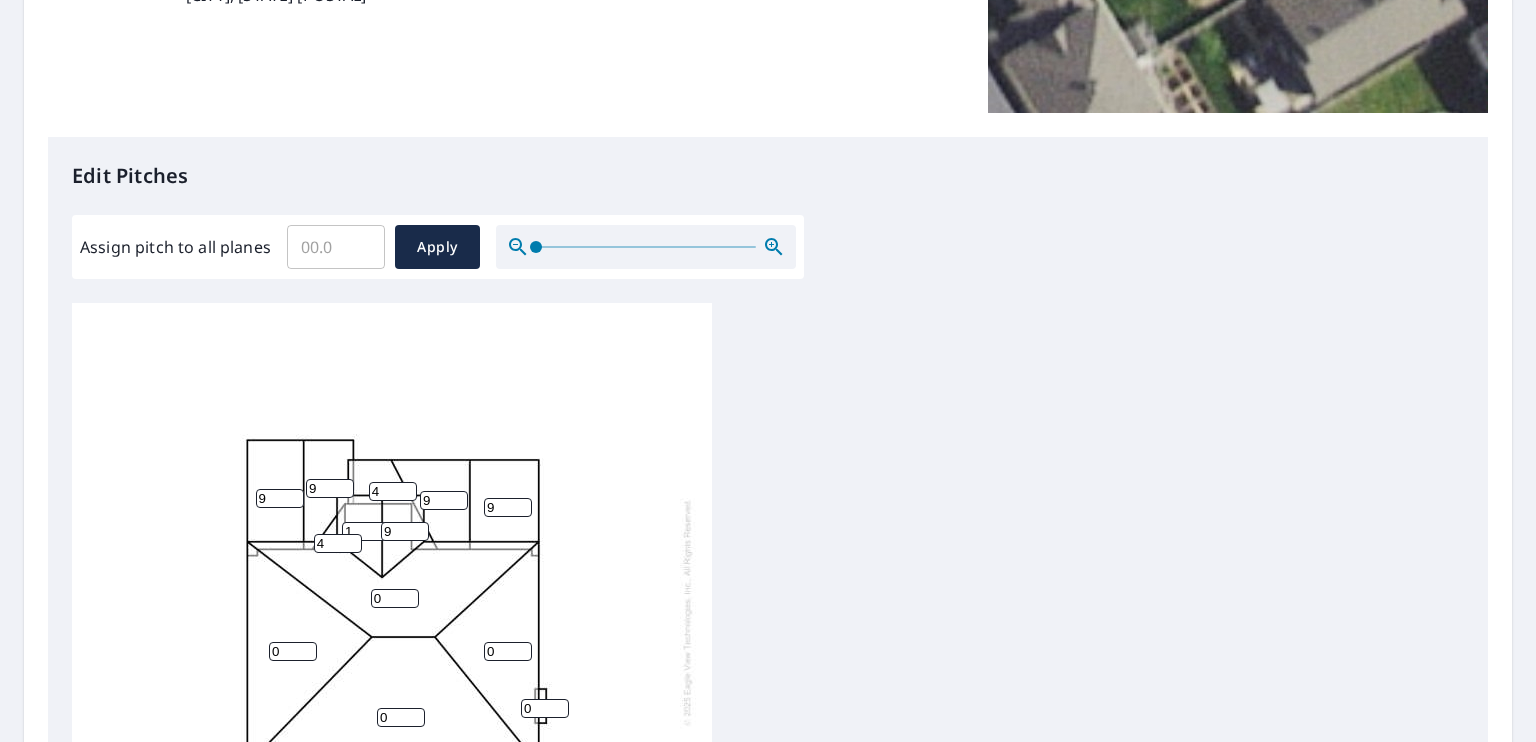 click on "2" at bounding box center (366, 531) 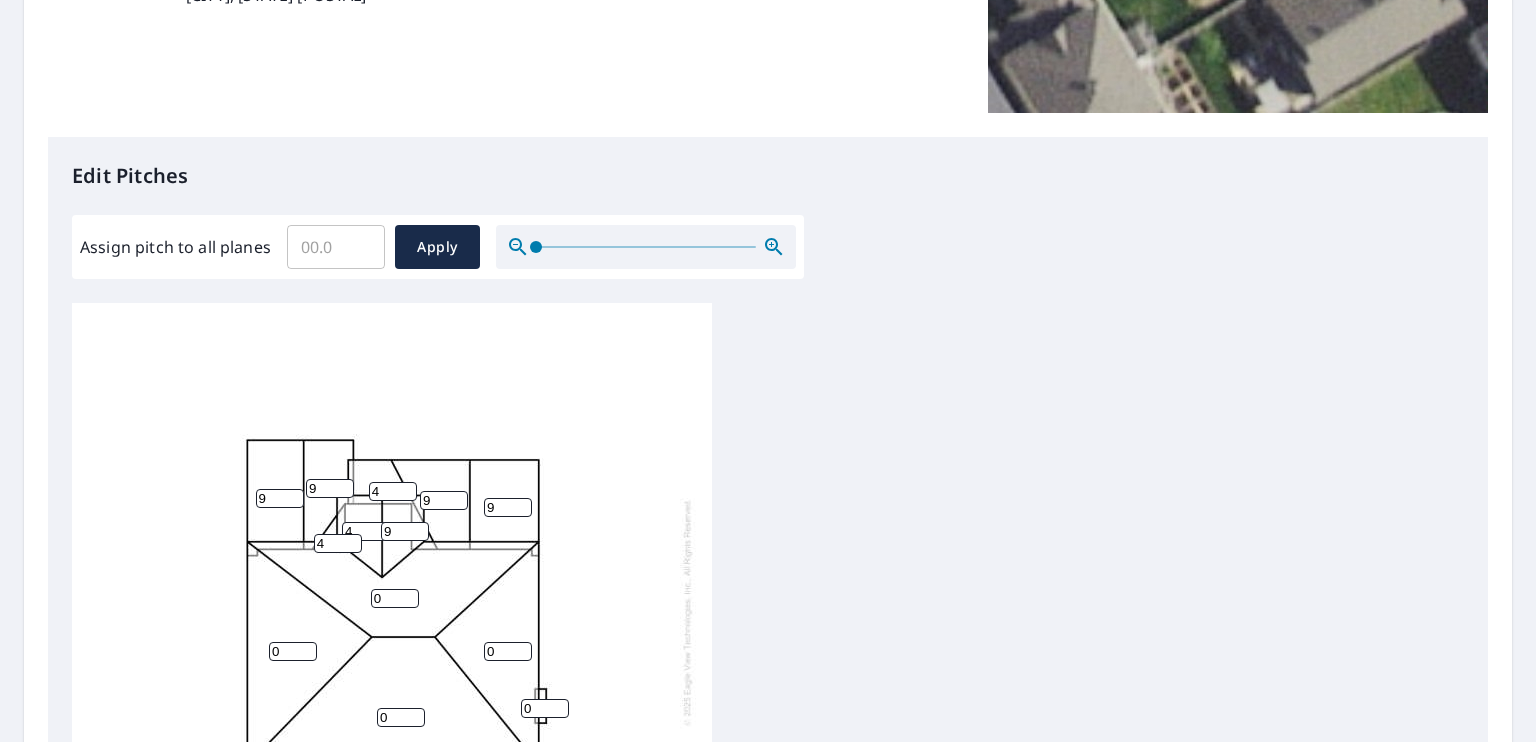 click on "4" at bounding box center (366, 531) 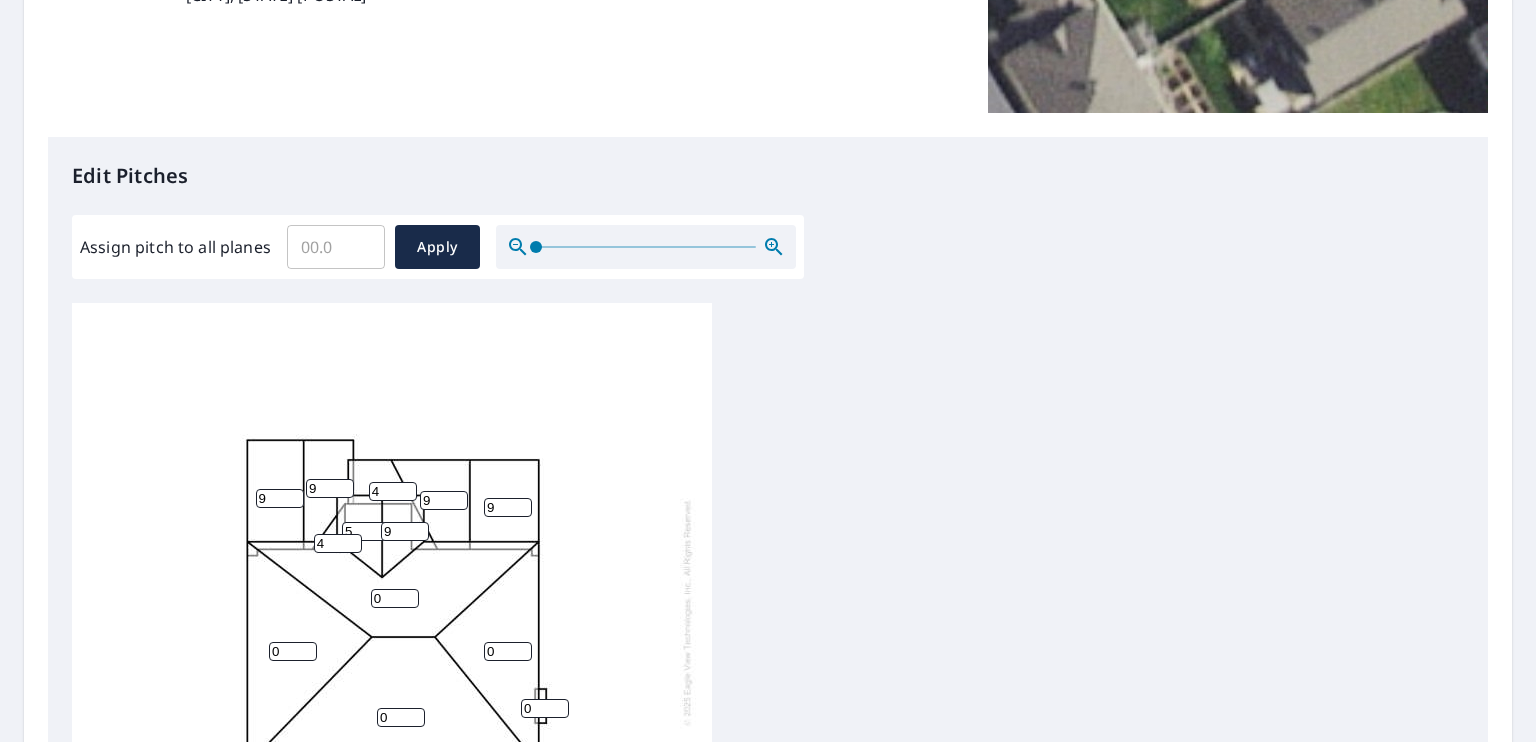 click on "5" at bounding box center [366, 531] 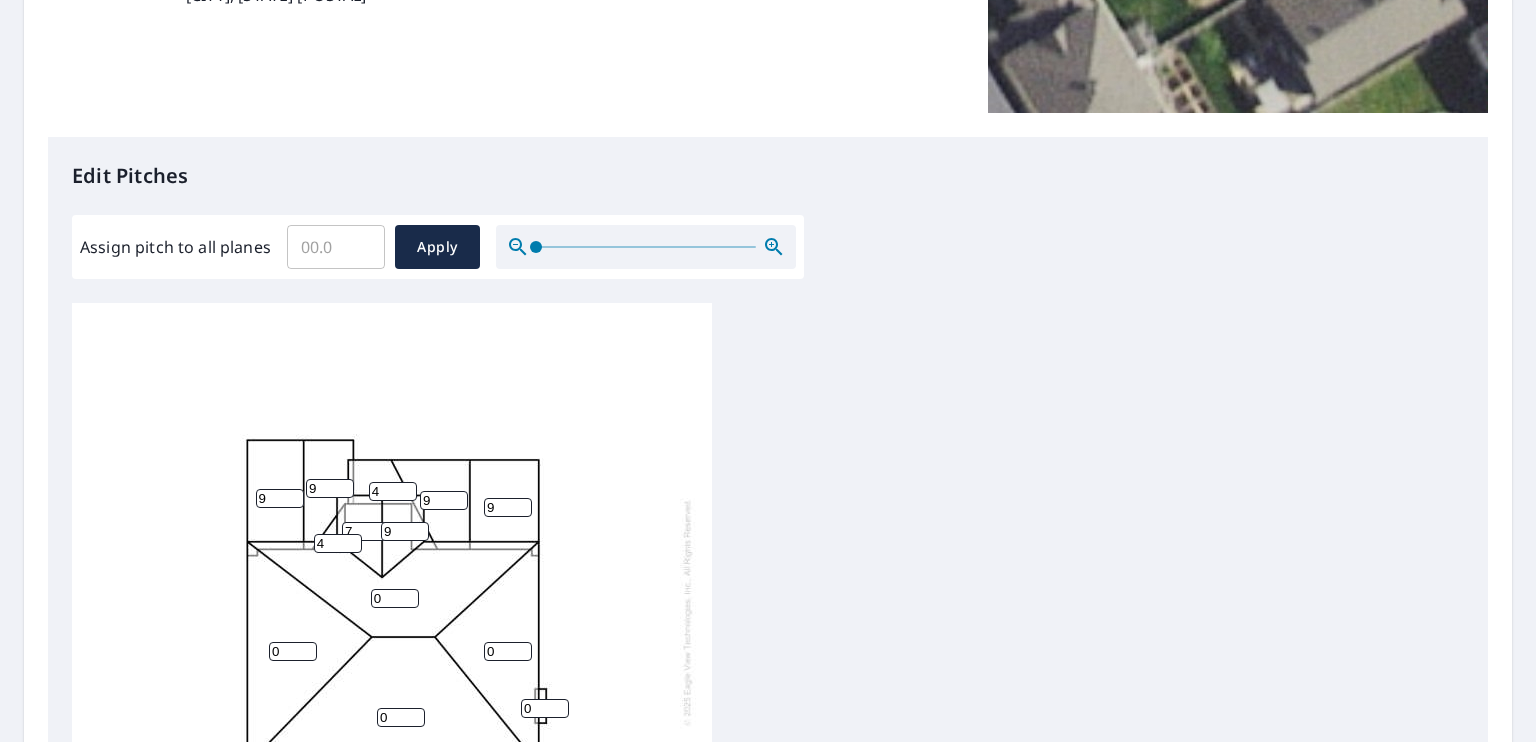 click on "7" at bounding box center (366, 531) 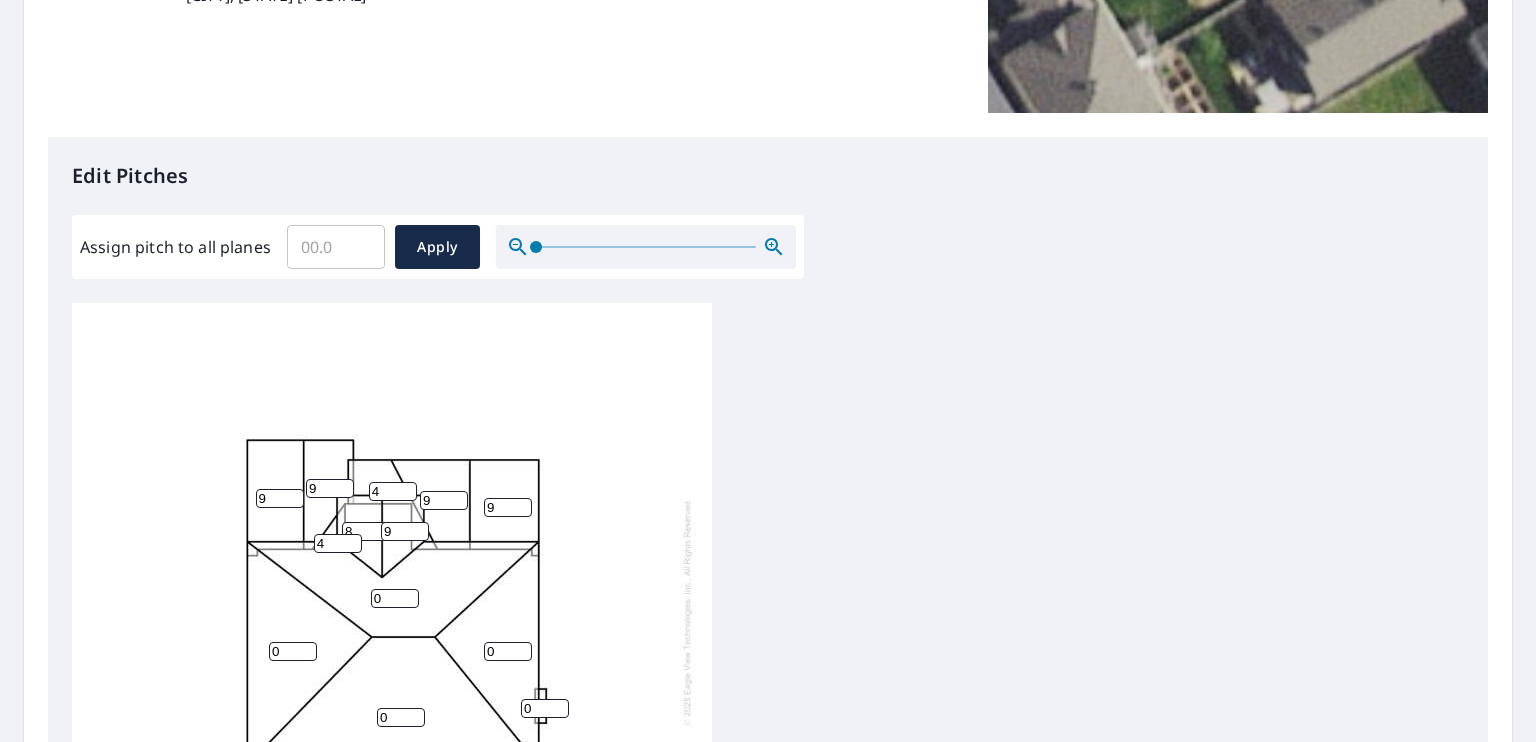 type on "9" 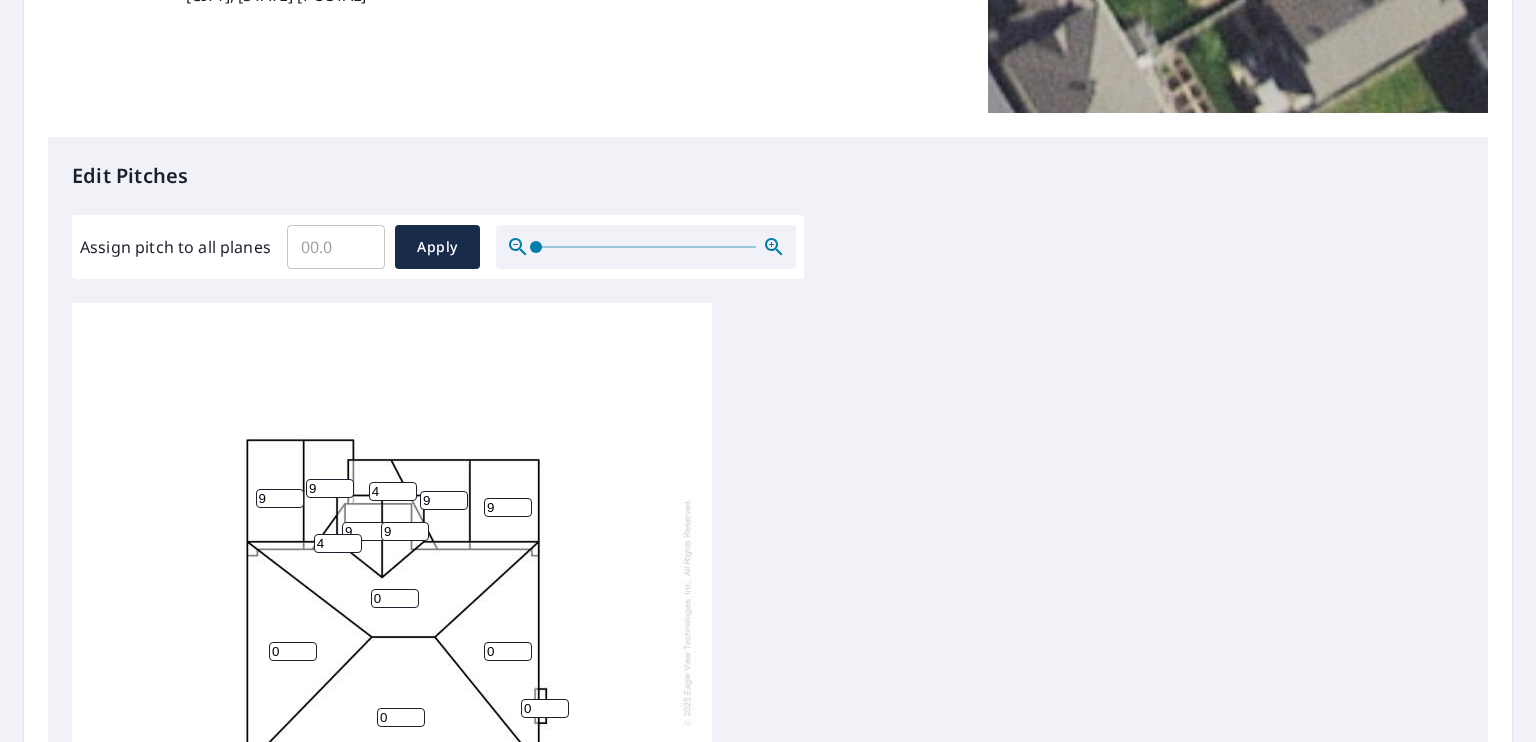 click on "9" at bounding box center (366, 531) 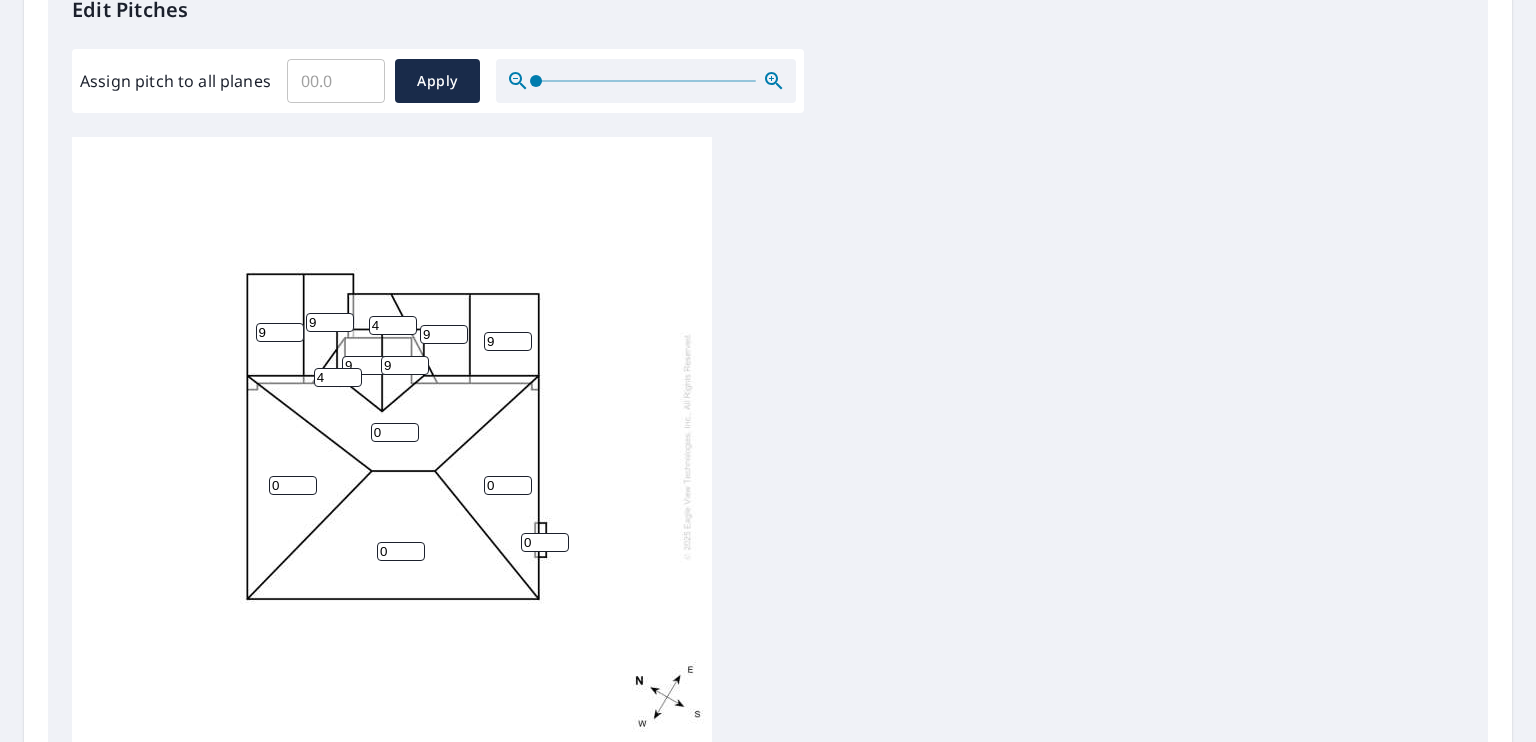 scroll, scrollTop: 600, scrollLeft: 0, axis: vertical 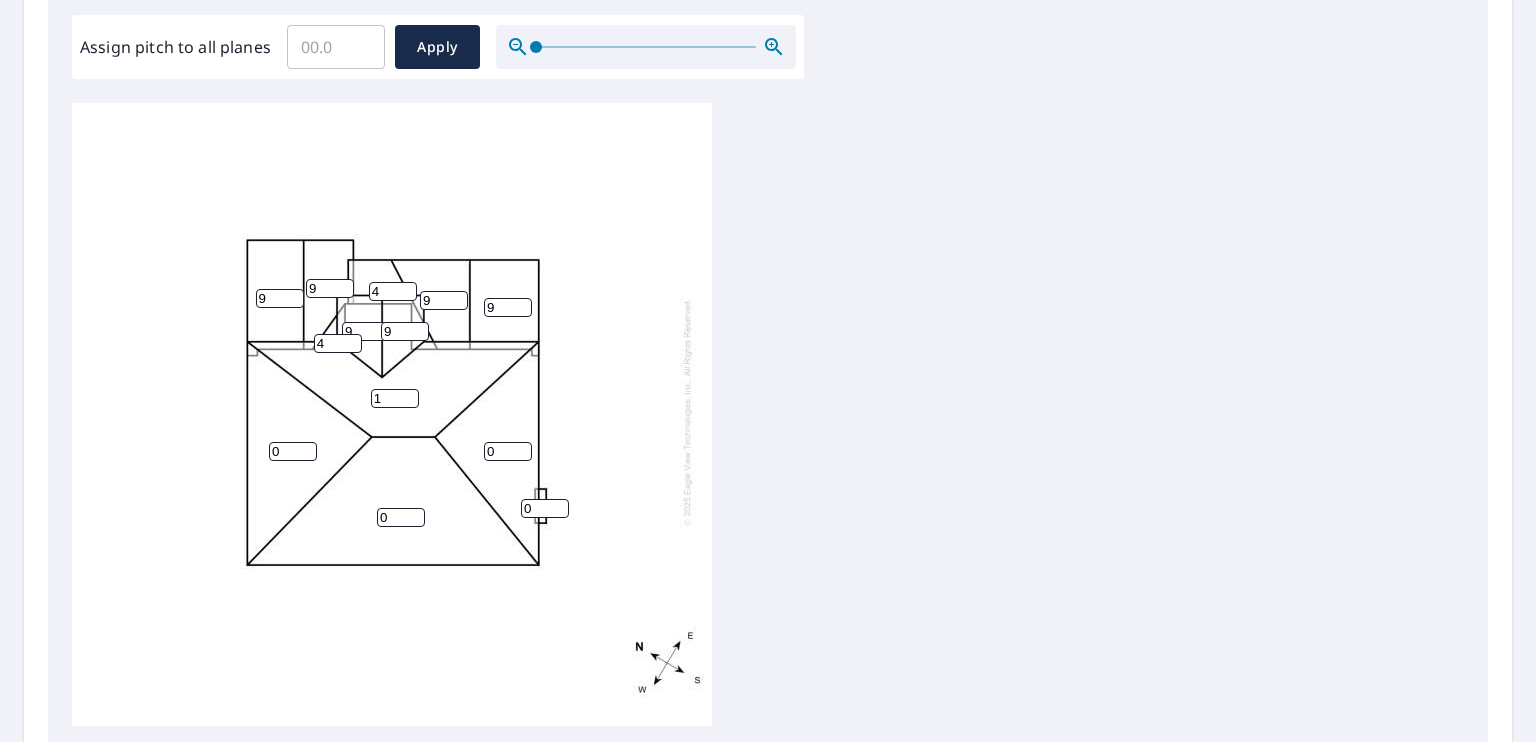 click on "1" at bounding box center [395, 398] 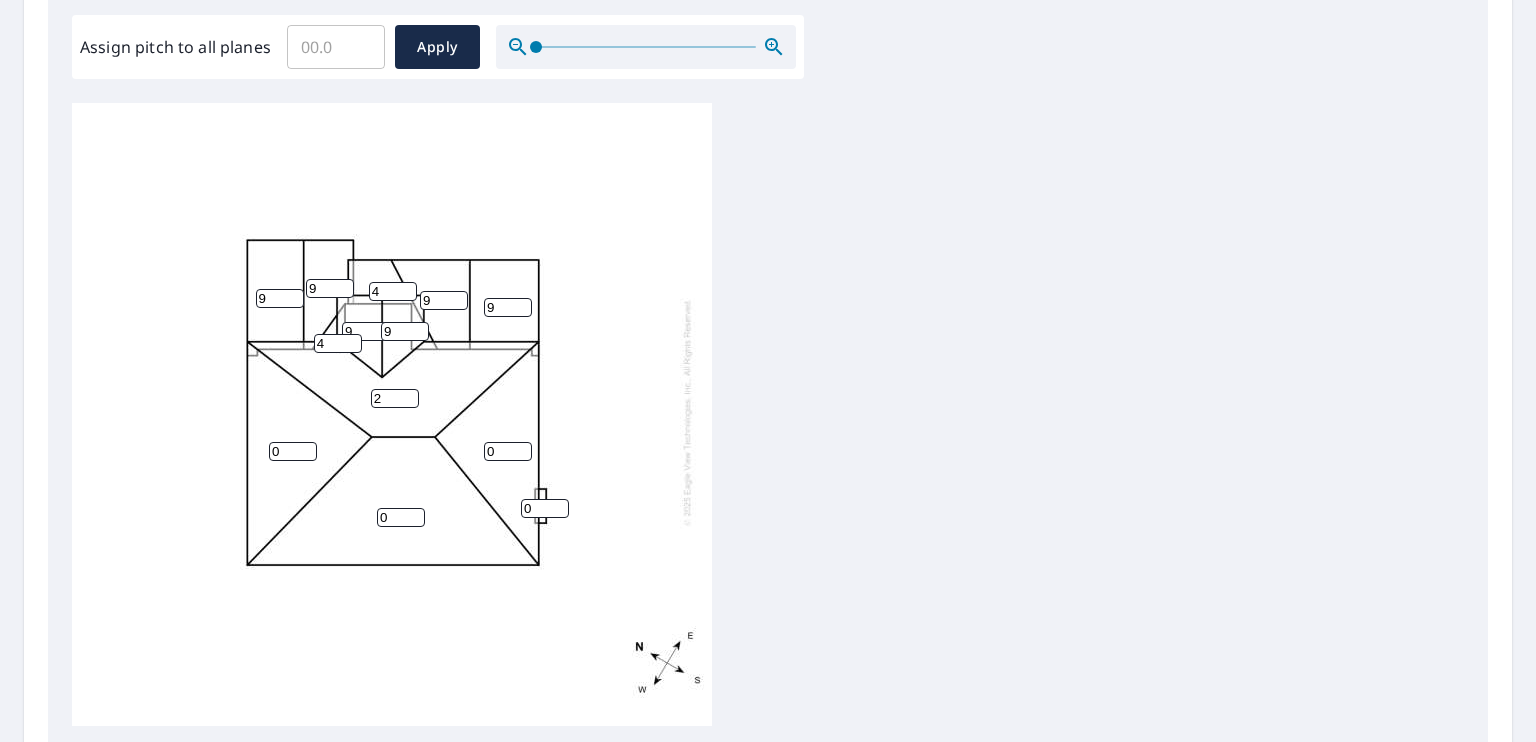 click on "2" at bounding box center (395, 398) 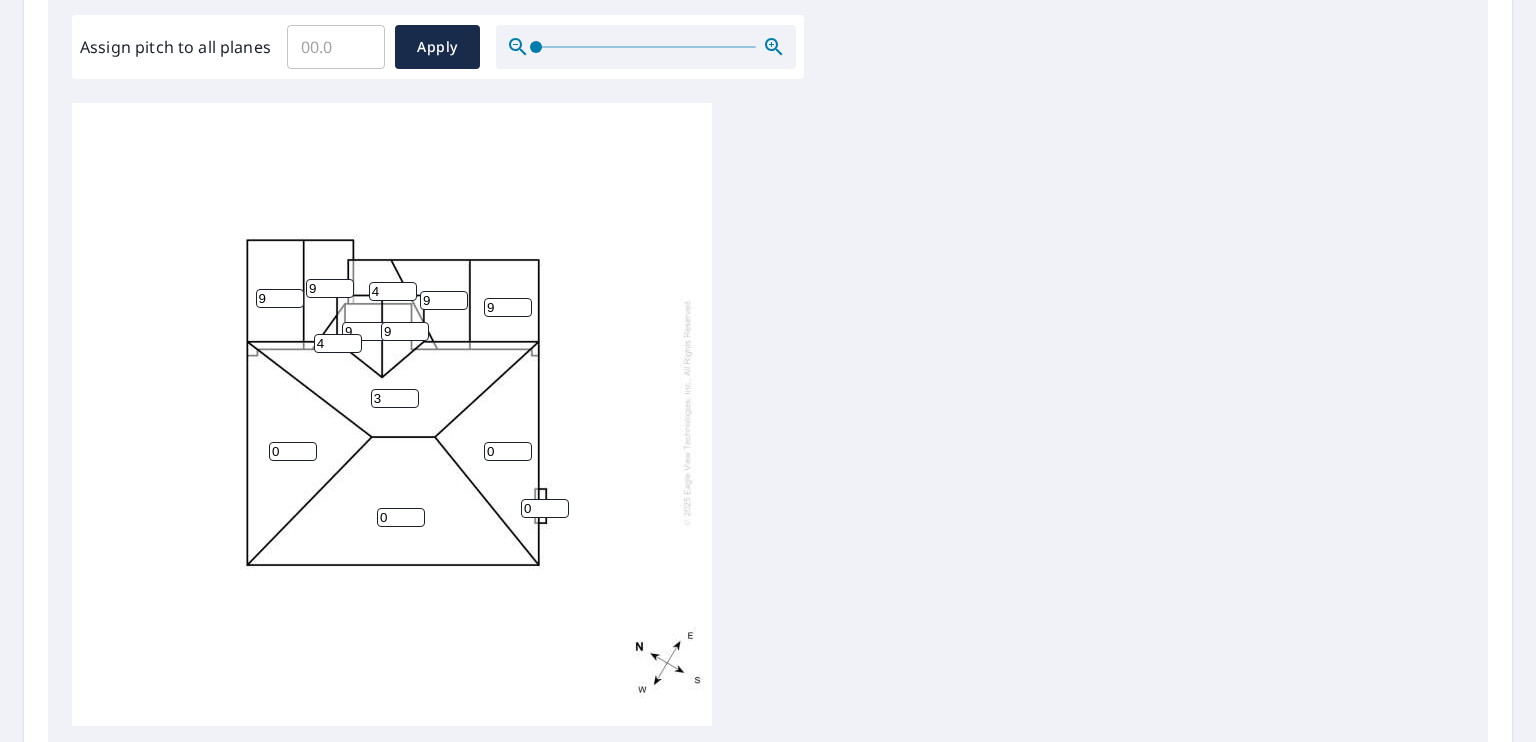 click on "3" at bounding box center [395, 398] 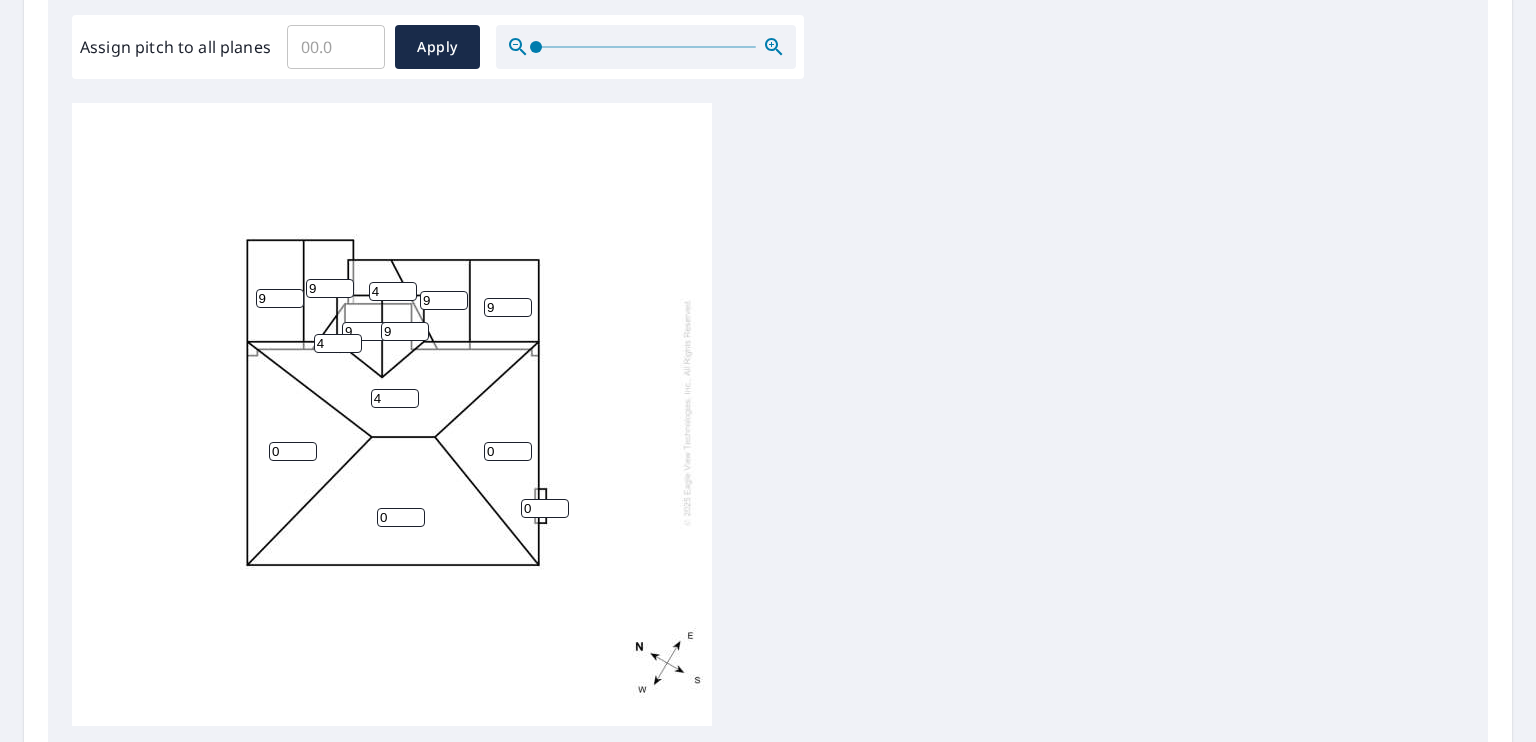click on "4" at bounding box center [395, 398] 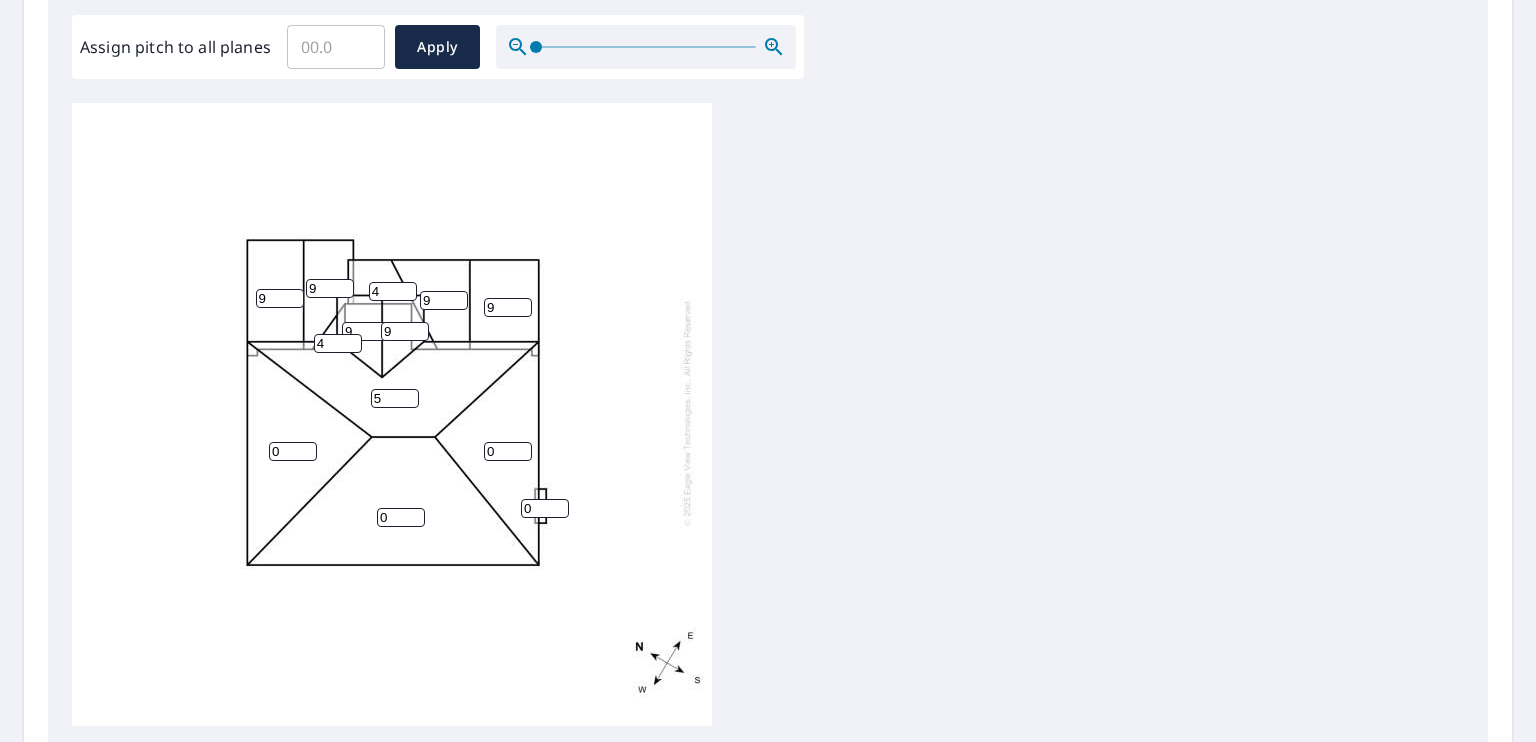 click on "5" at bounding box center [395, 398] 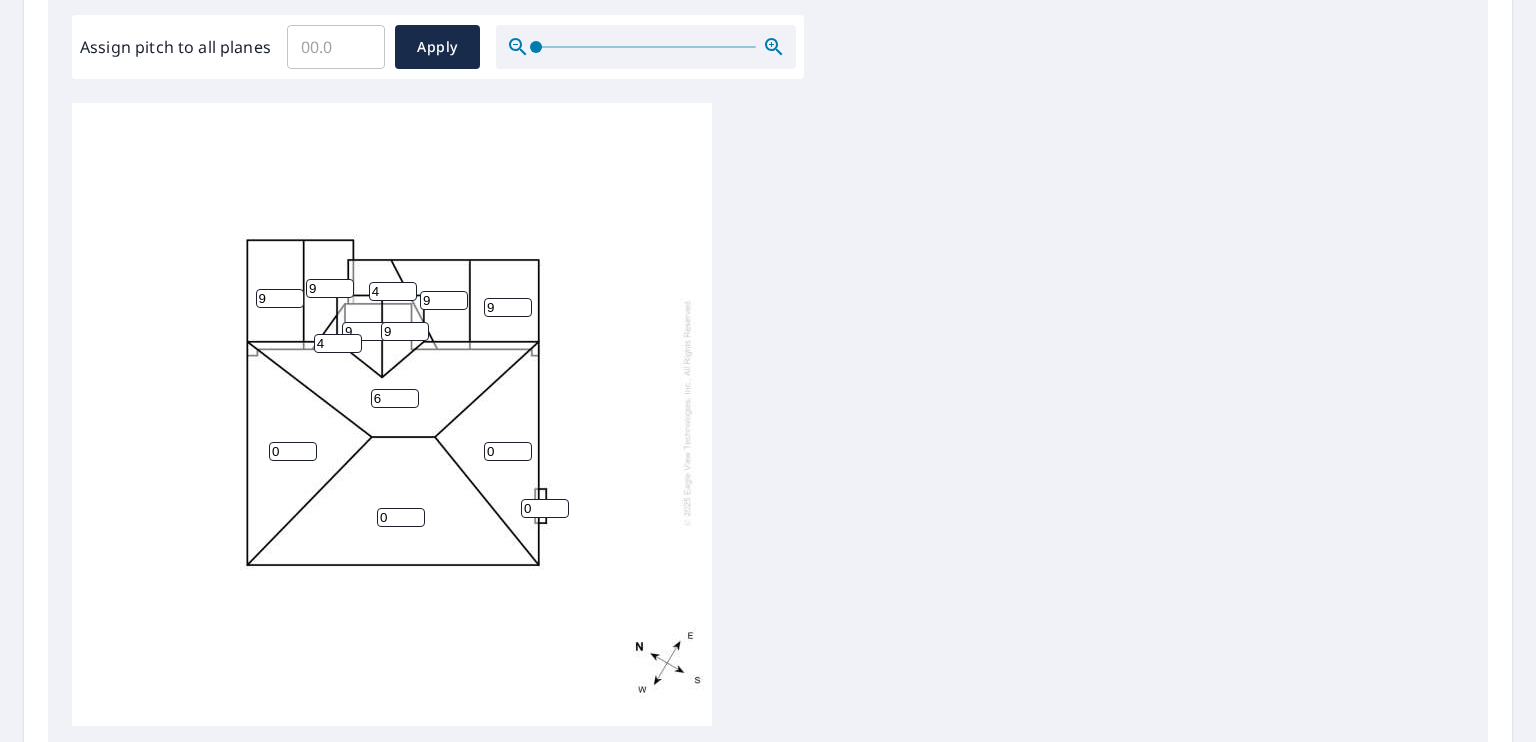 click on "6" at bounding box center [395, 398] 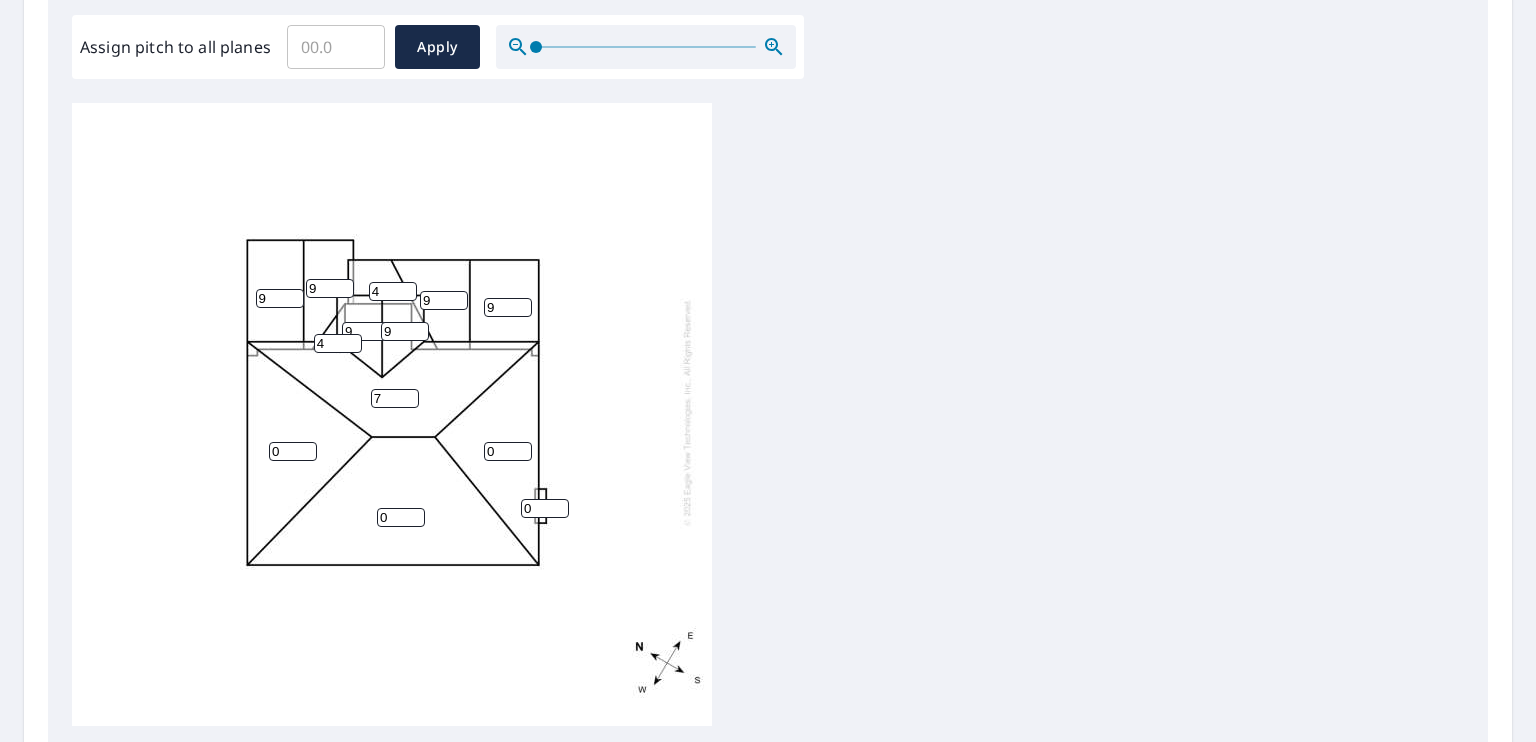click on "7" at bounding box center (395, 398) 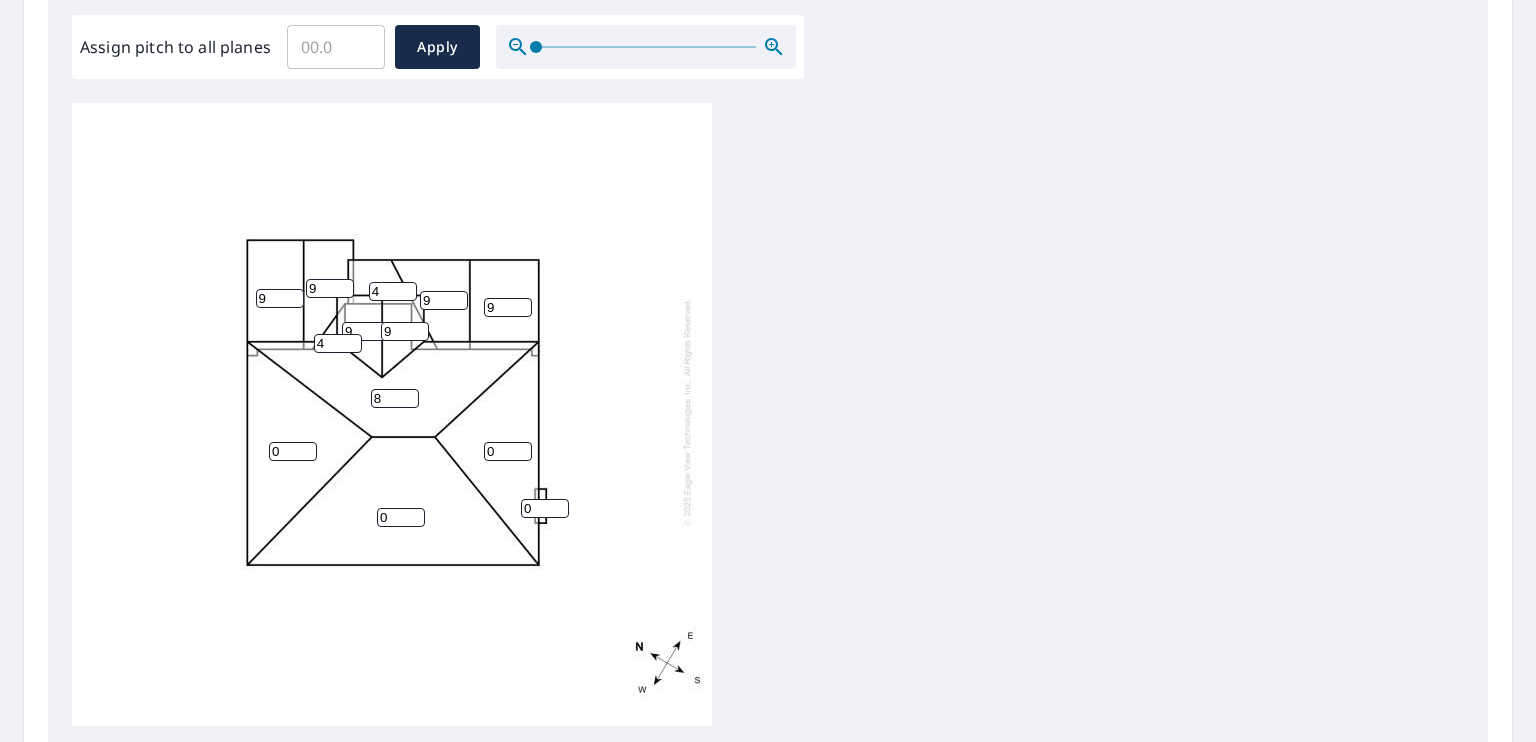 click on "8" at bounding box center (395, 398) 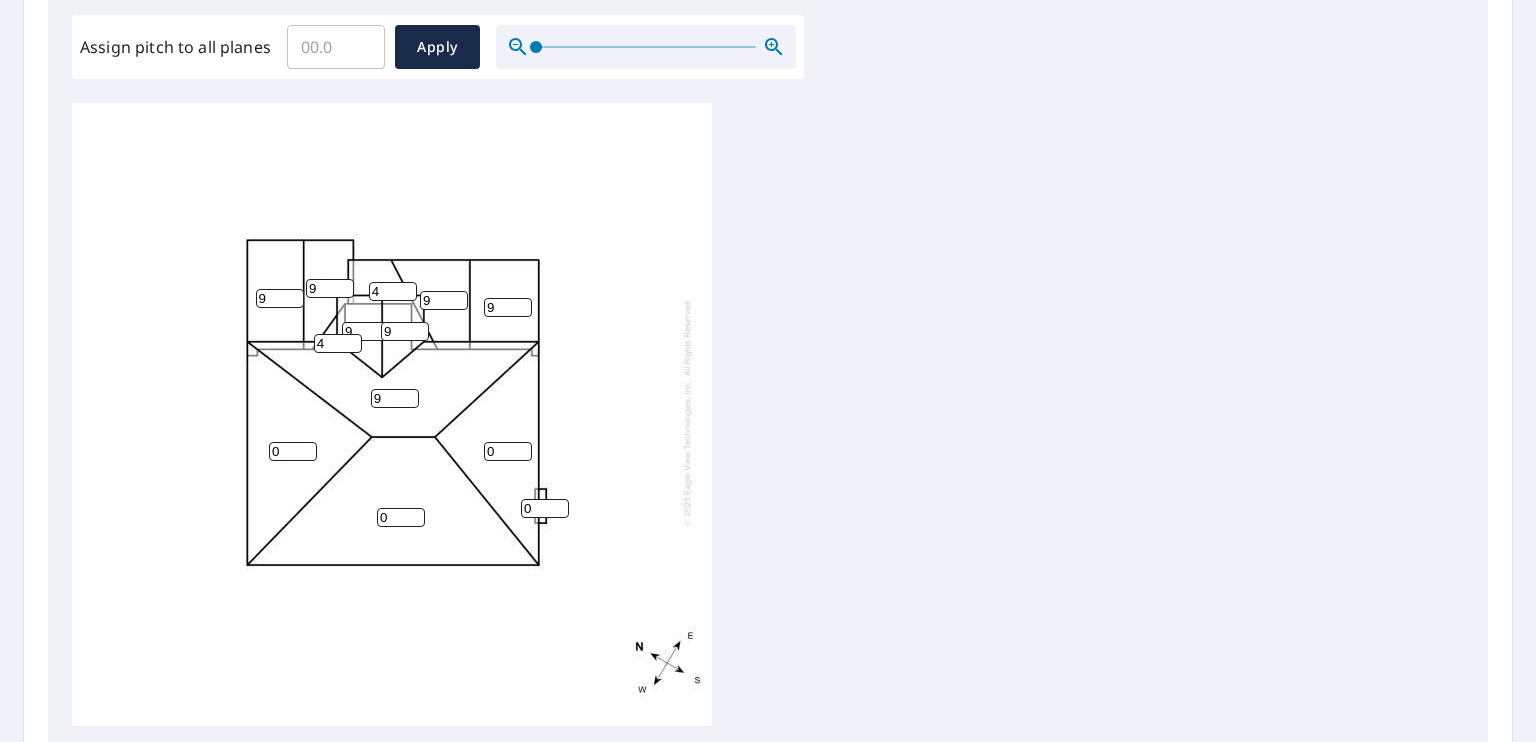 type on "9" 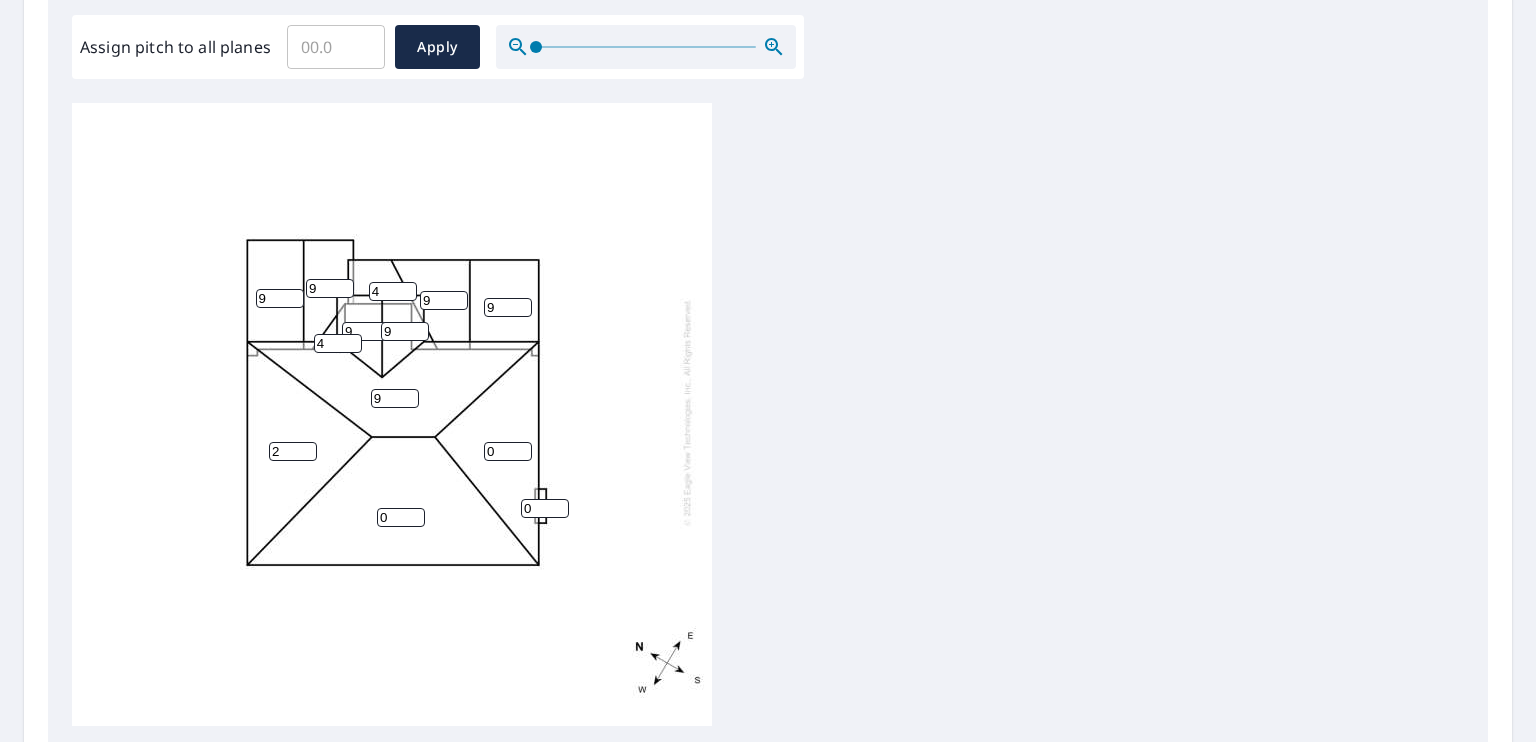 click on "2" at bounding box center (293, 451) 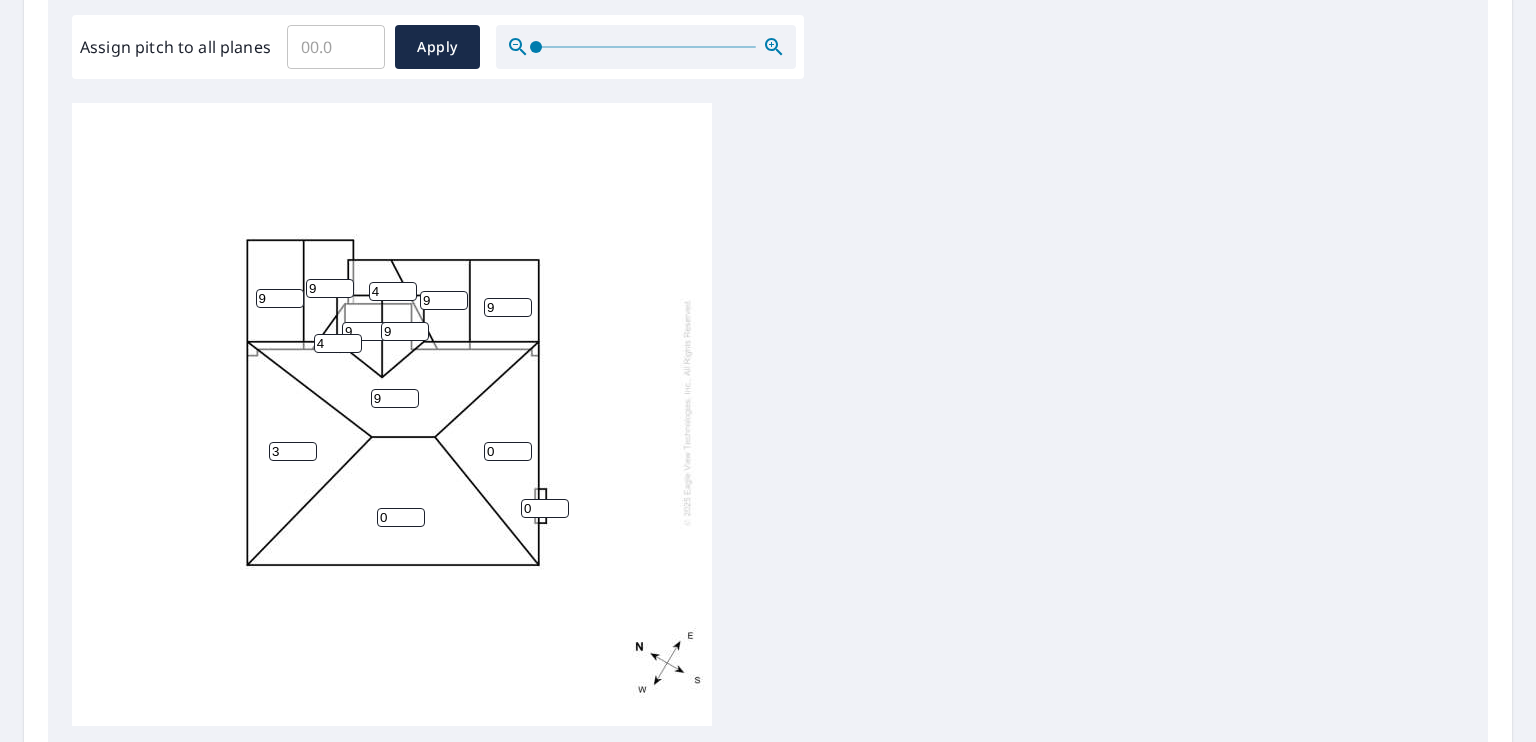 click on "3" at bounding box center (293, 451) 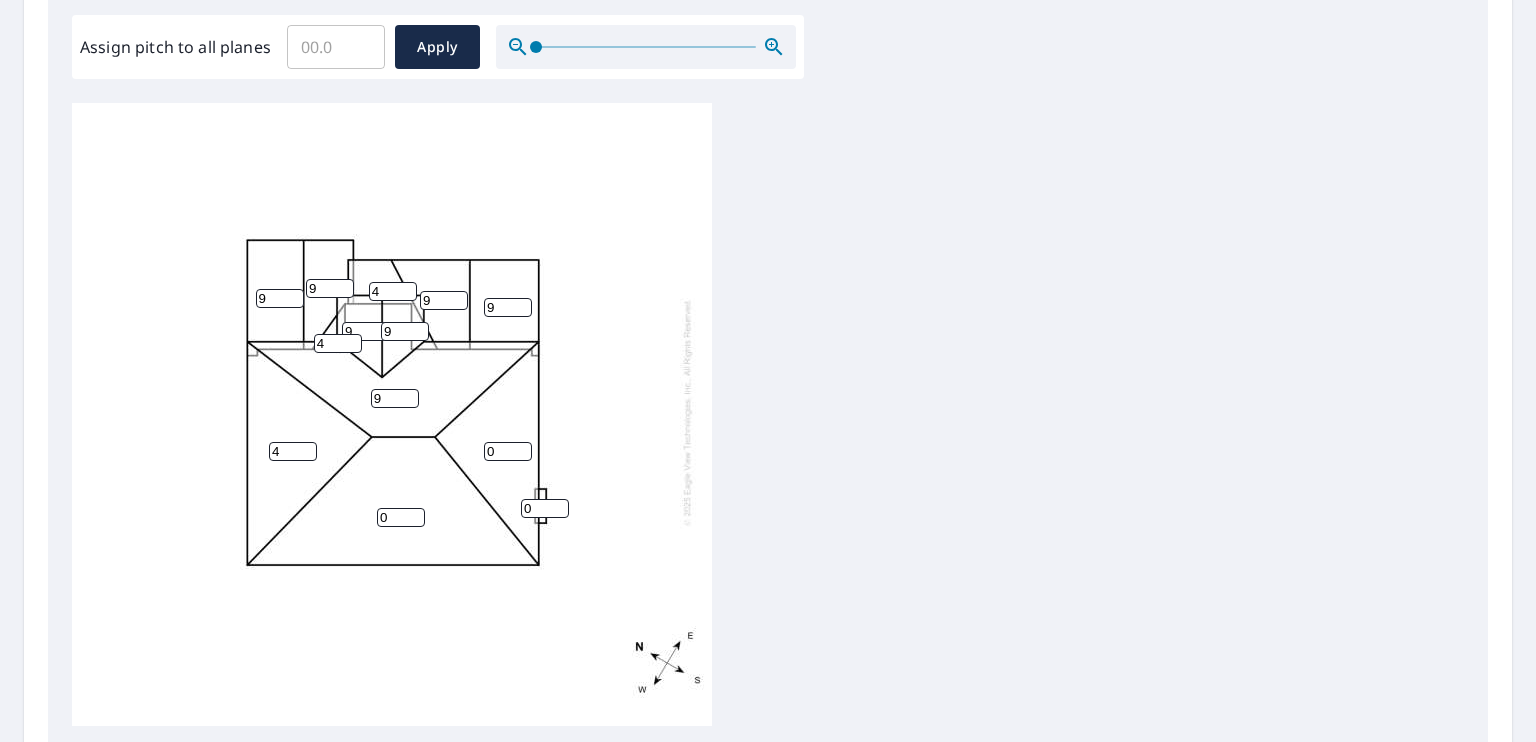 click on "4" at bounding box center (293, 451) 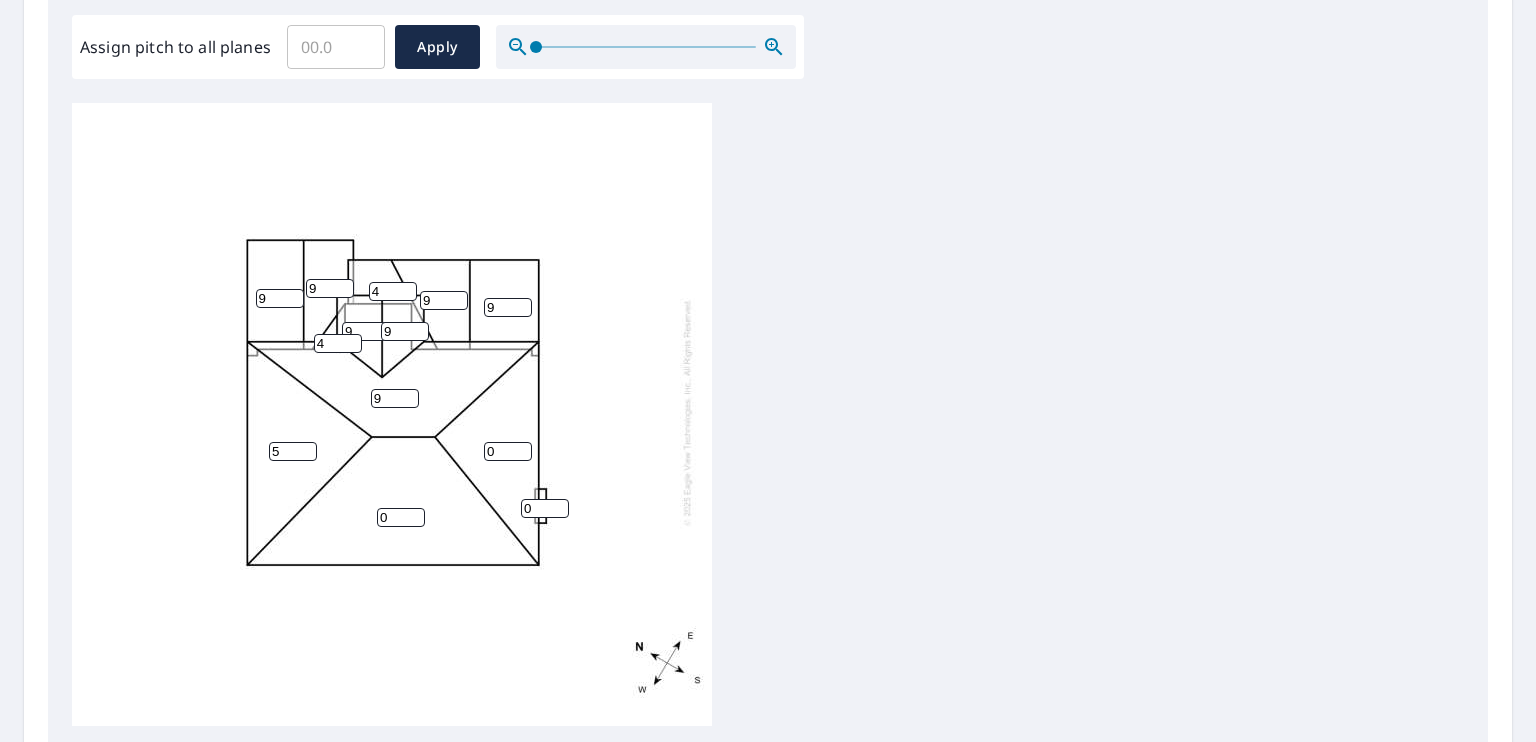 click on "5" at bounding box center [293, 451] 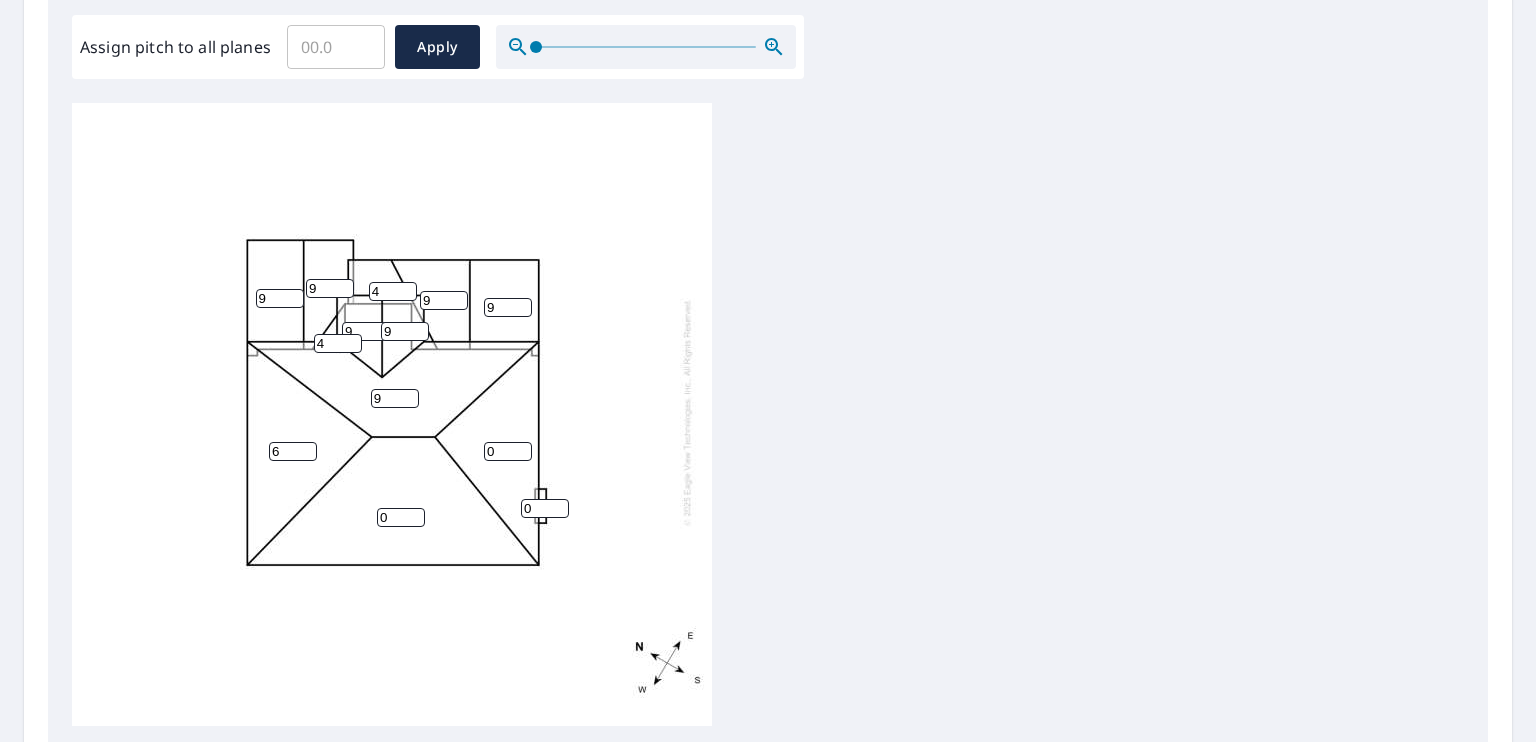 click on "6" at bounding box center [293, 451] 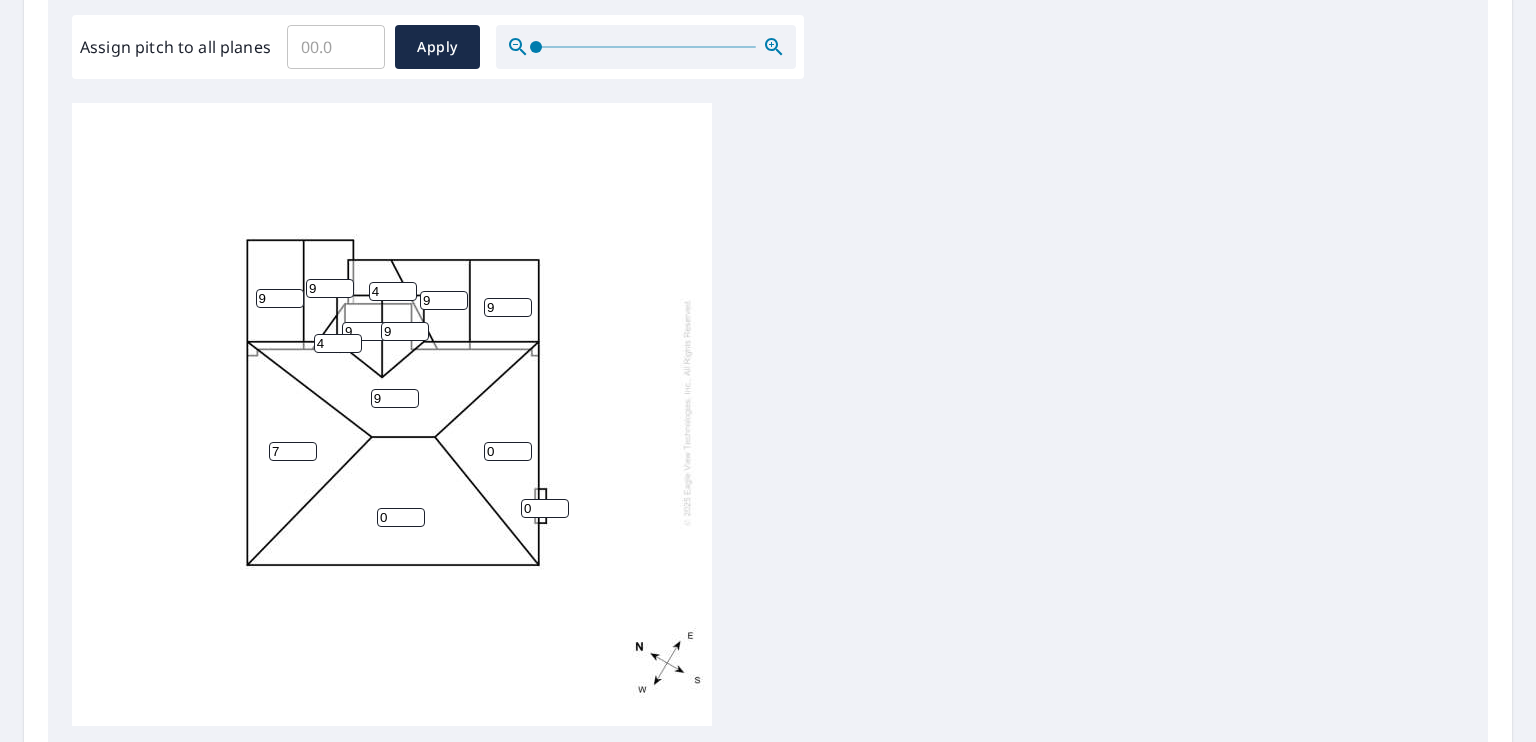 click on "7" at bounding box center (293, 451) 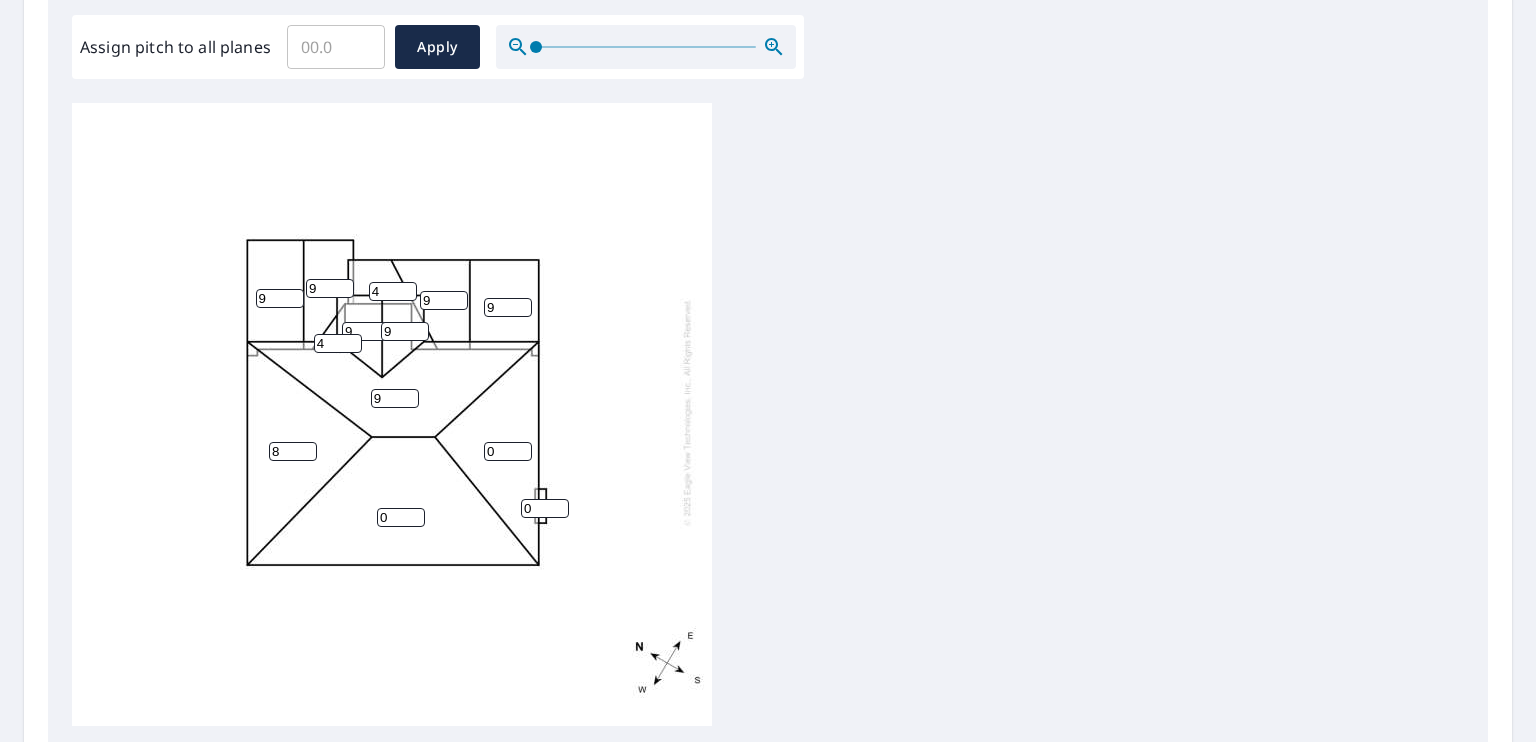 click on "8" at bounding box center [293, 451] 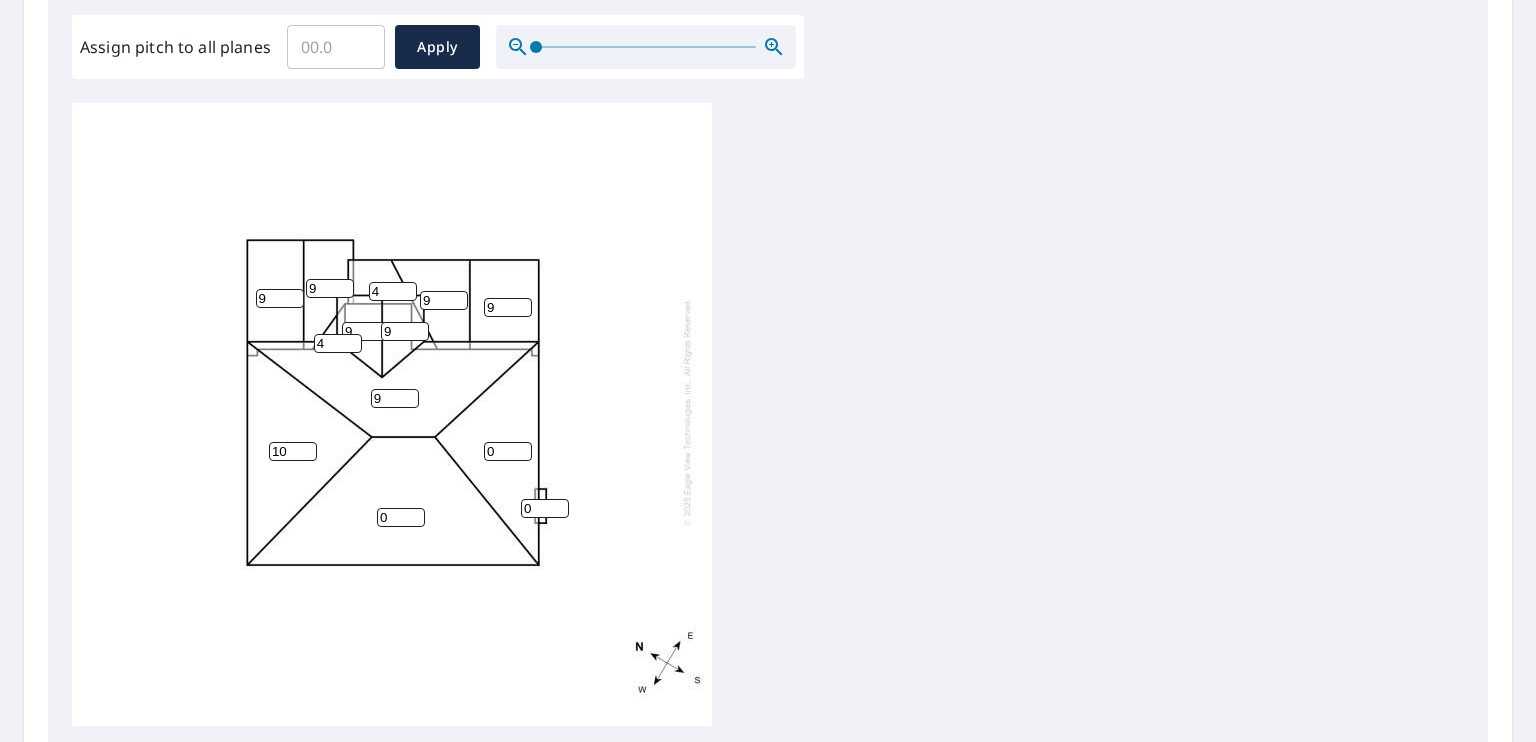 click on "10" at bounding box center [293, 451] 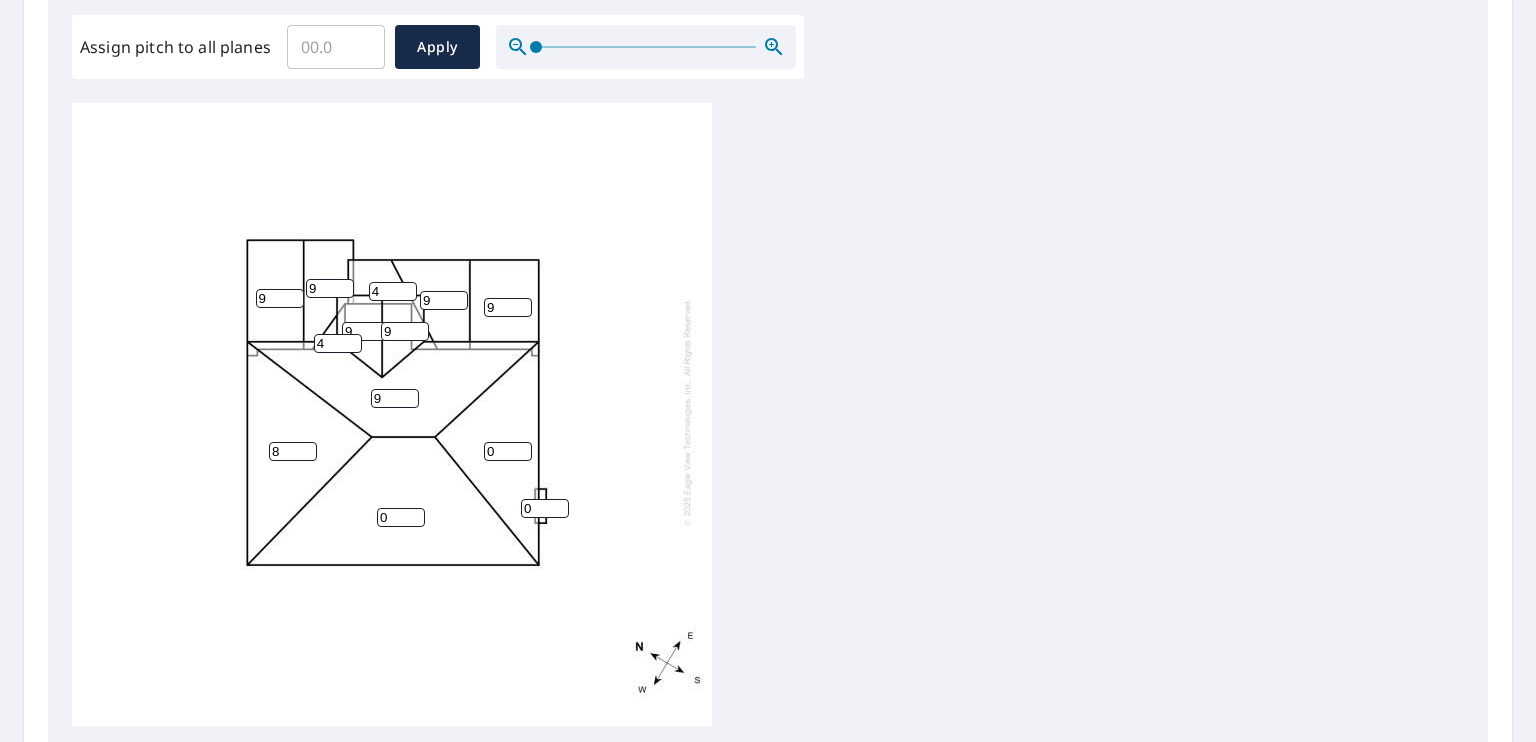 click on "8" at bounding box center [293, 451] 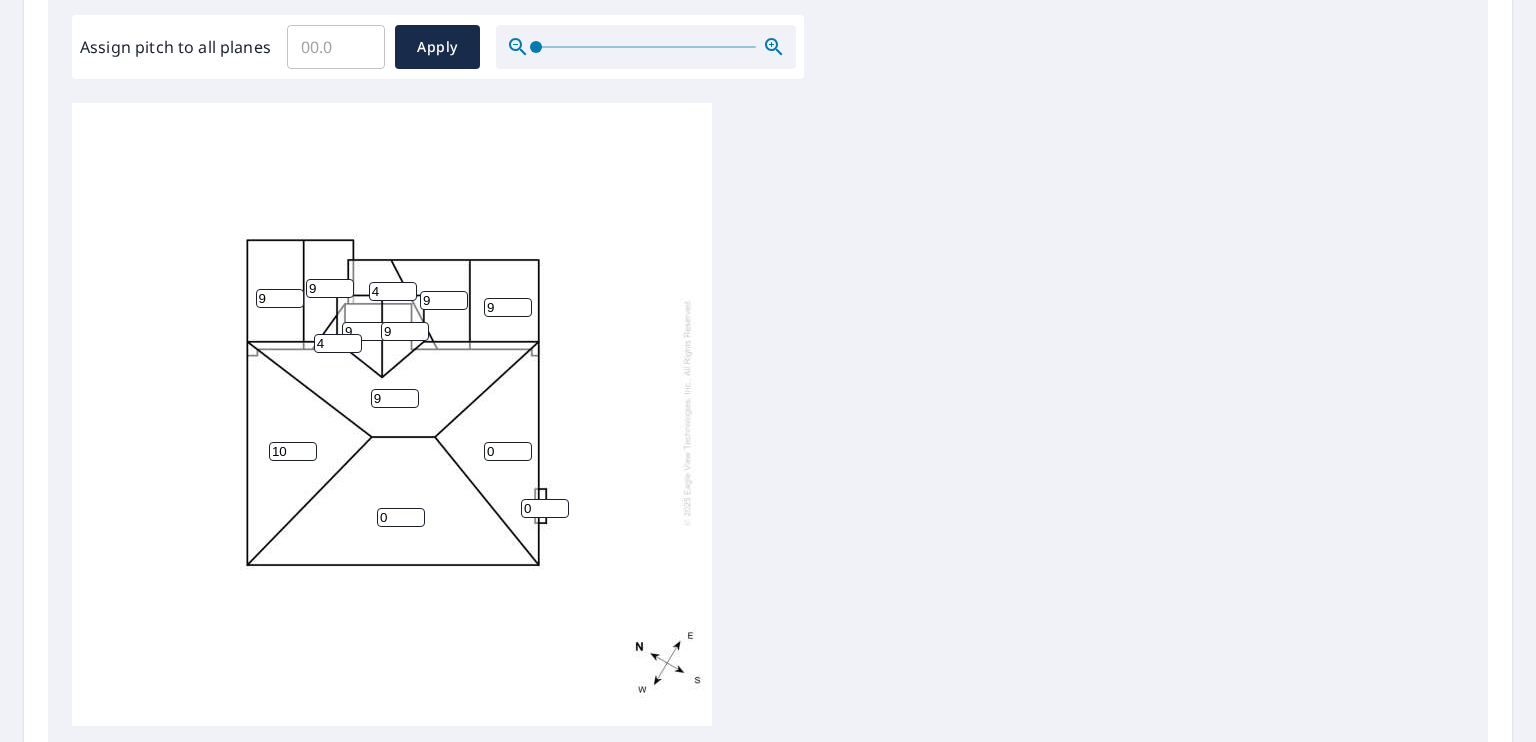 click on "10" at bounding box center (293, 451) 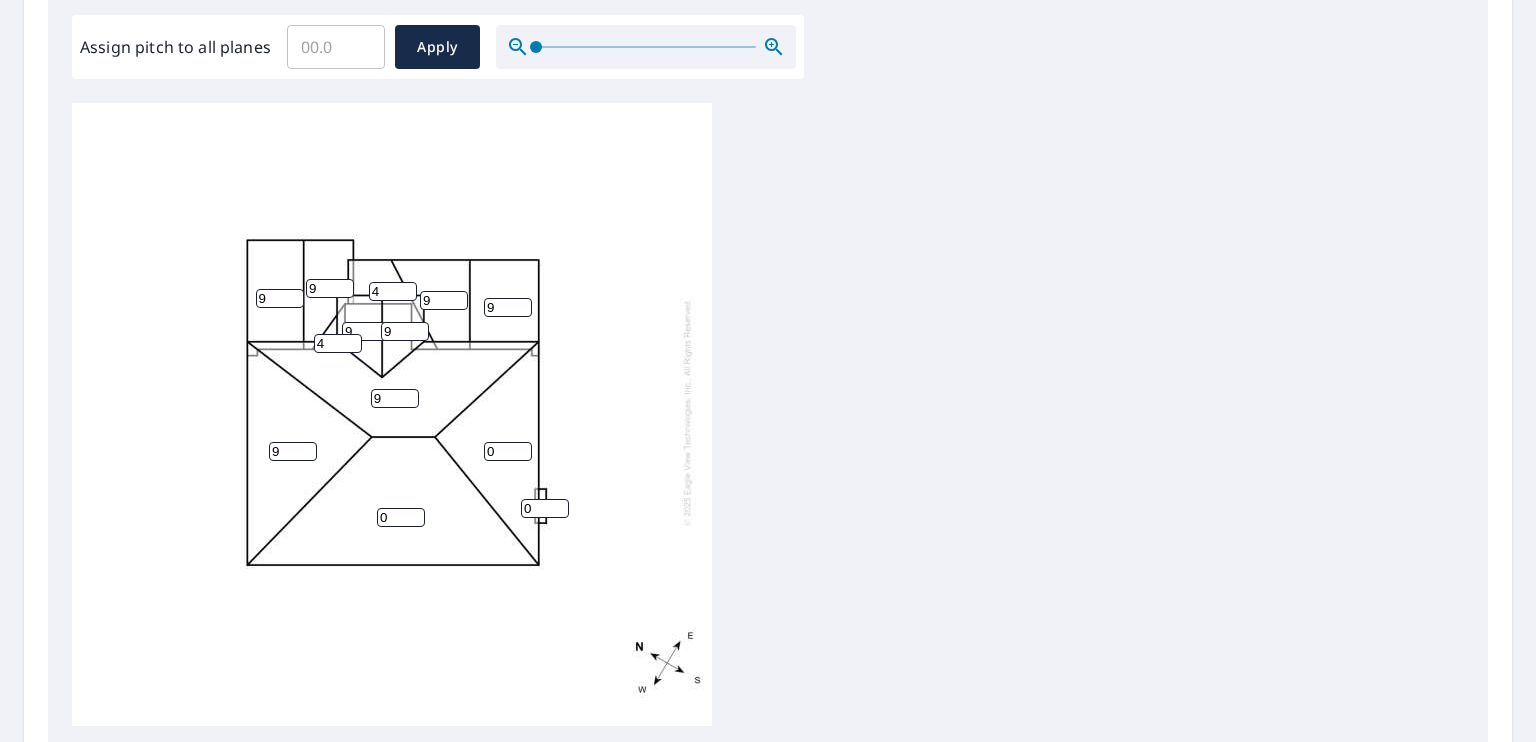 type on "9" 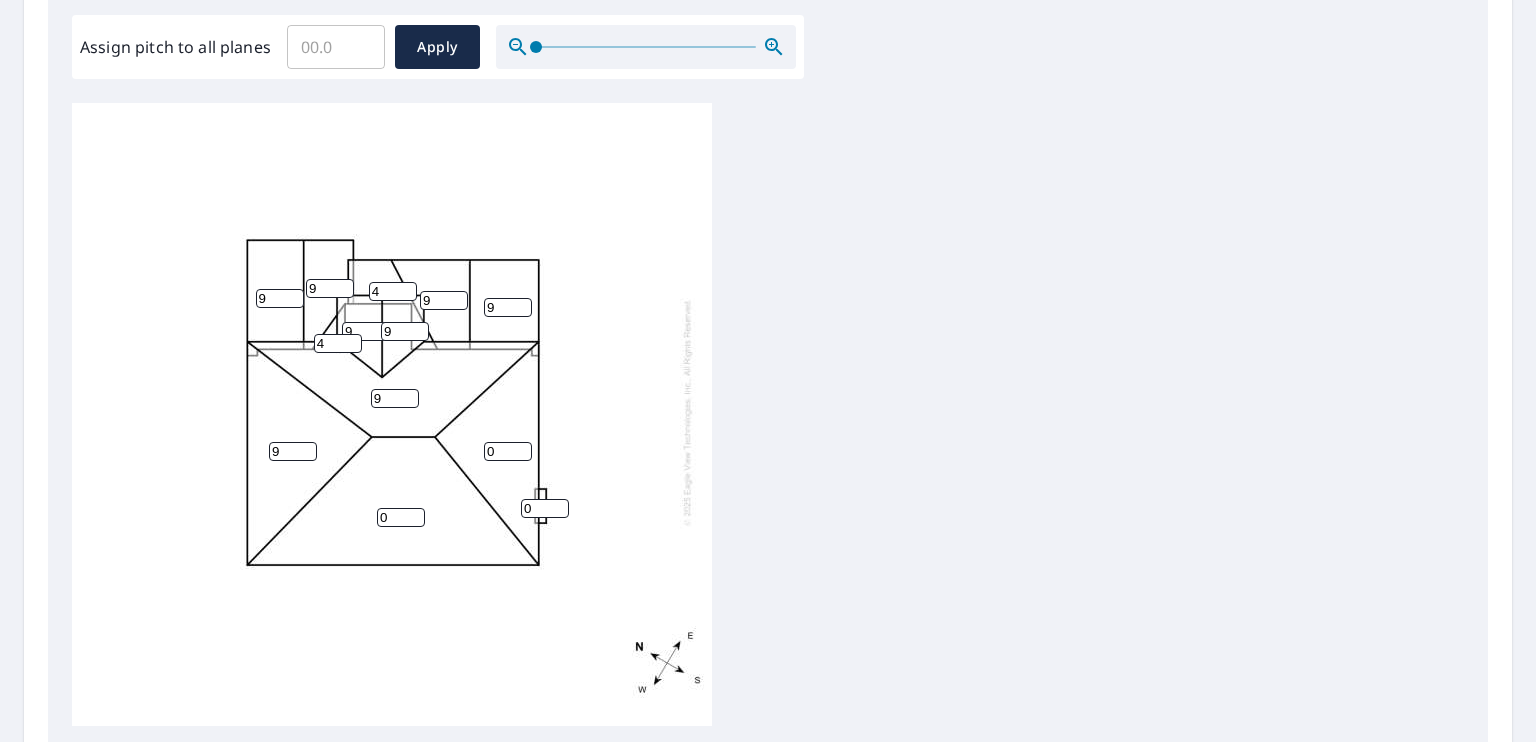 click on "9" at bounding box center [293, 451] 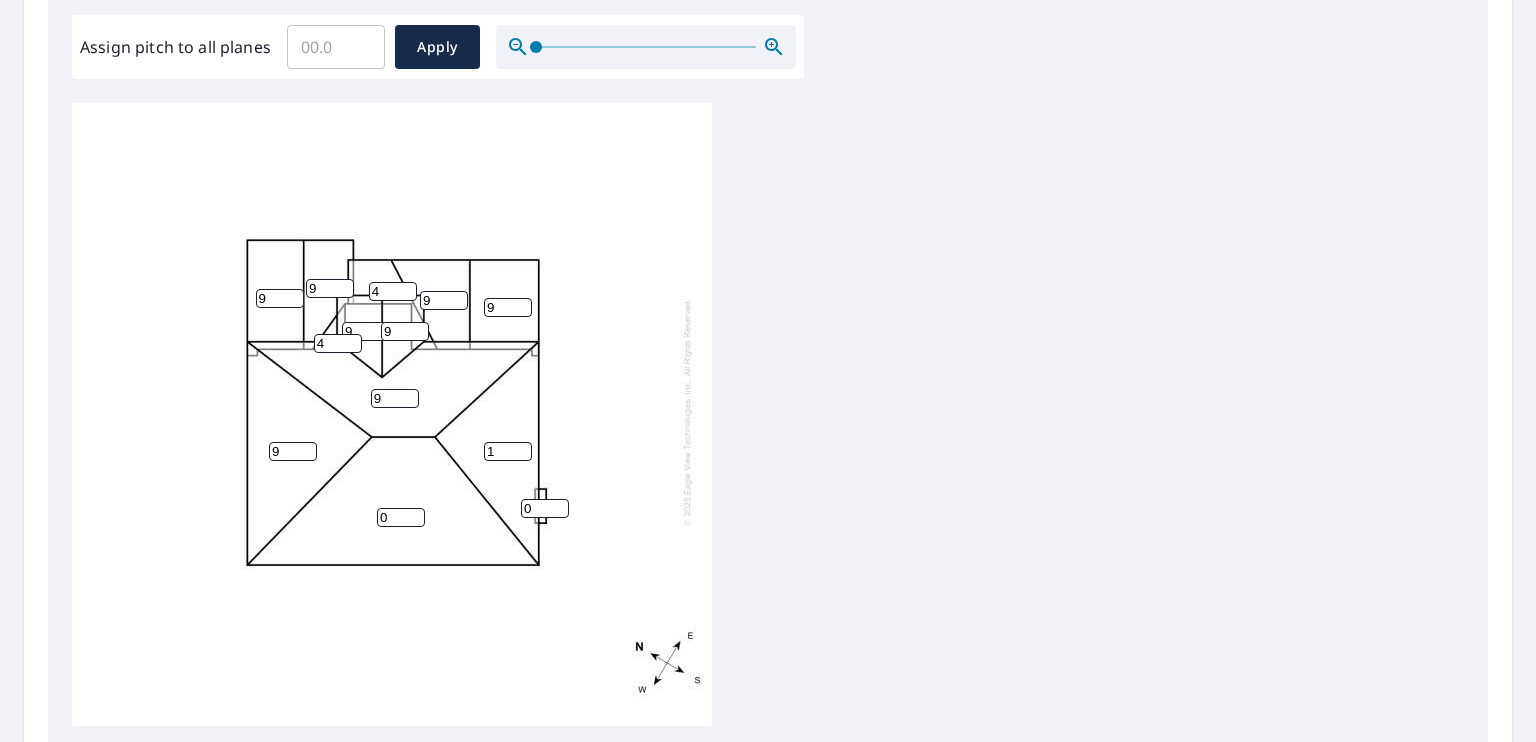 click on "2" at bounding box center (508, 451) 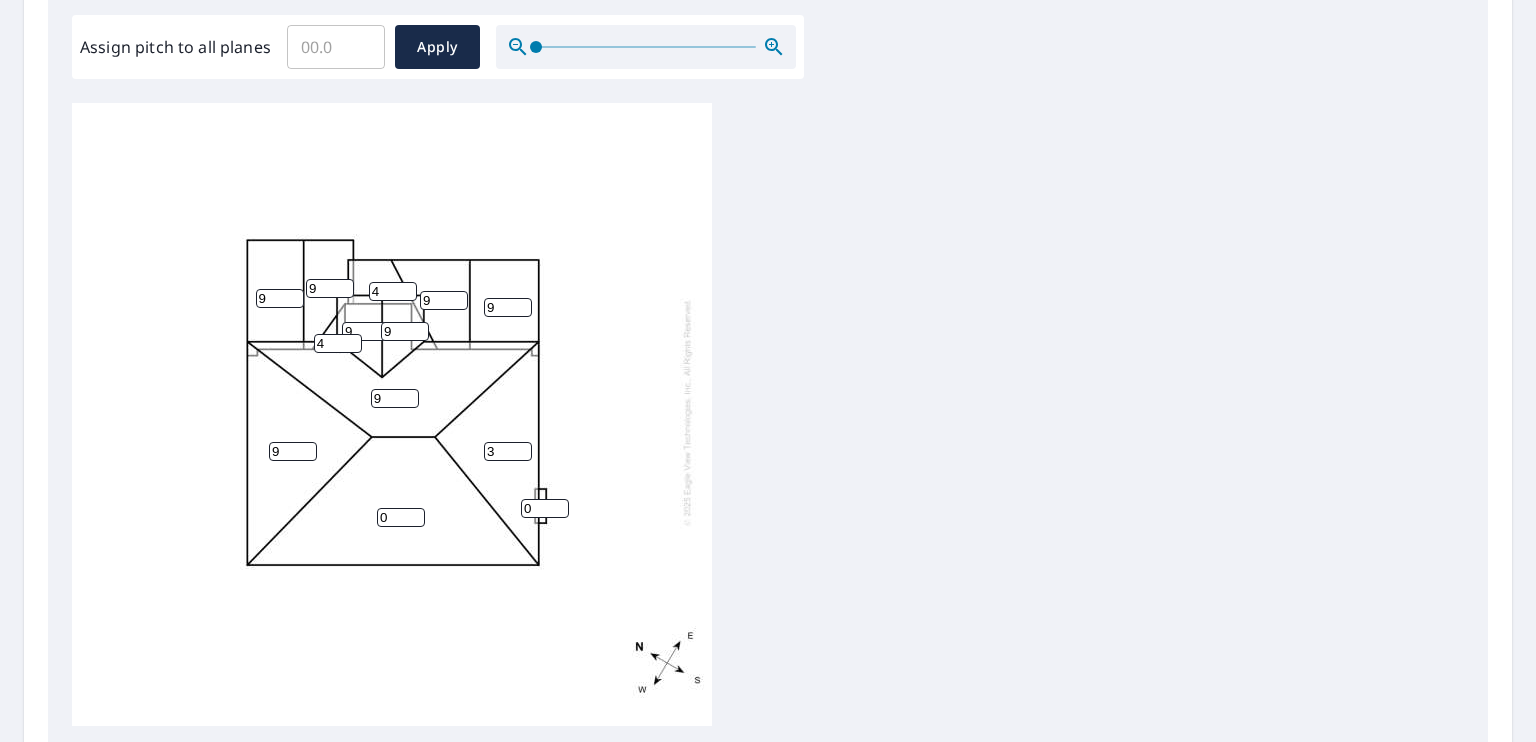 click on "3" at bounding box center [508, 451] 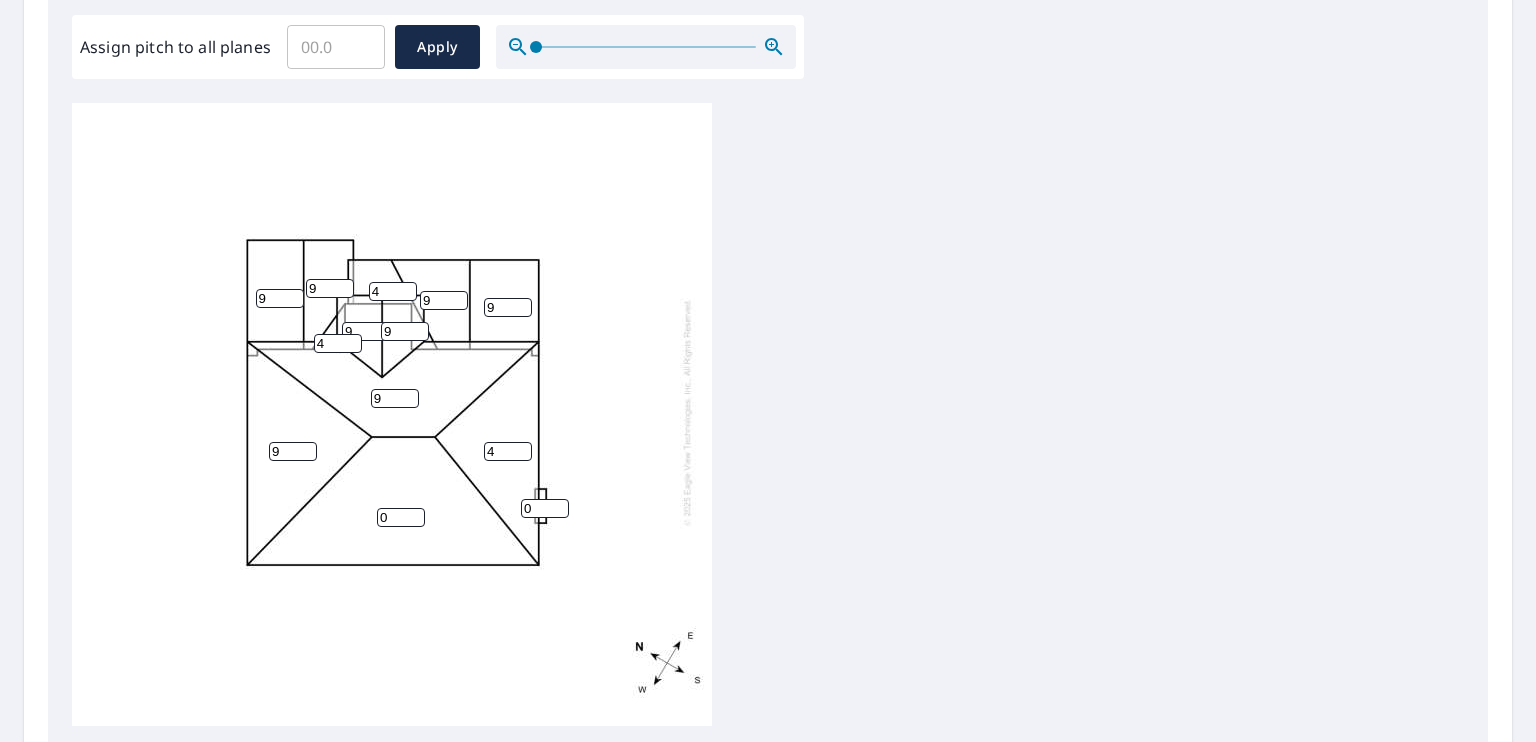 click on "4" at bounding box center [508, 451] 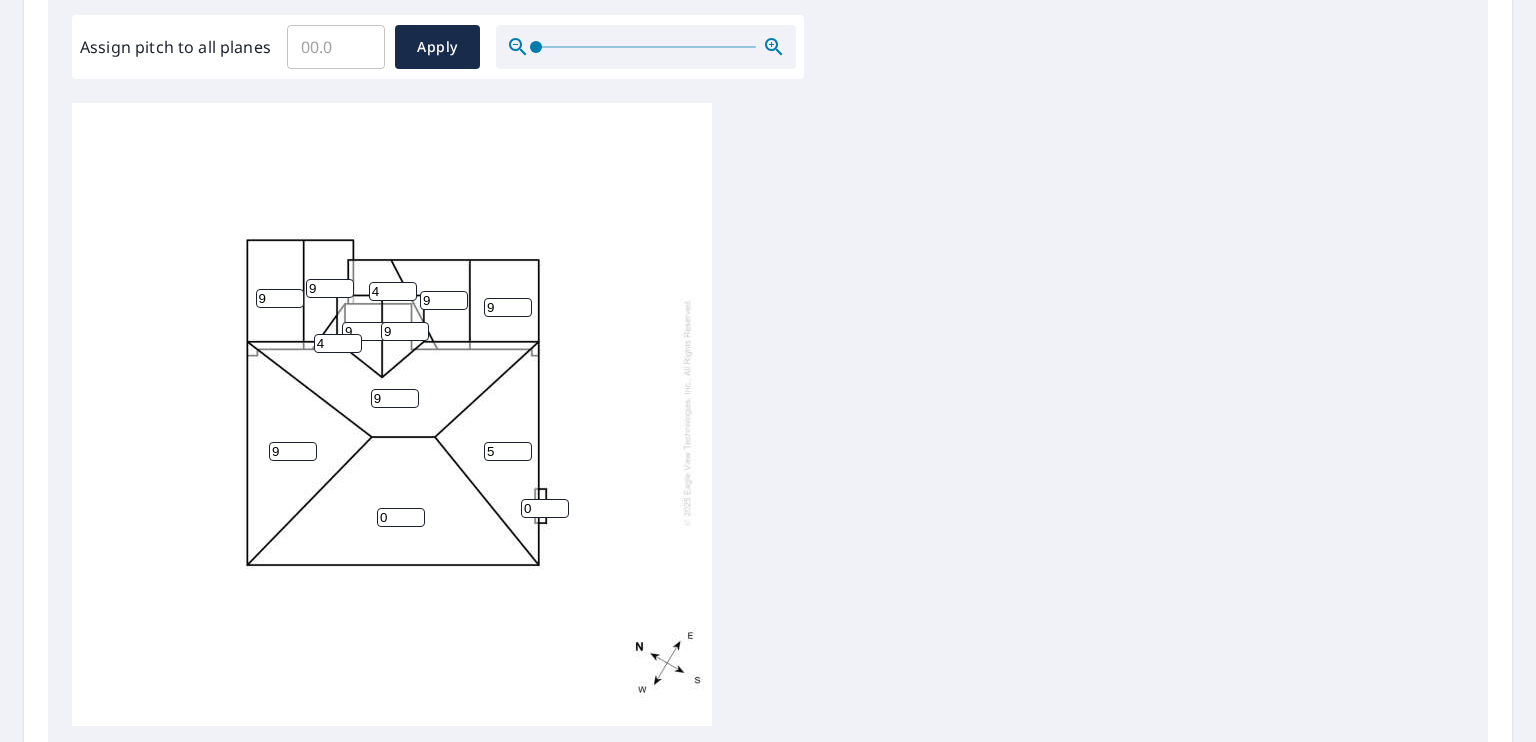 click on "5" at bounding box center [508, 451] 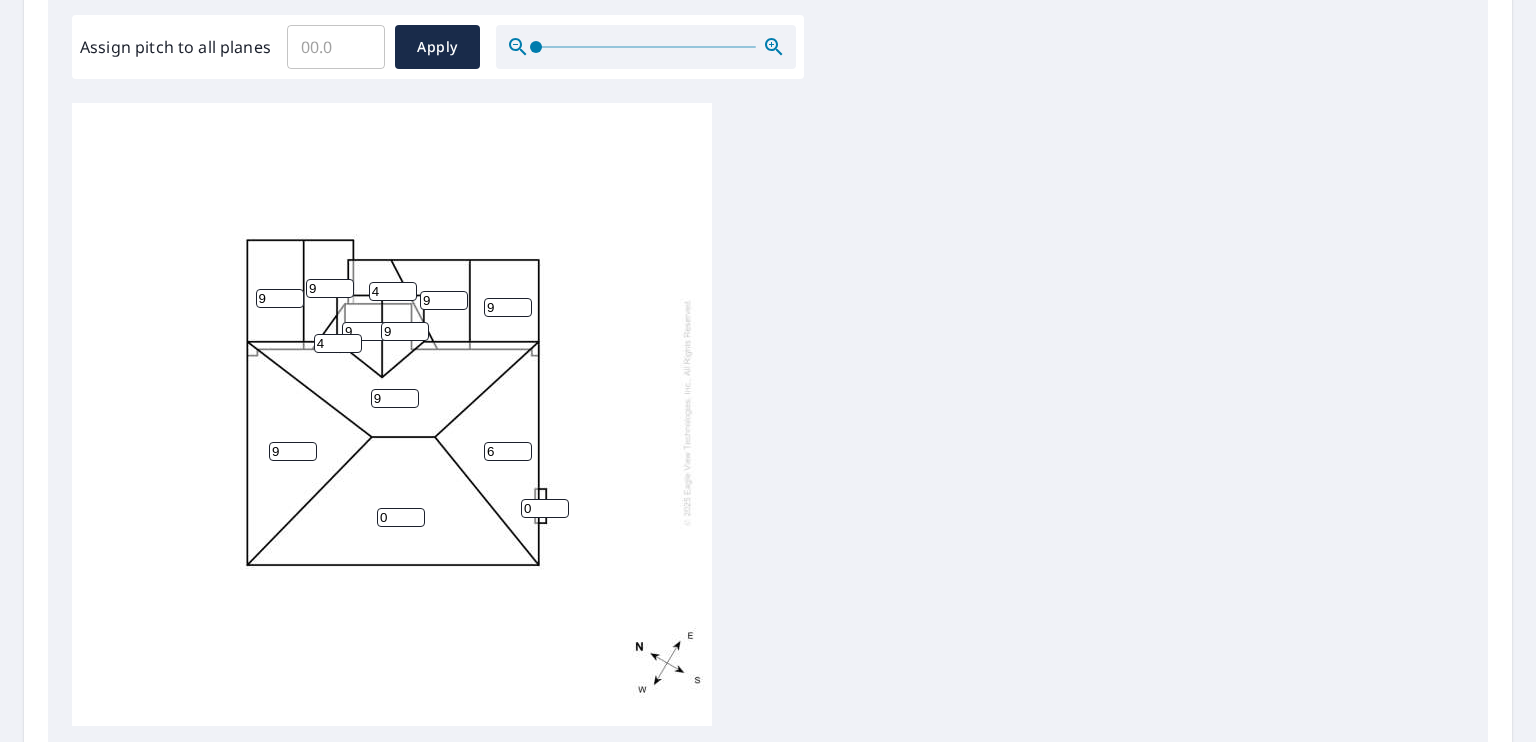 click on "6" at bounding box center [508, 451] 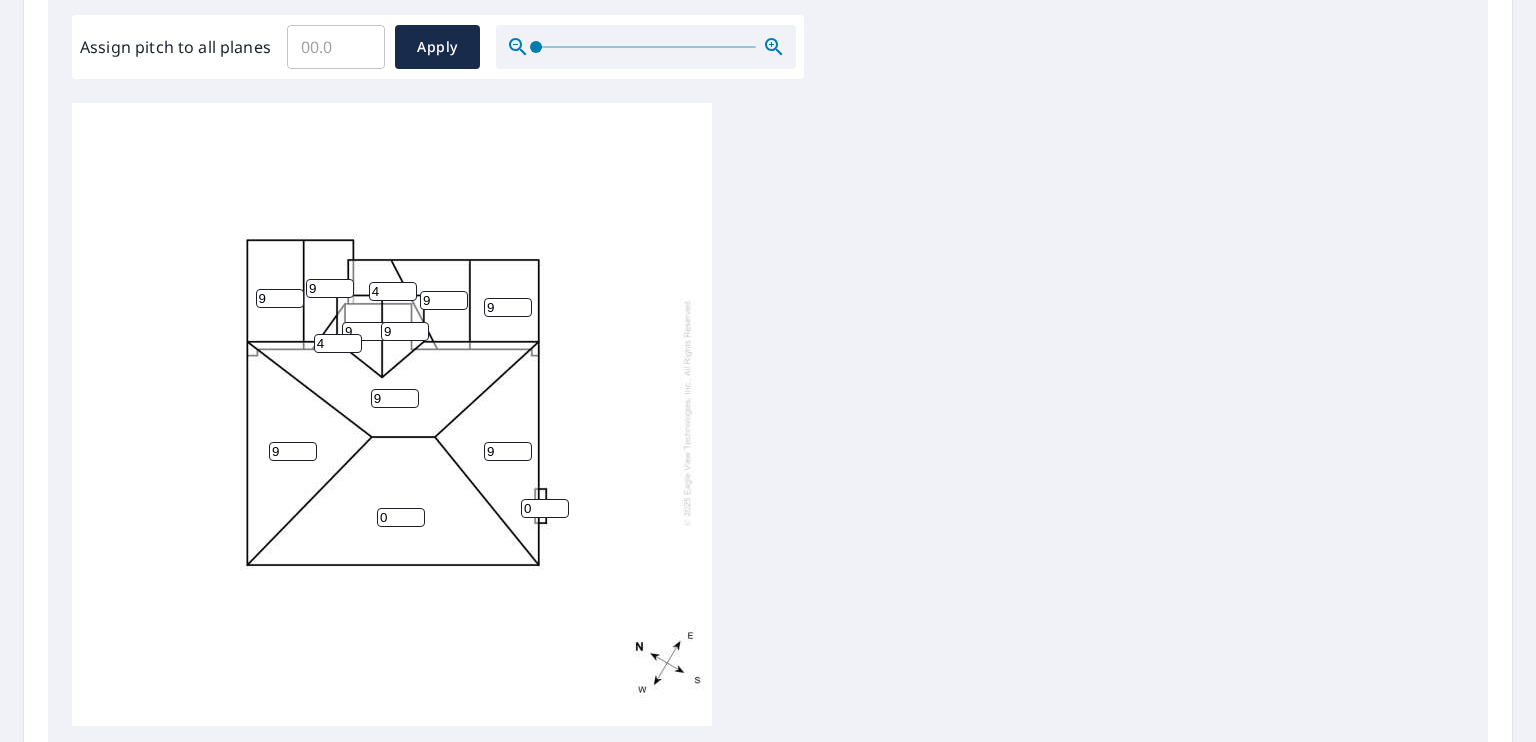 click on "9" at bounding box center (508, 451) 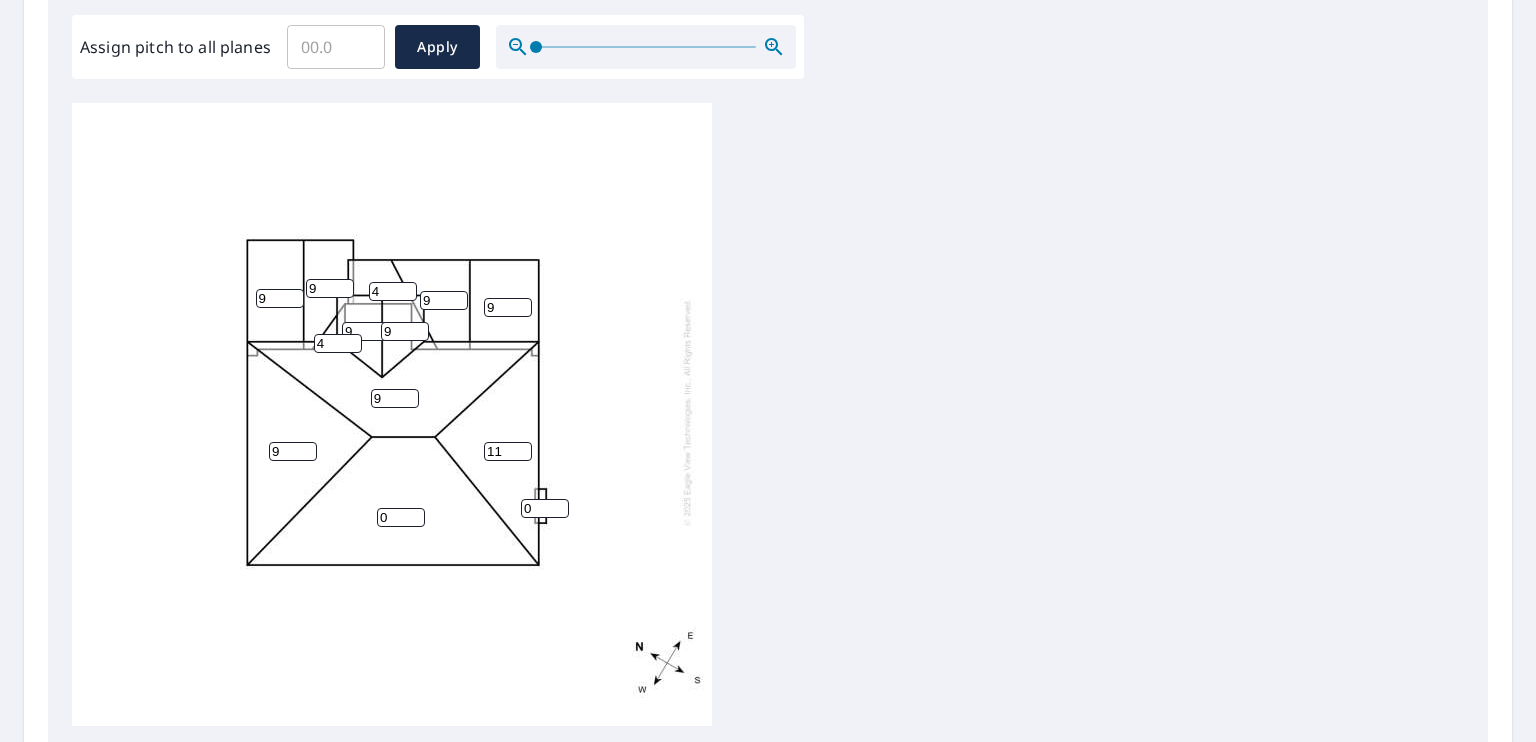click on "11" at bounding box center [508, 451] 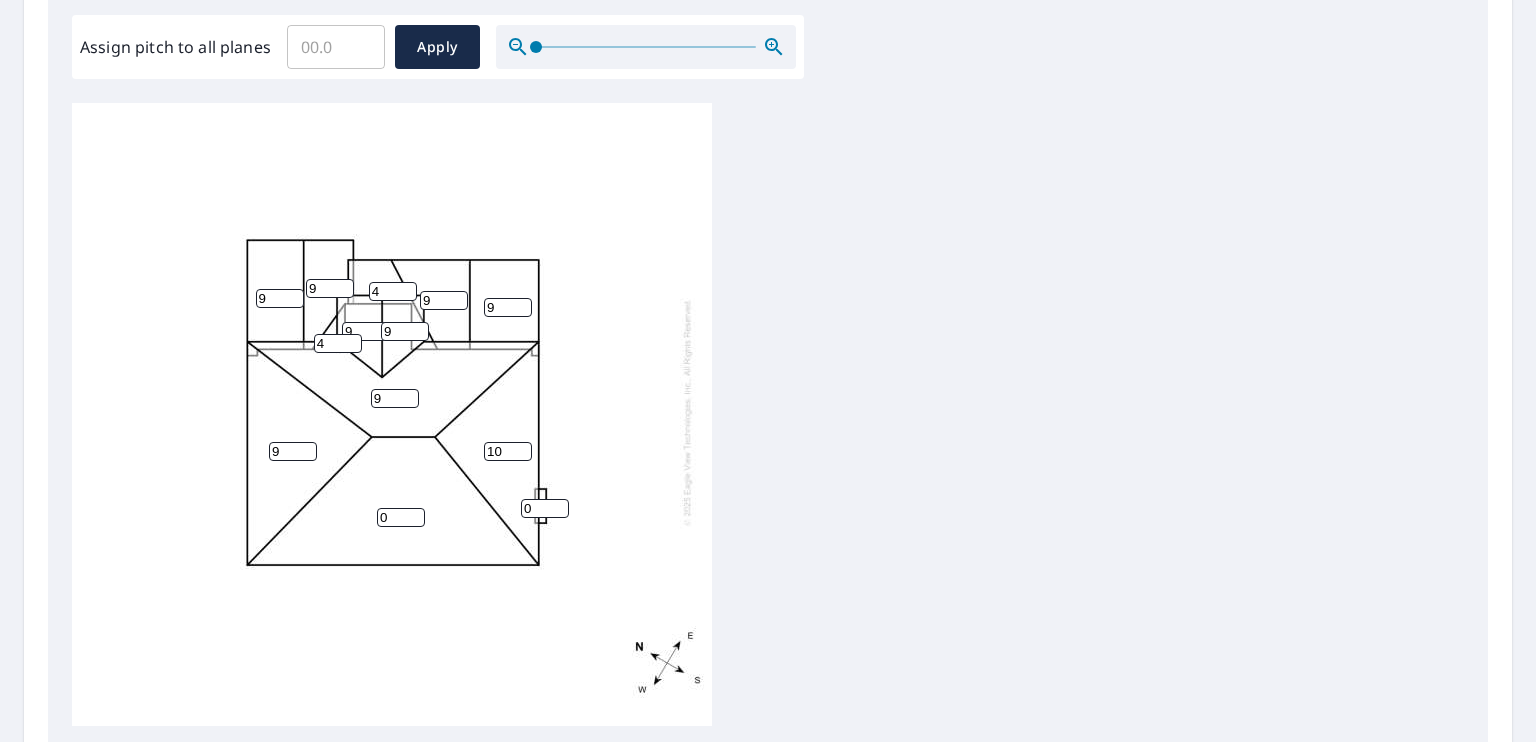 click on "10" at bounding box center [508, 451] 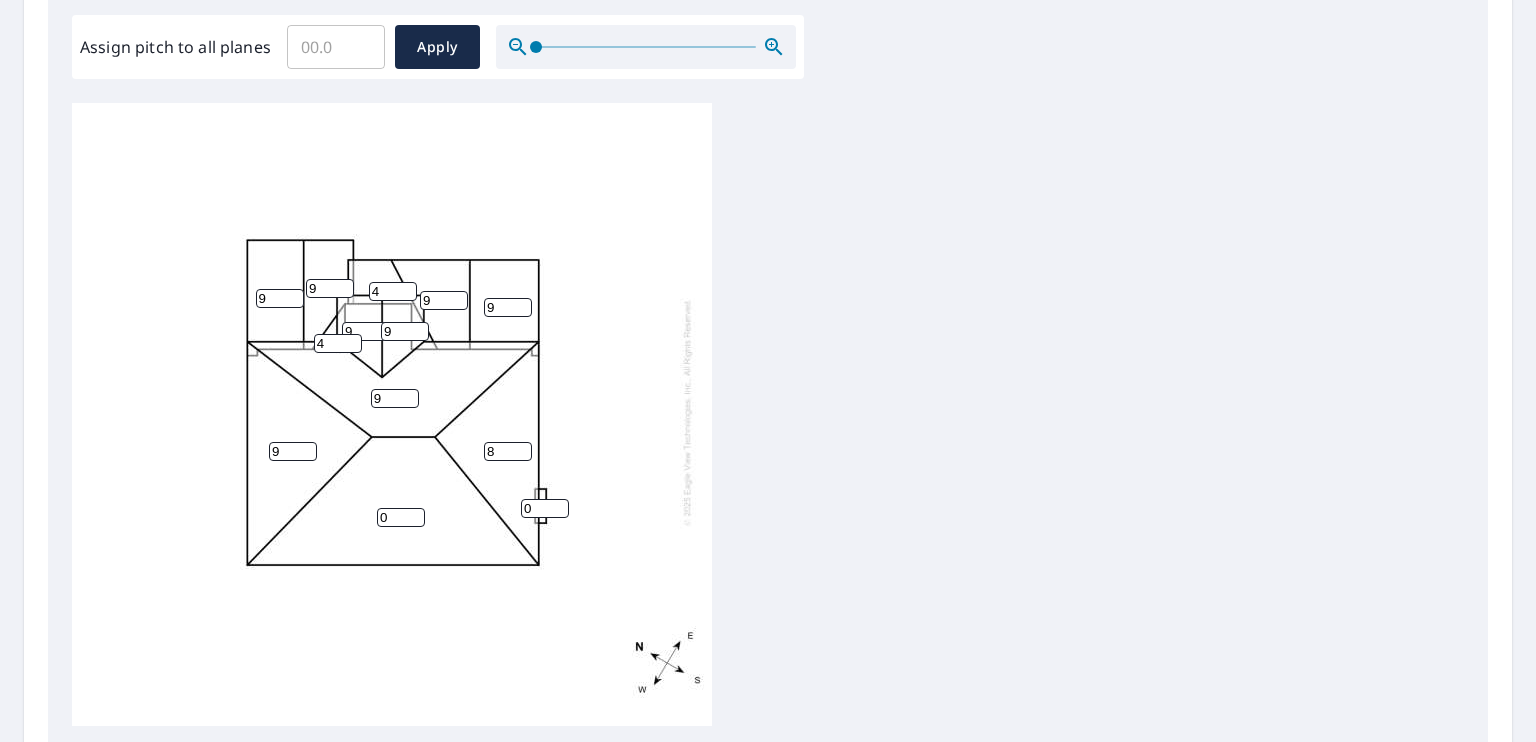 click on "8" at bounding box center [508, 451] 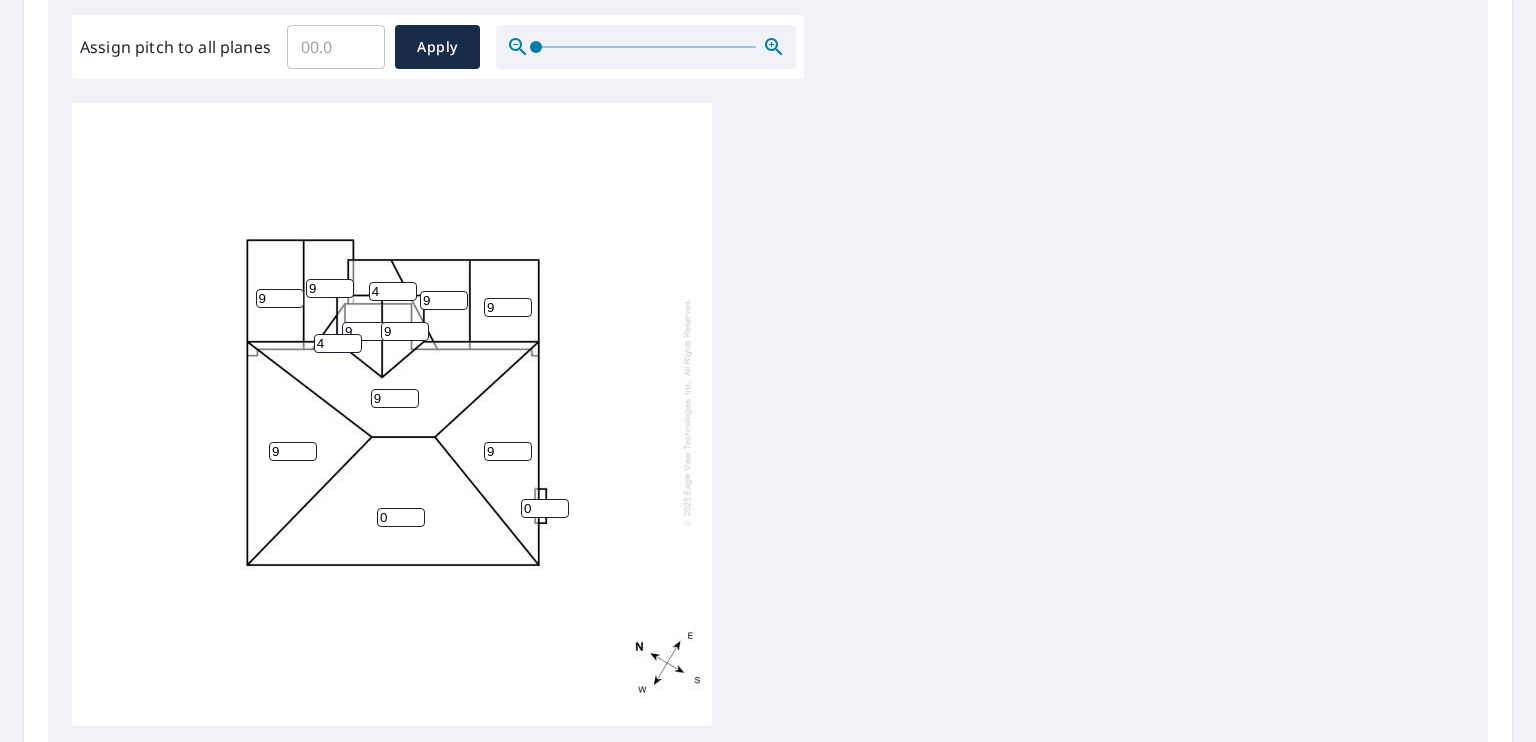 type on "9" 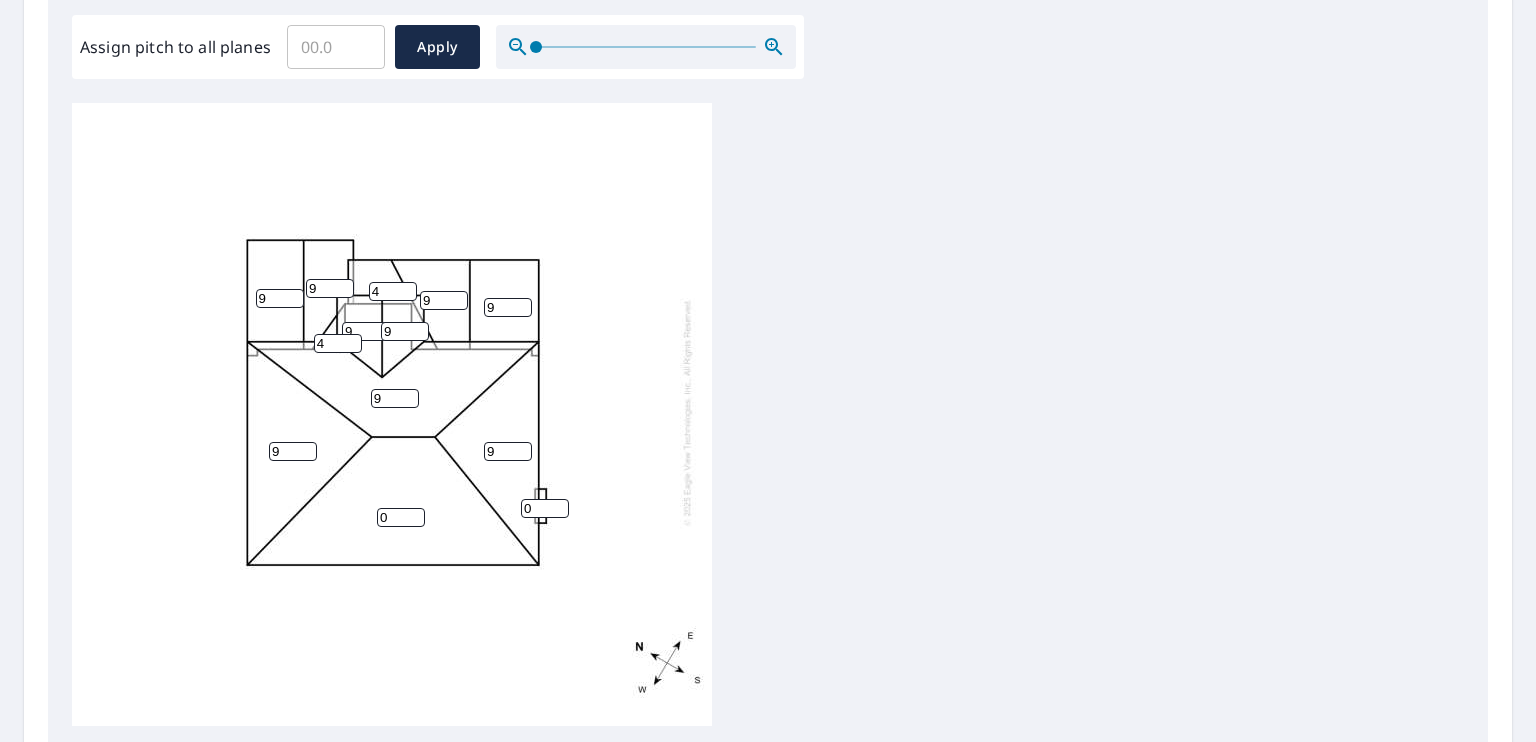 click on "9" at bounding box center (508, 451) 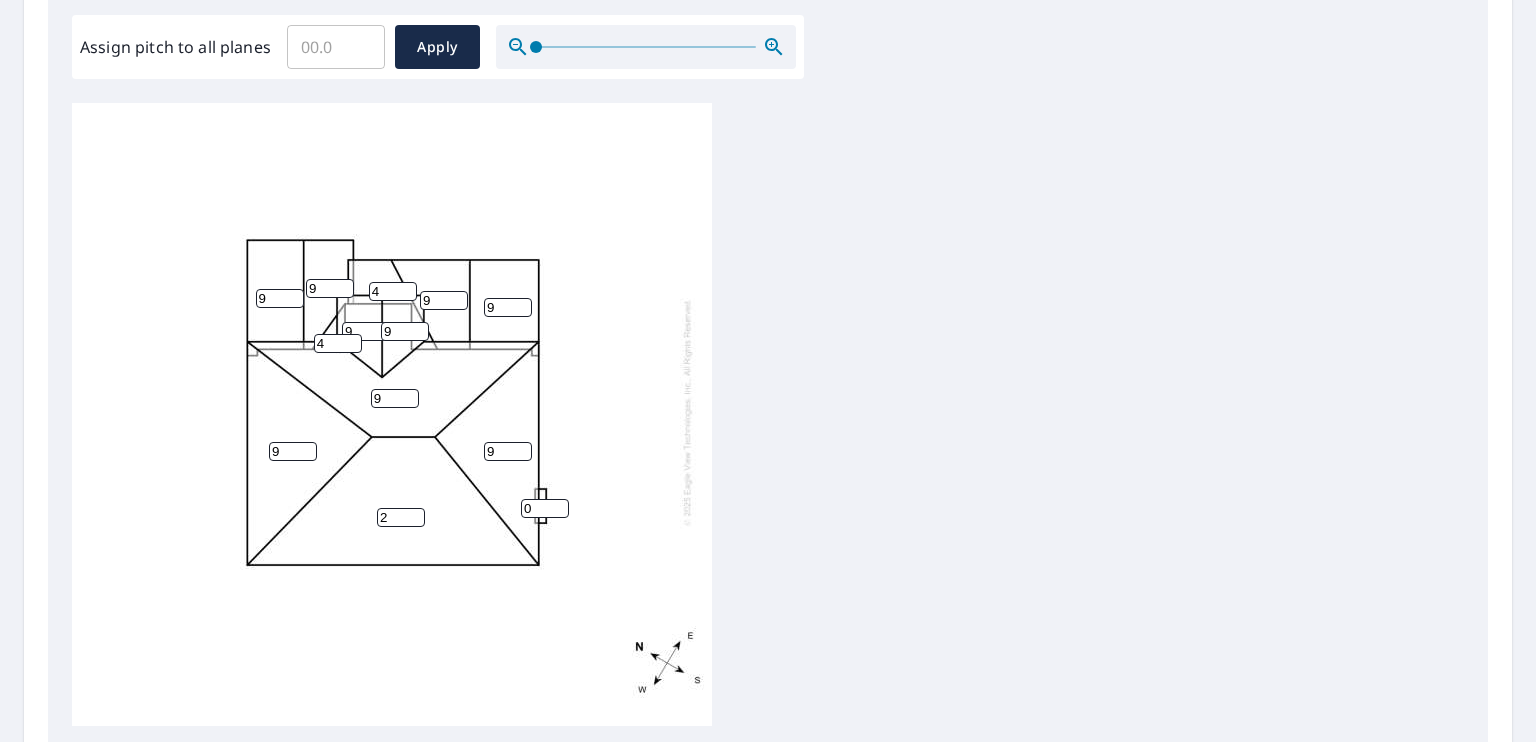 click on "2" at bounding box center (401, 517) 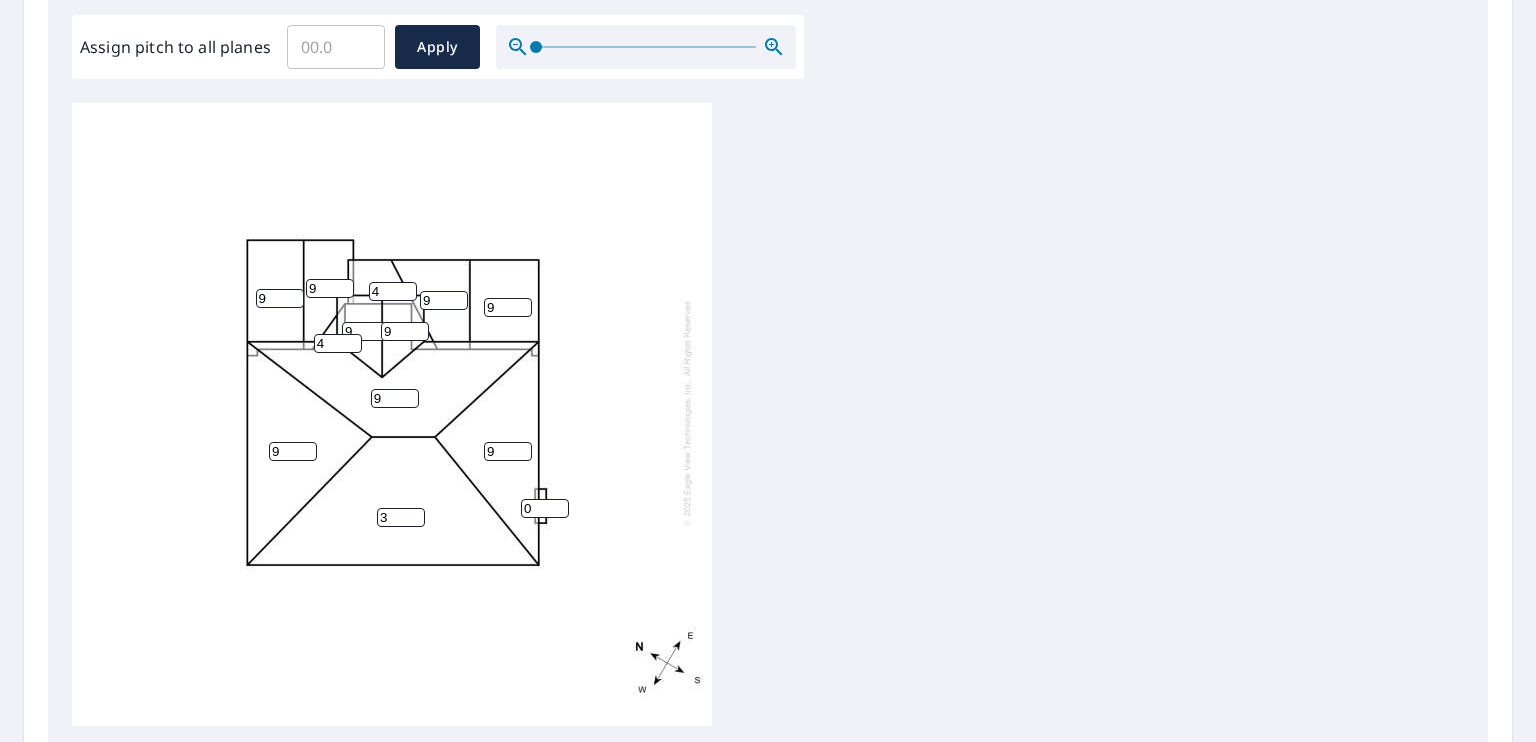 click on "3" at bounding box center (401, 517) 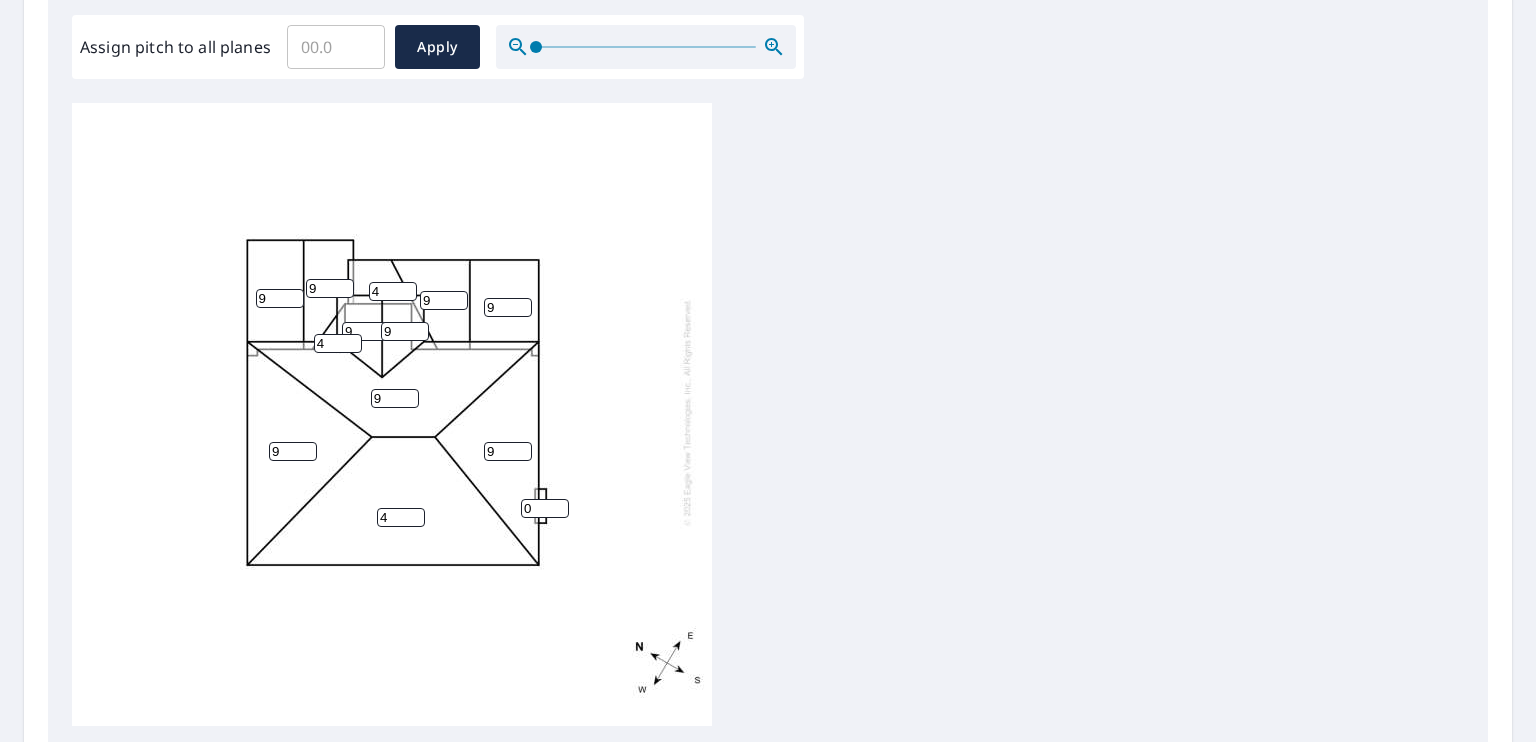 click on "5" at bounding box center (401, 517) 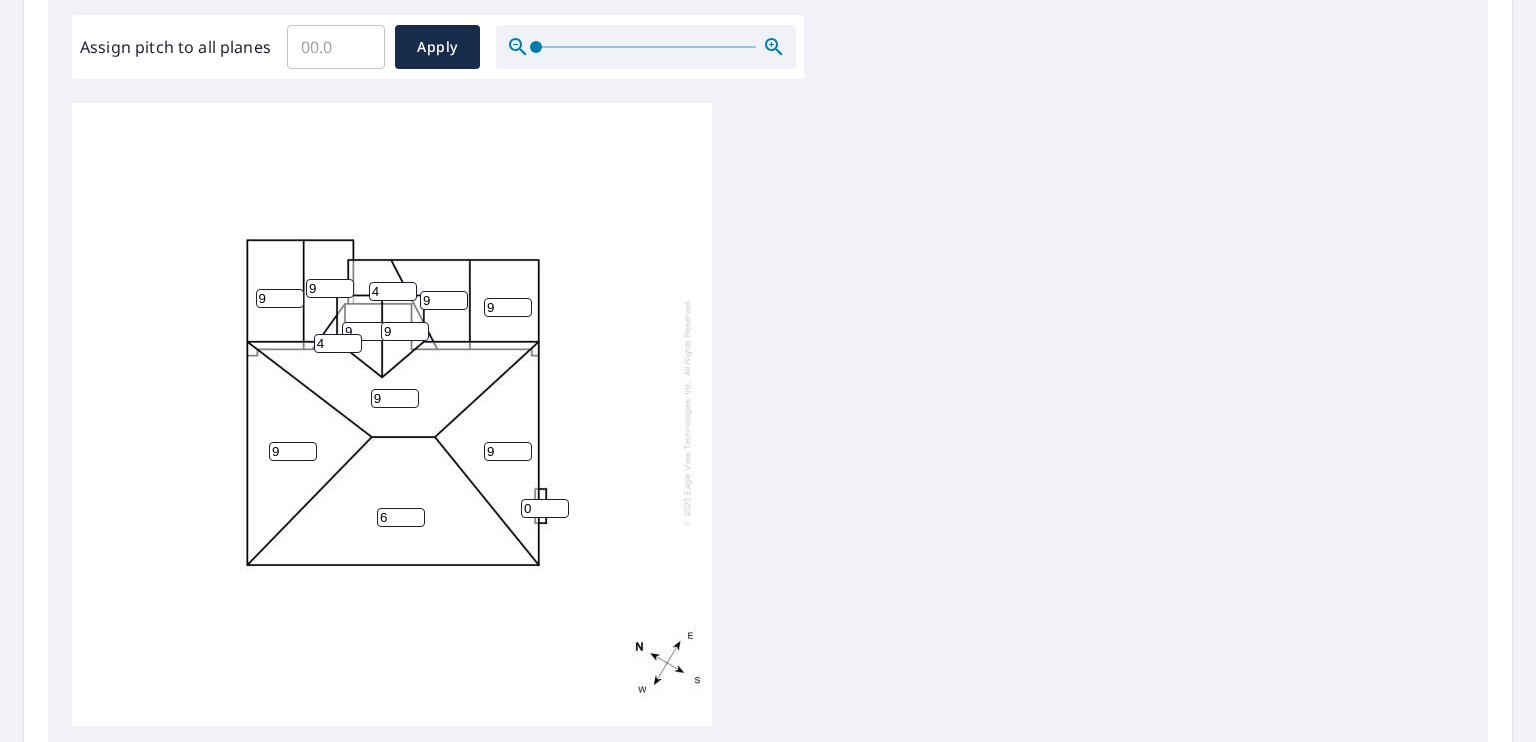 click on "6" at bounding box center [401, 517] 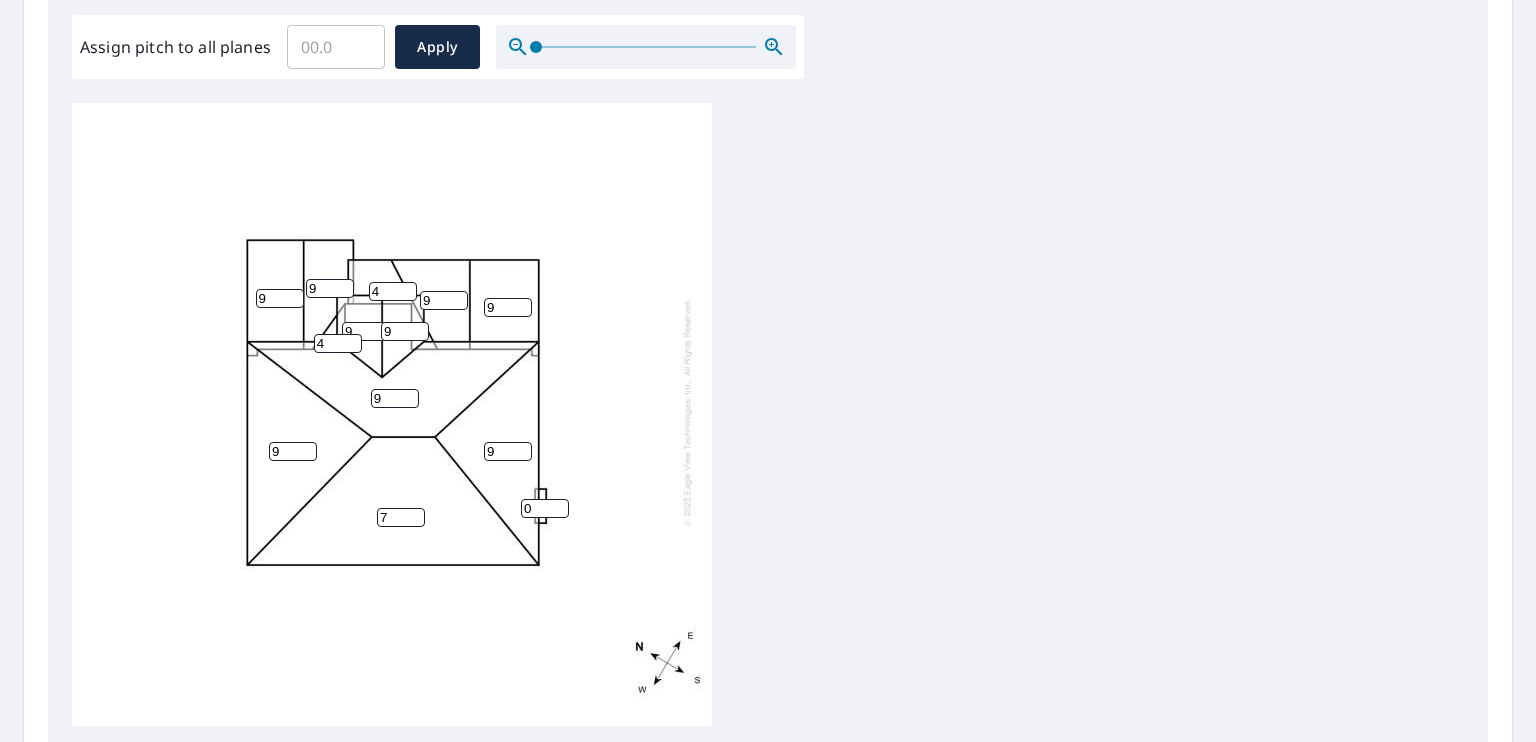 click on "7" at bounding box center [401, 517] 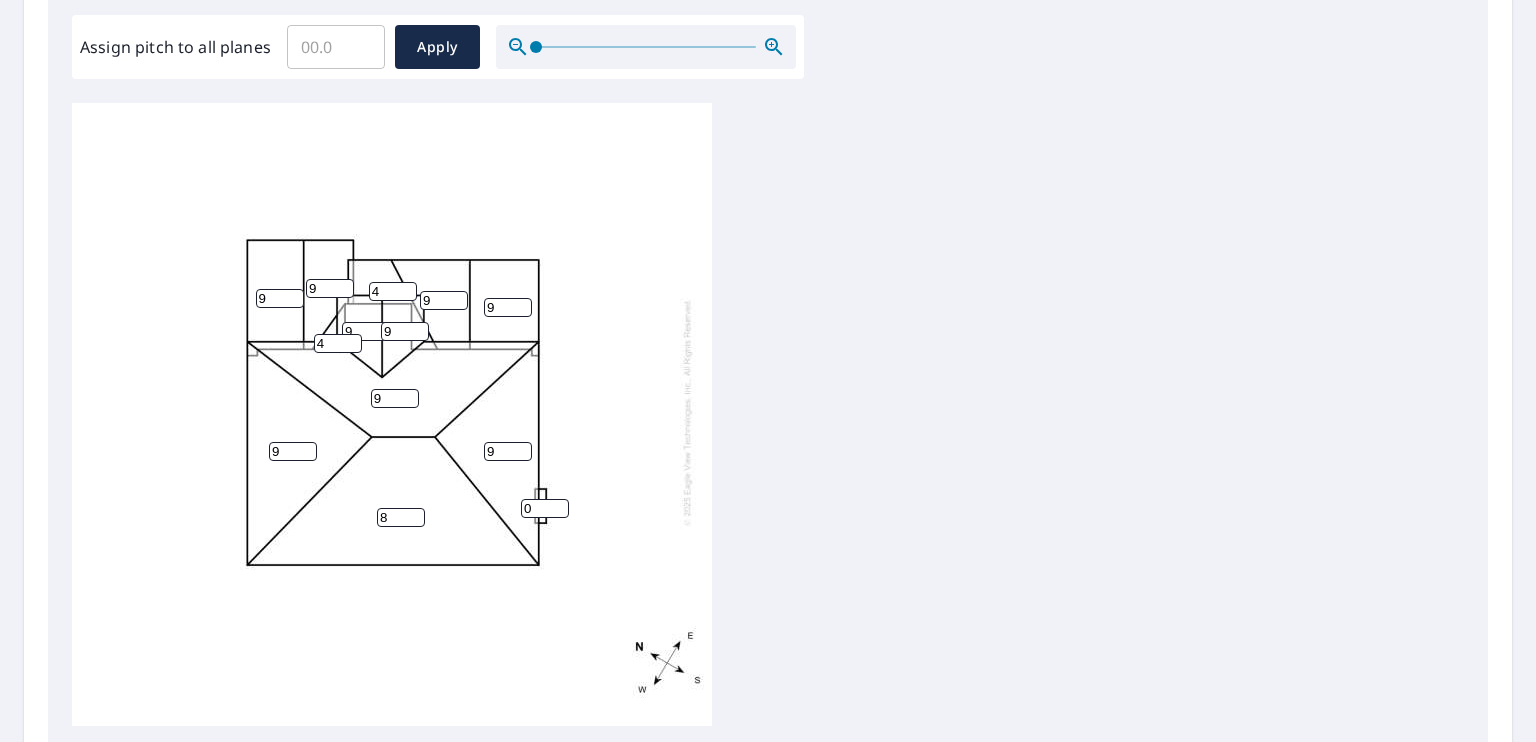 click on "8" at bounding box center [401, 517] 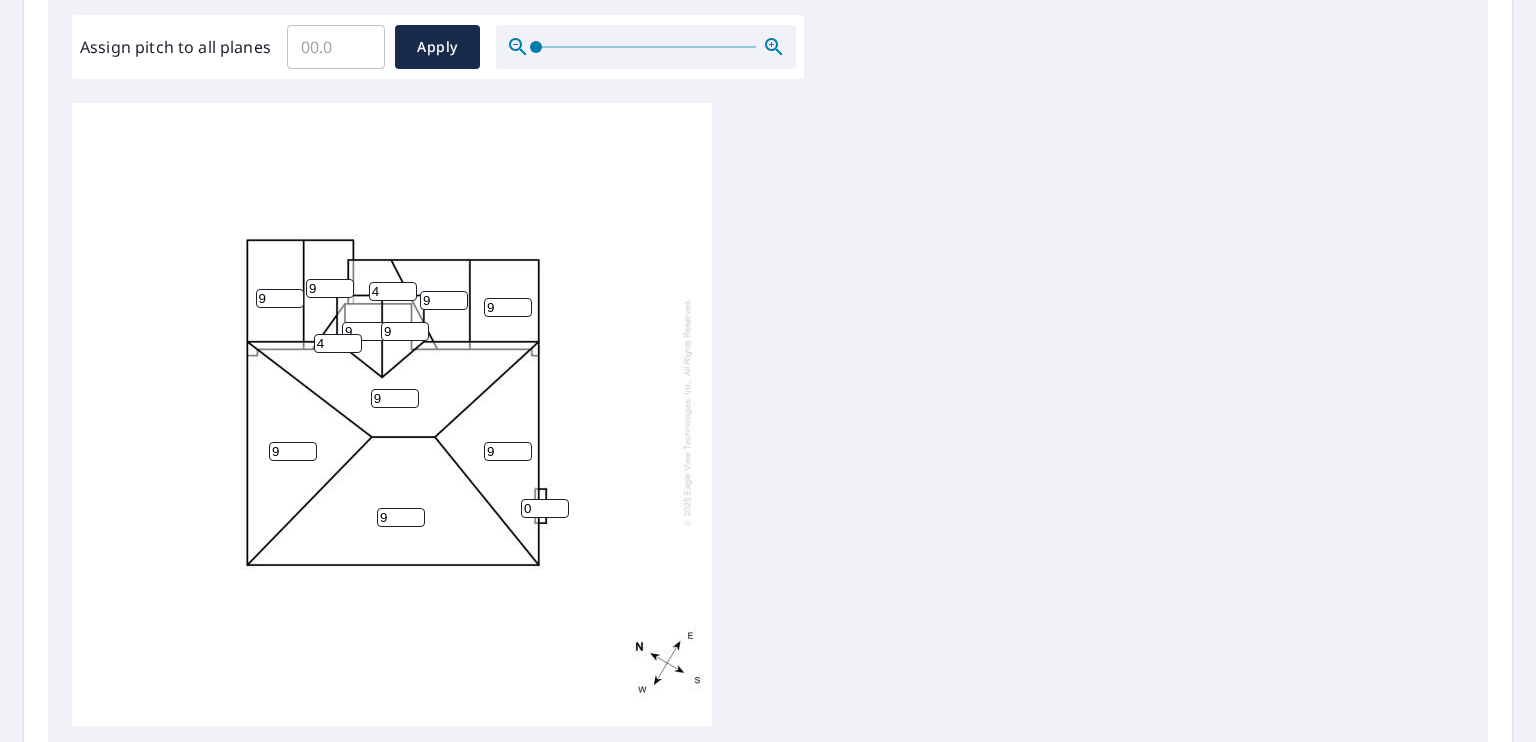 type on "9" 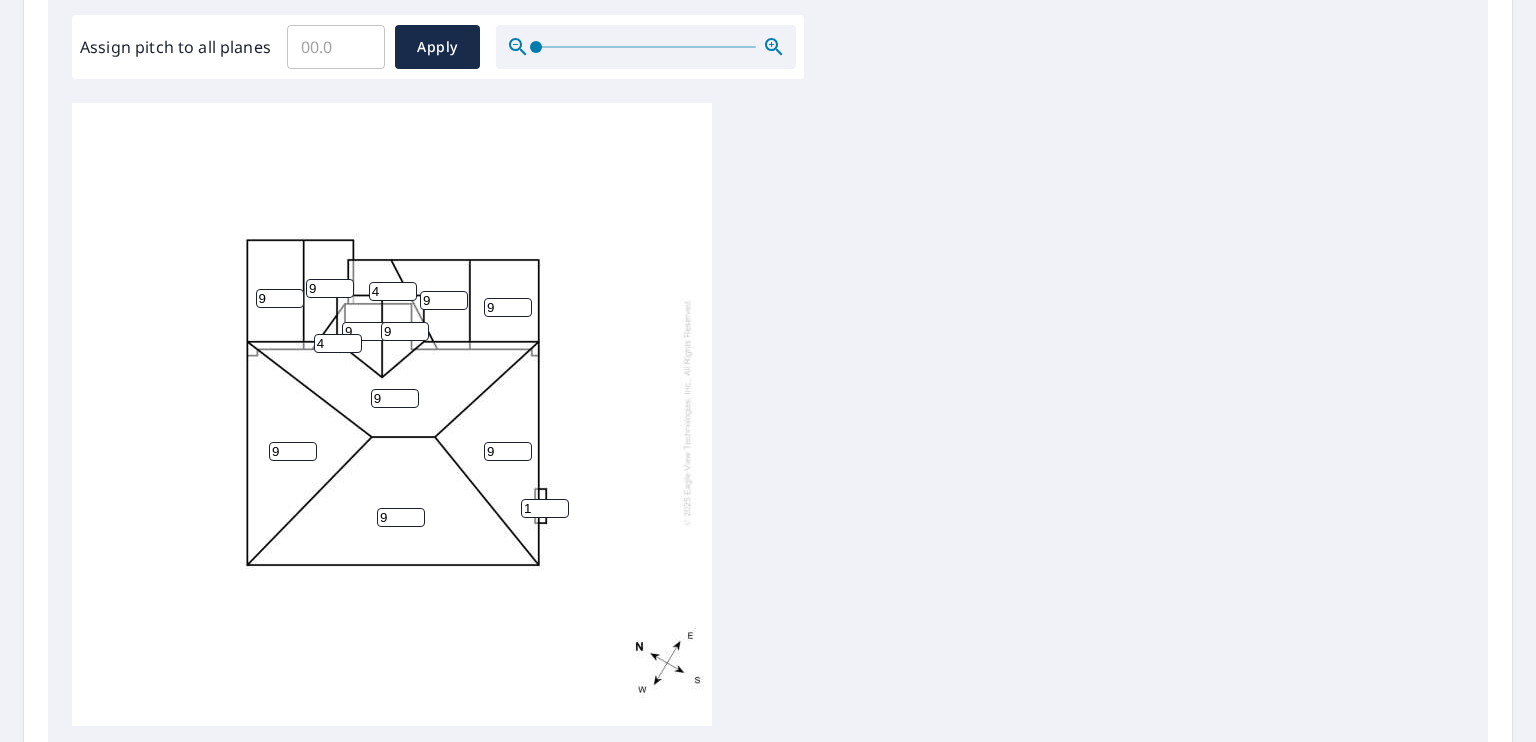 click on "1" at bounding box center (545, 508) 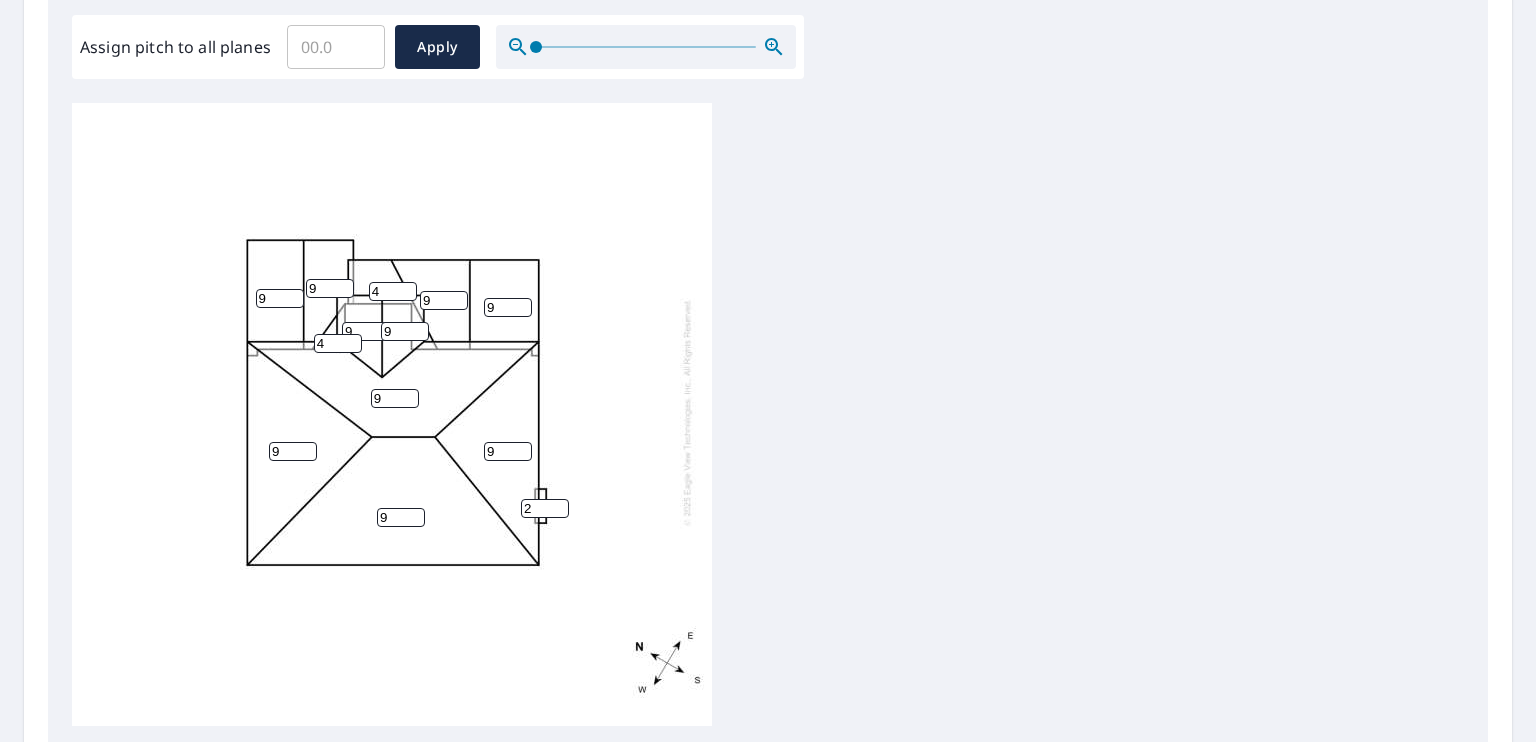 click on "2" at bounding box center [545, 508] 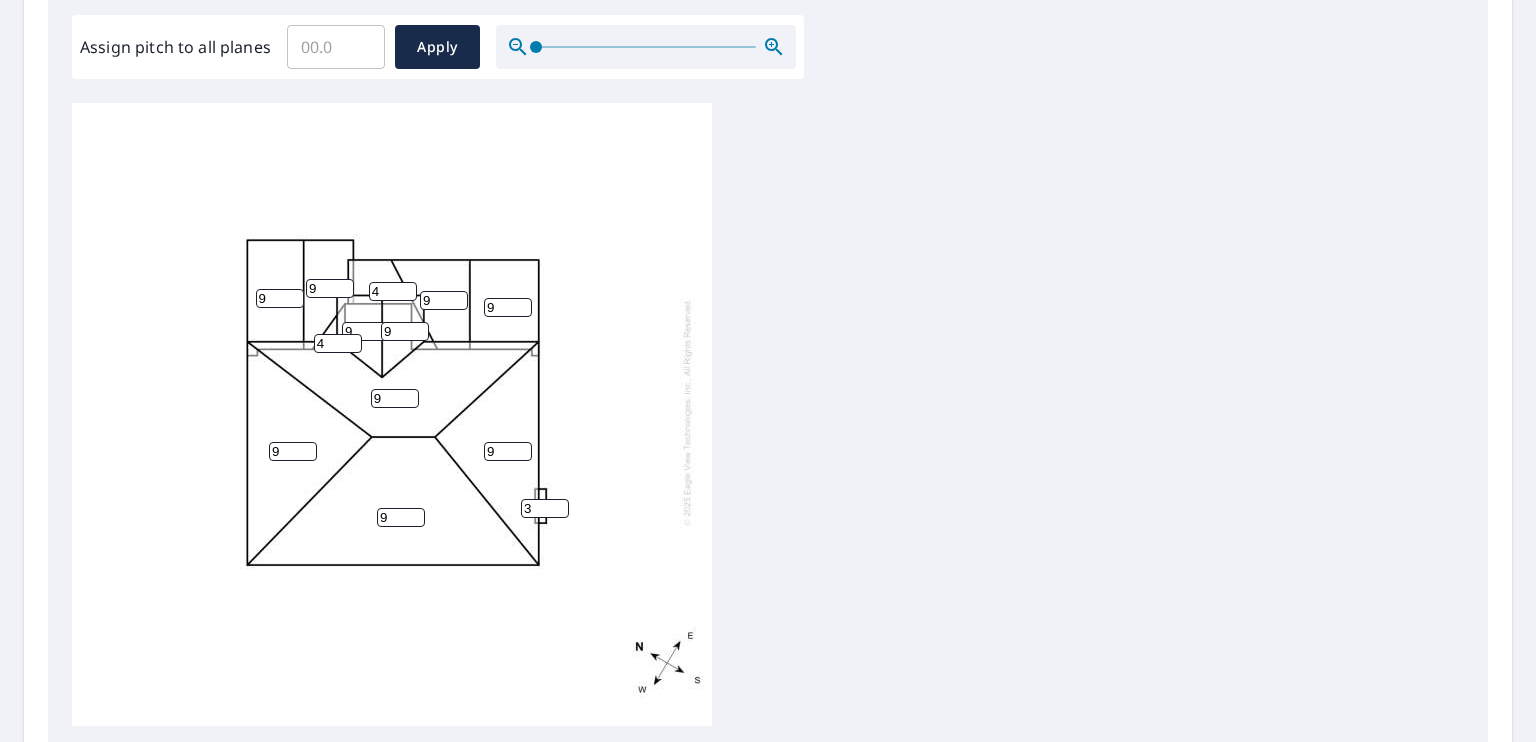 click on "3" at bounding box center [545, 508] 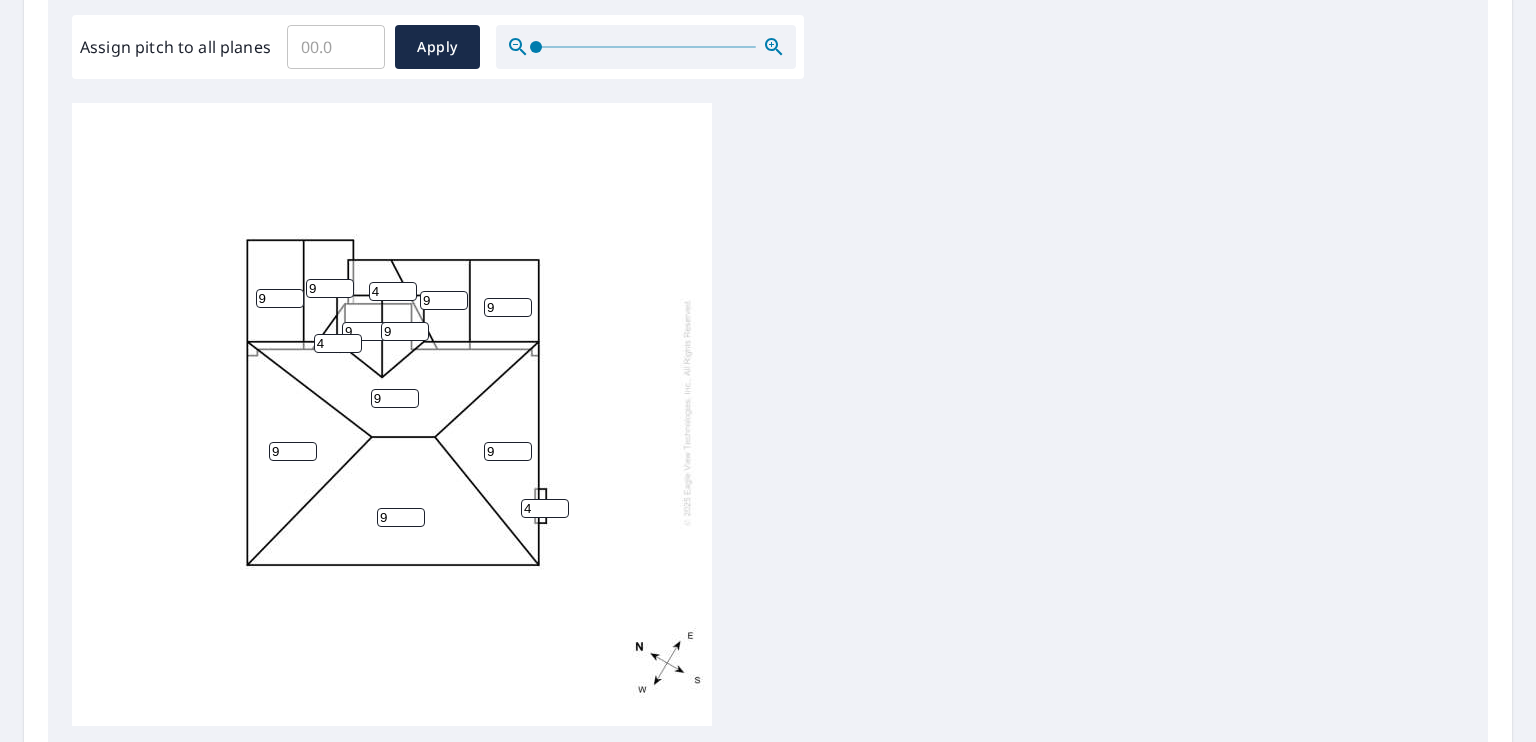 click on "4" at bounding box center [545, 508] 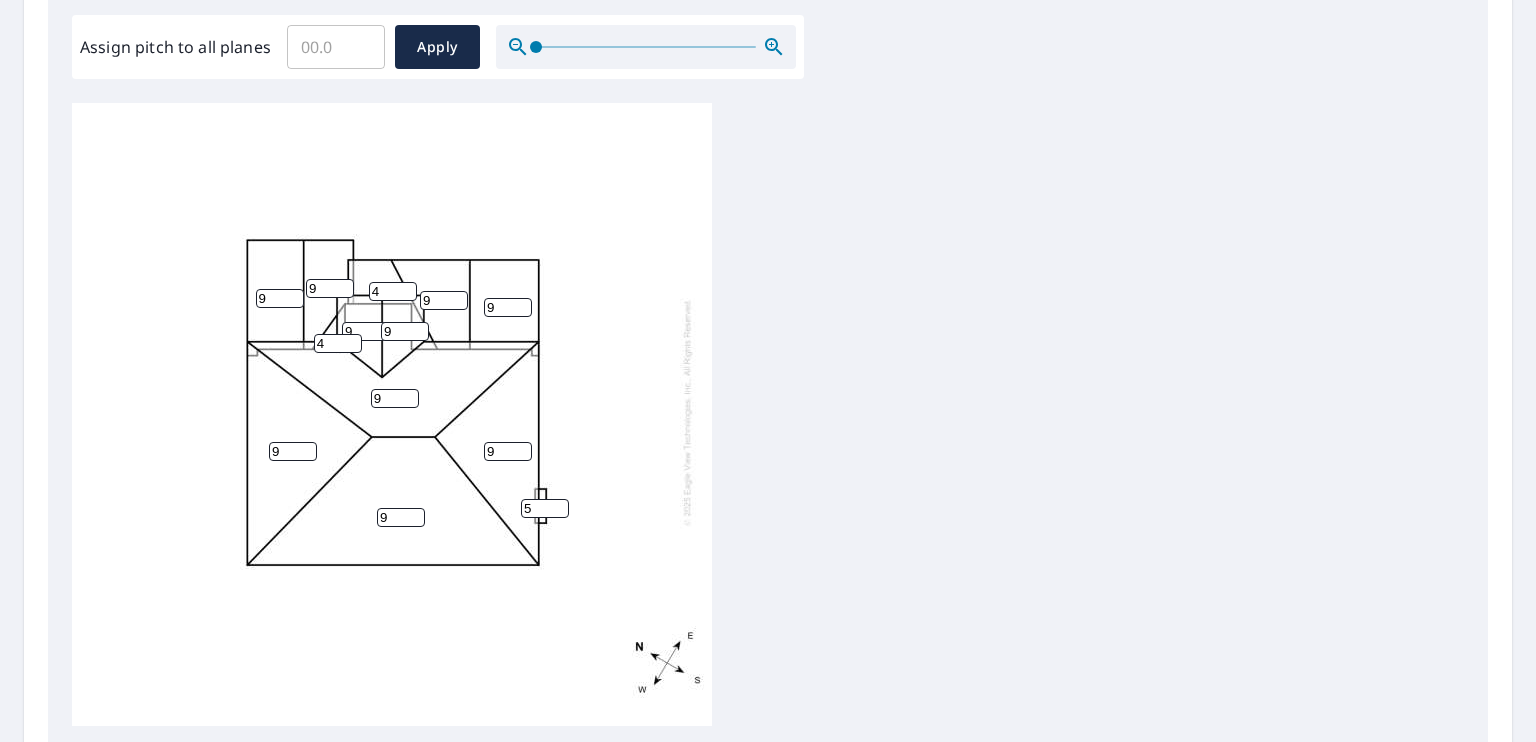 click on "5" at bounding box center [545, 508] 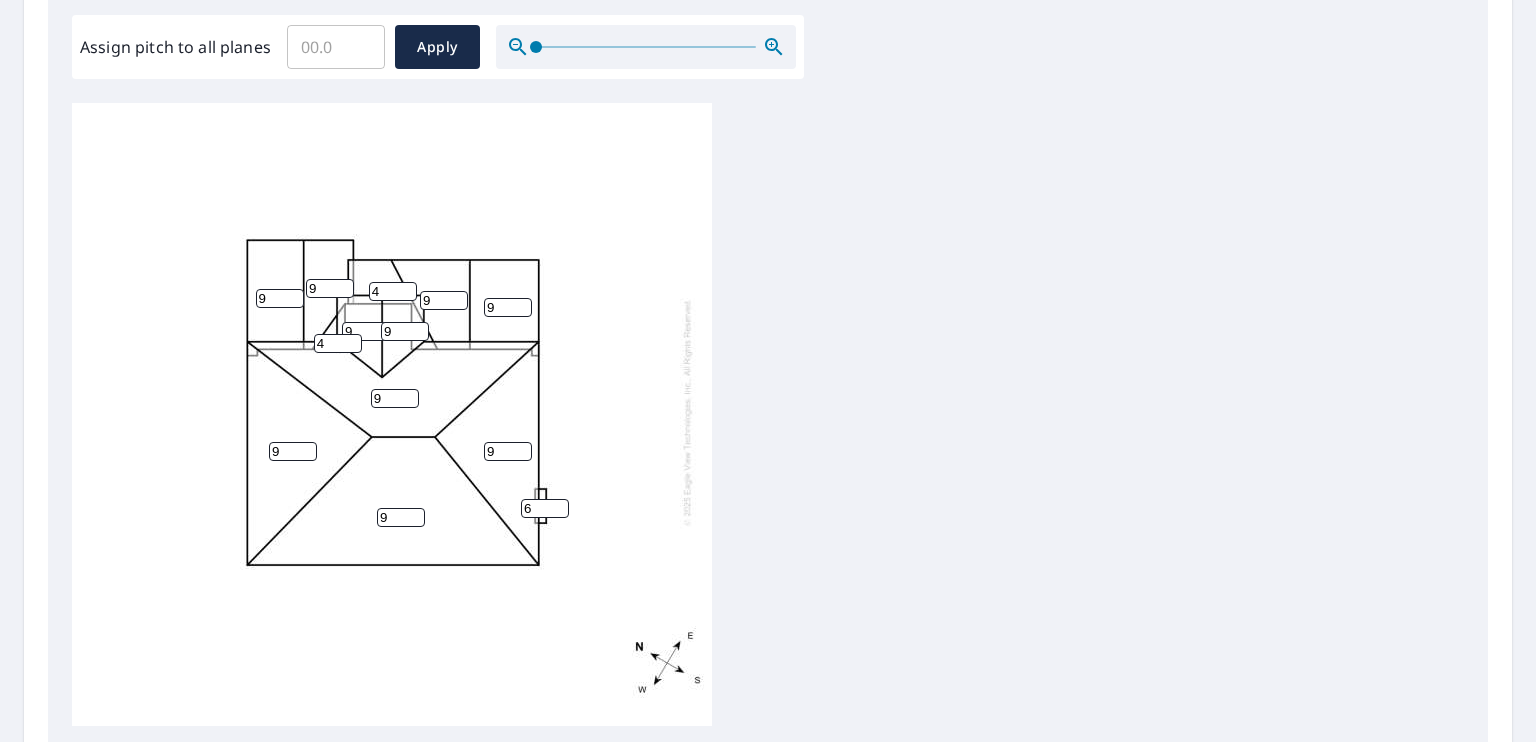 click on "6" at bounding box center [545, 508] 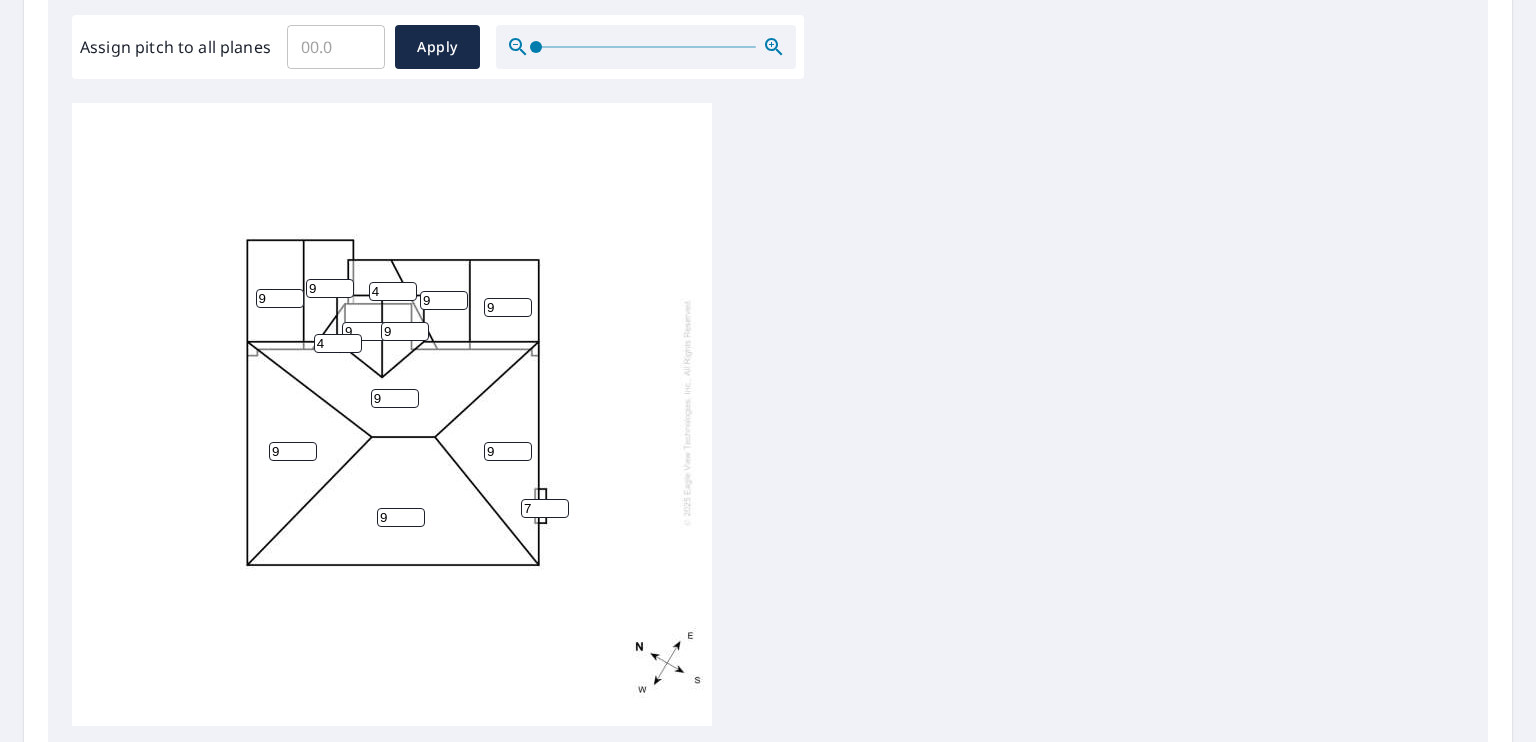 click on "7" at bounding box center (545, 508) 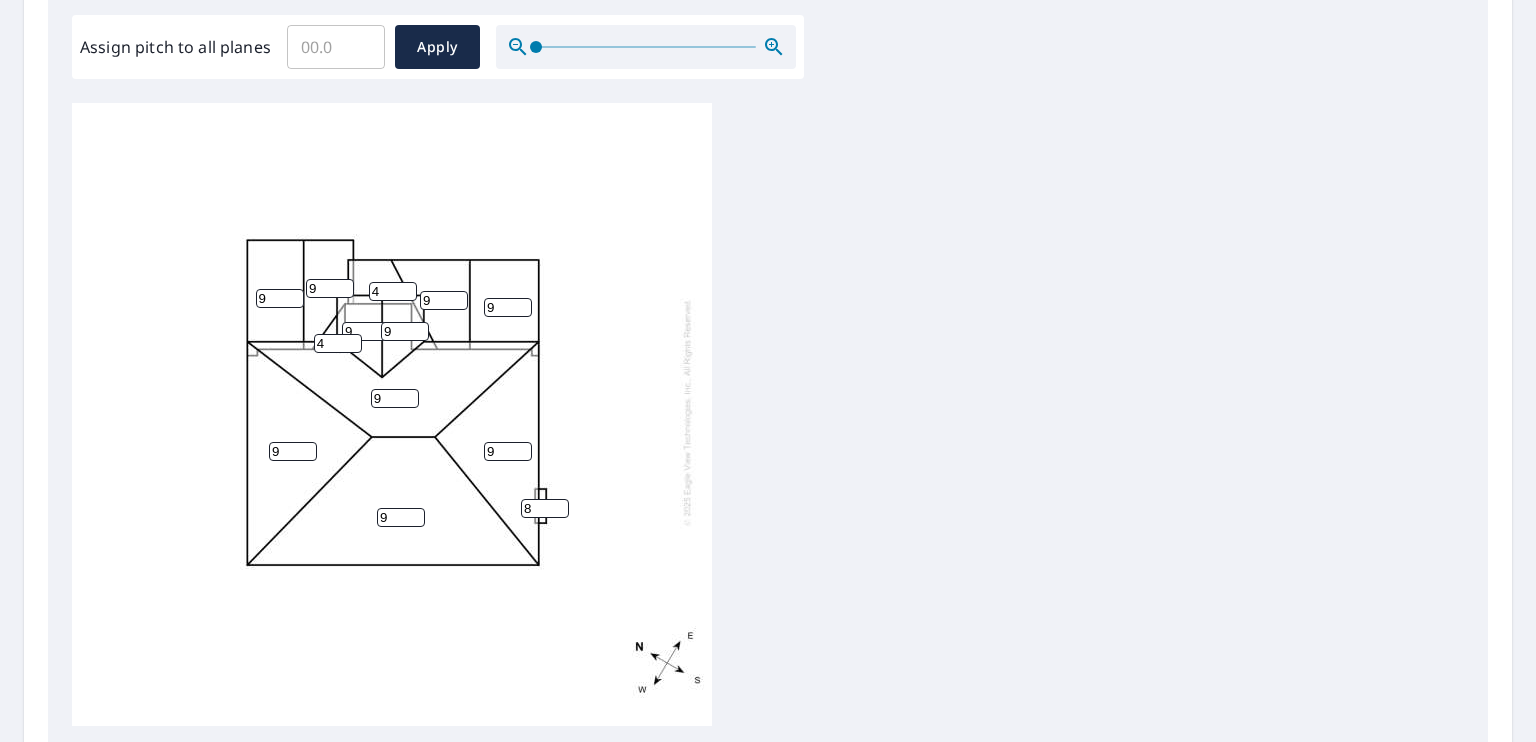click on "8" at bounding box center (545, 508) 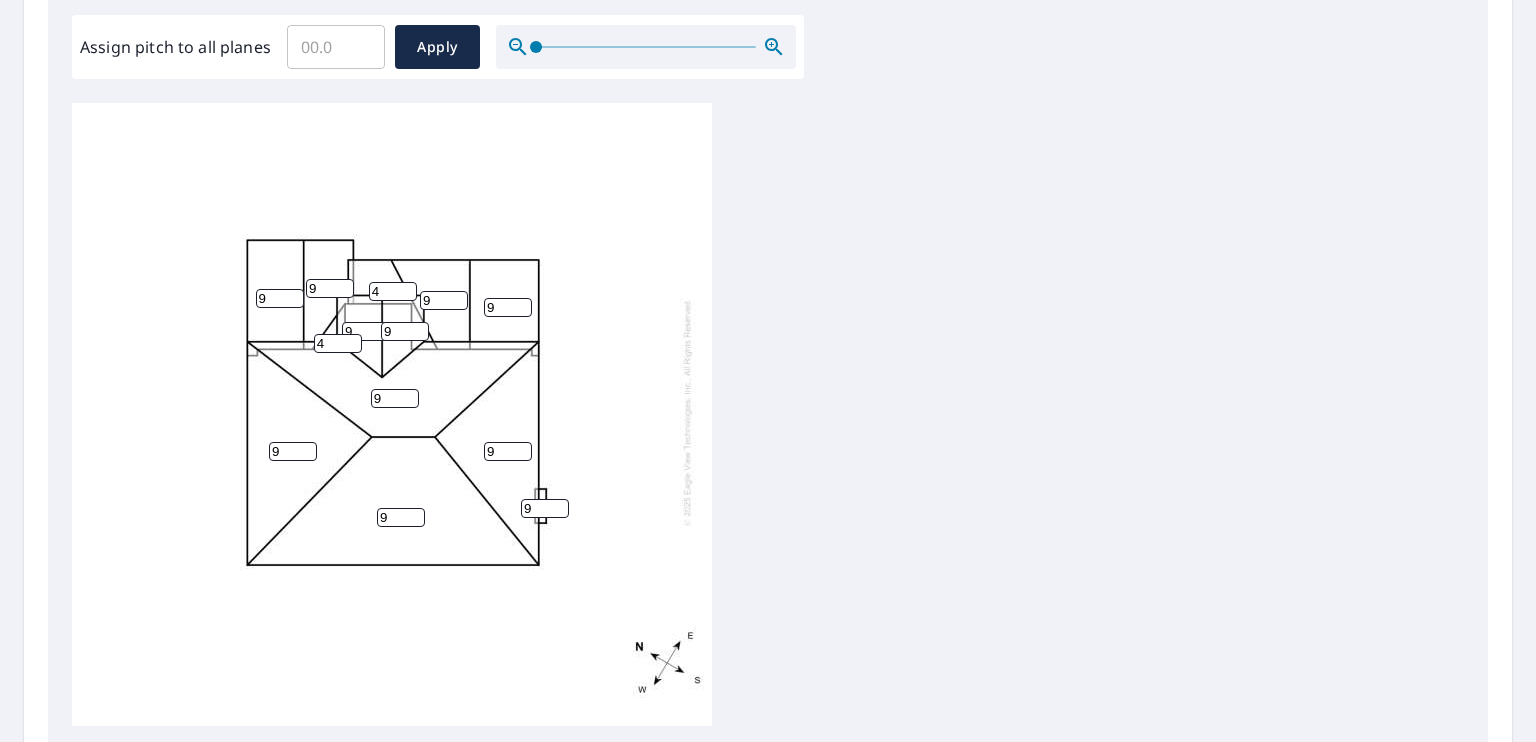 type on "9" 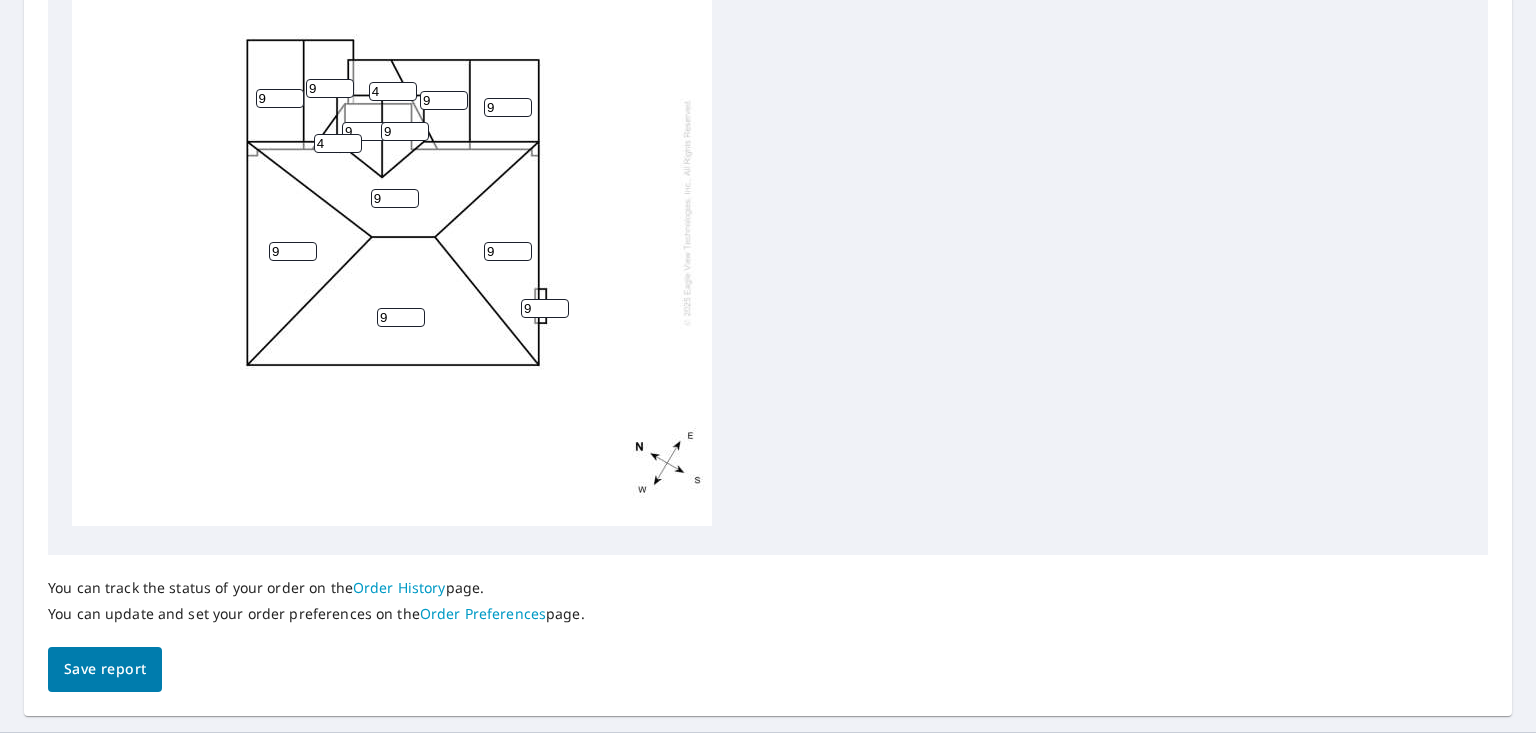 scroll, scrollTop: 840, scrollLeft: 0, axis: vertical 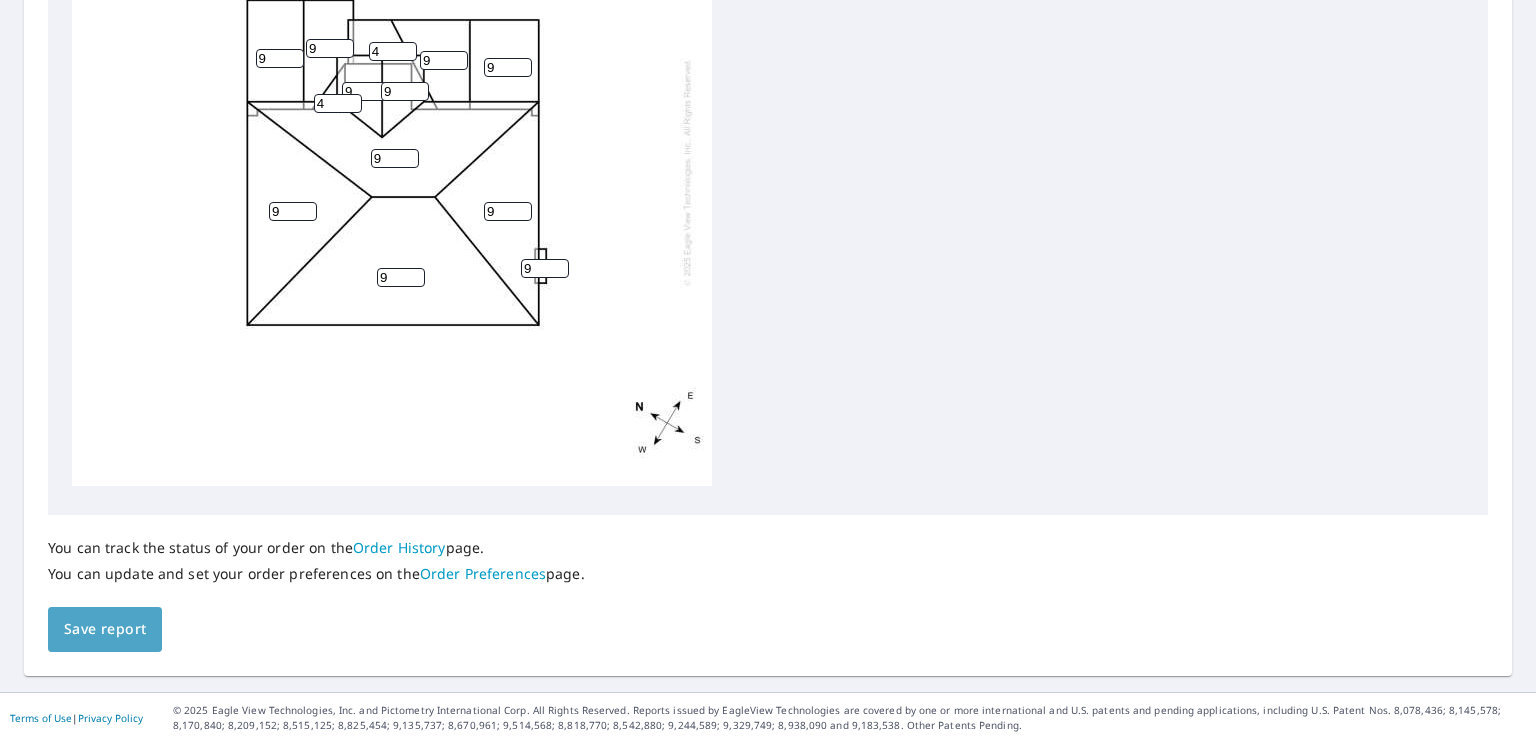 click on "Save report" at bounding box center (105, 629) 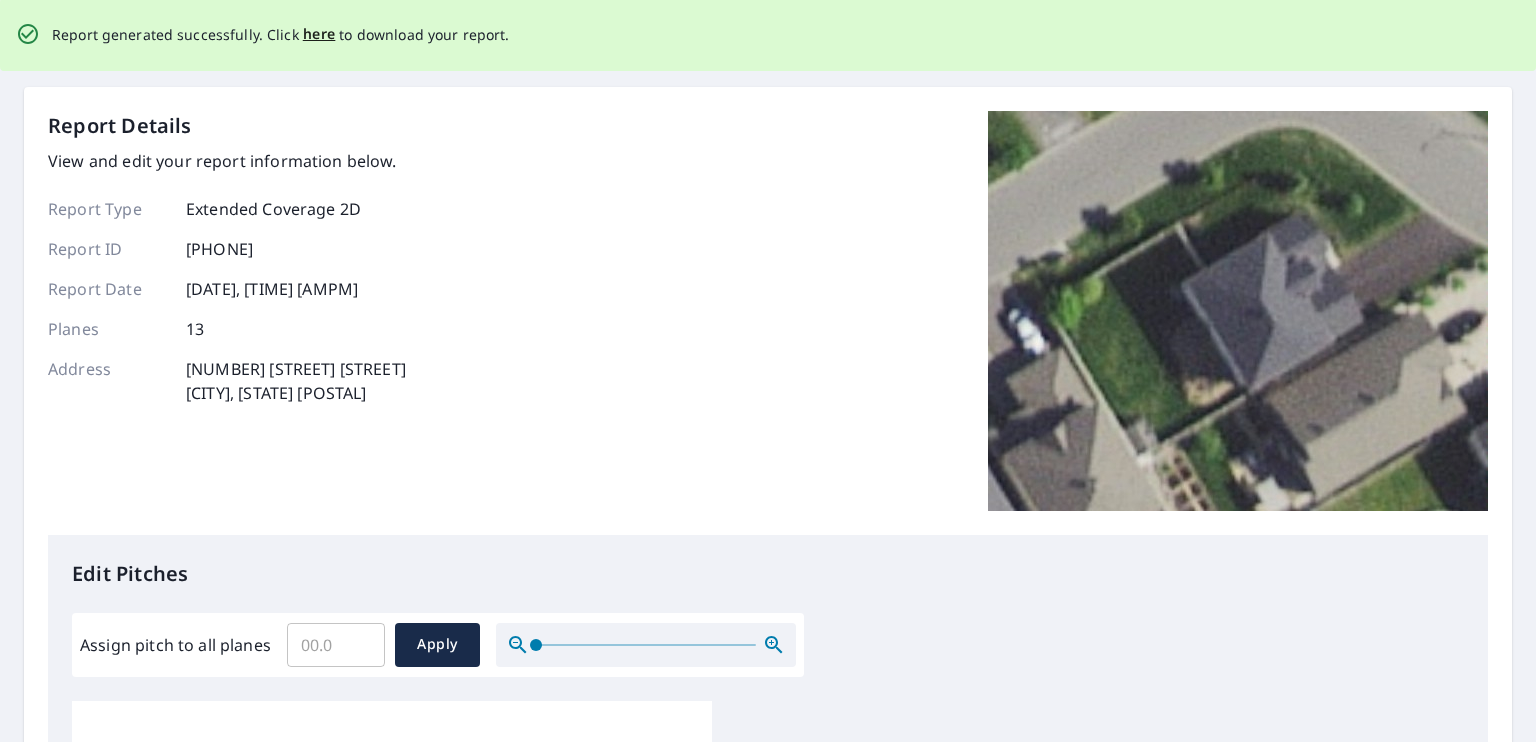 scroll, scrollTop: 0, scrollLeft: 0, axis: both 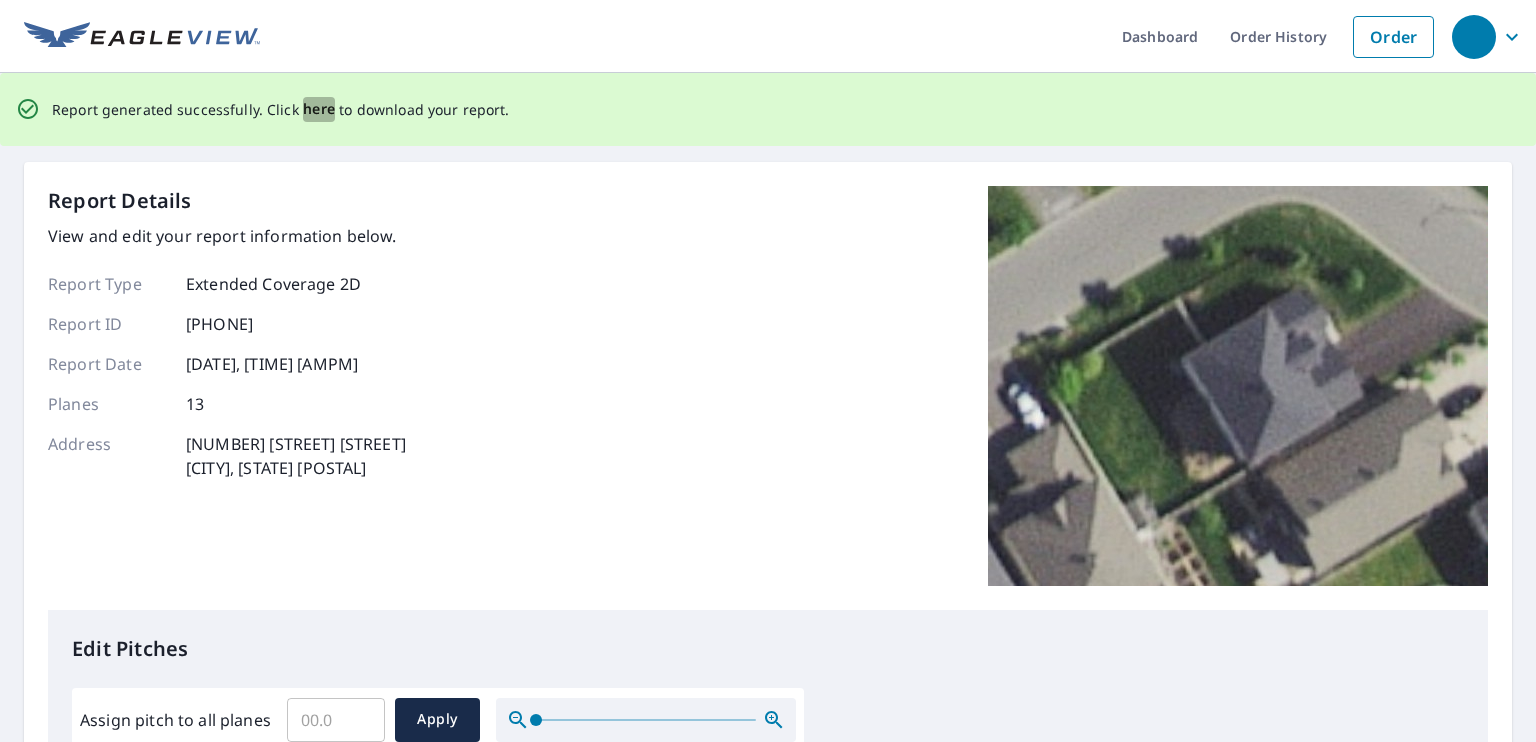 click on "here" at bounding box center [319, 109] 